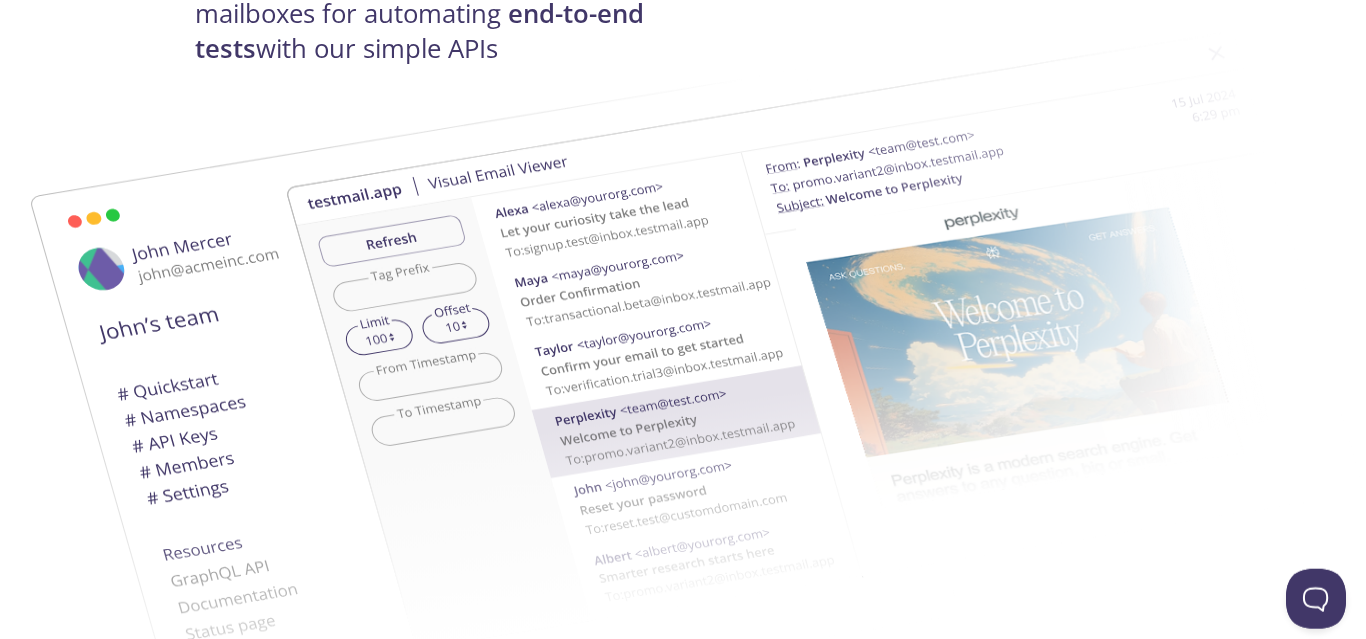 scroll, scrollTop: 0, scrollLeft: 0, axis: both 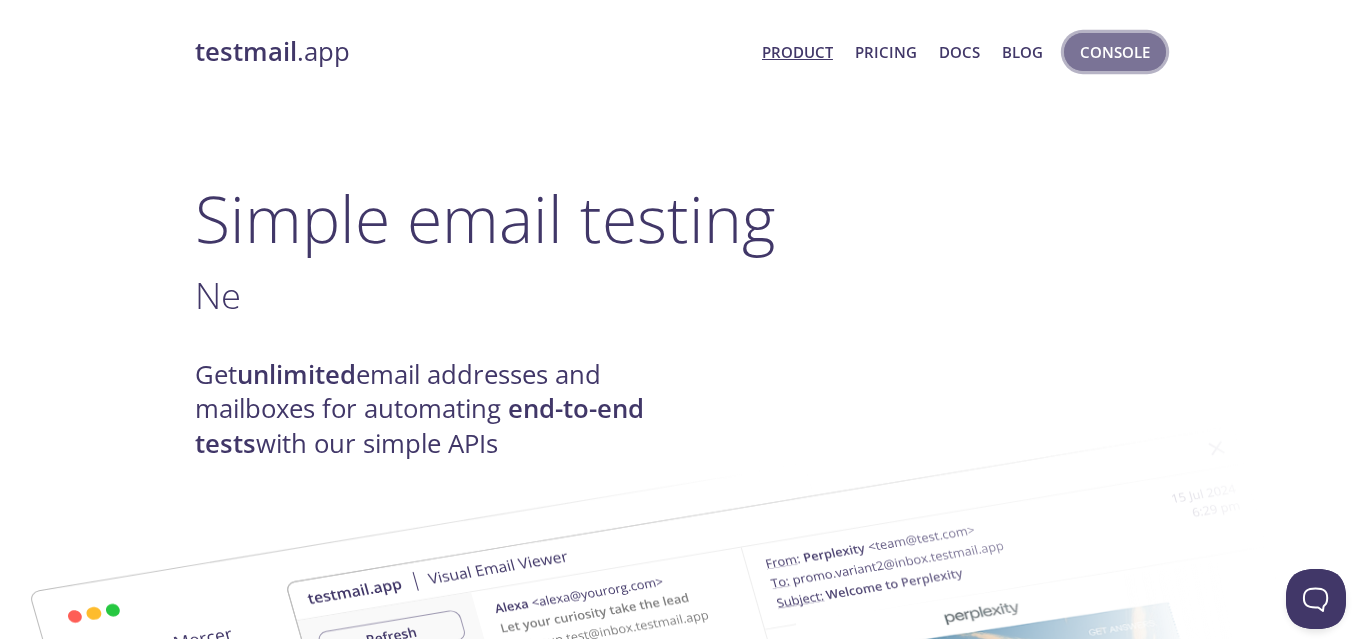 click on "Console" at bounding box center [1115, 52] 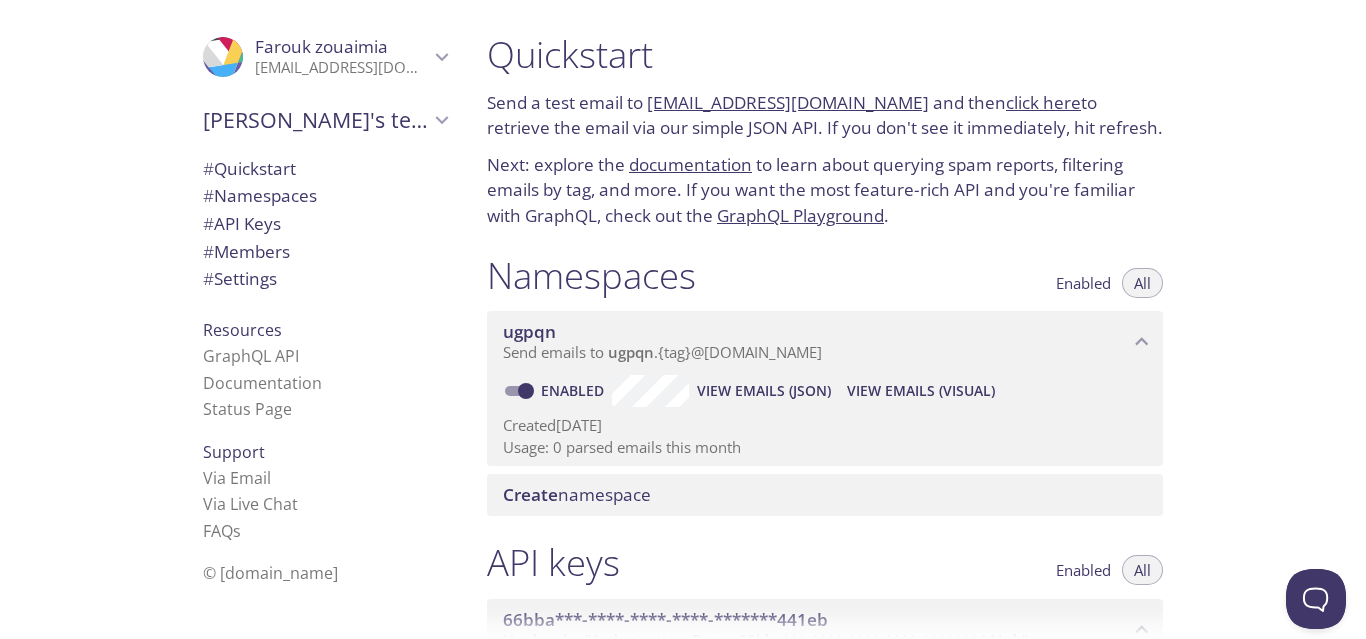click on "Send emails to   ugpqn . {tag} @[DOMAIN_NAME]" at bounding box center (662, 352) 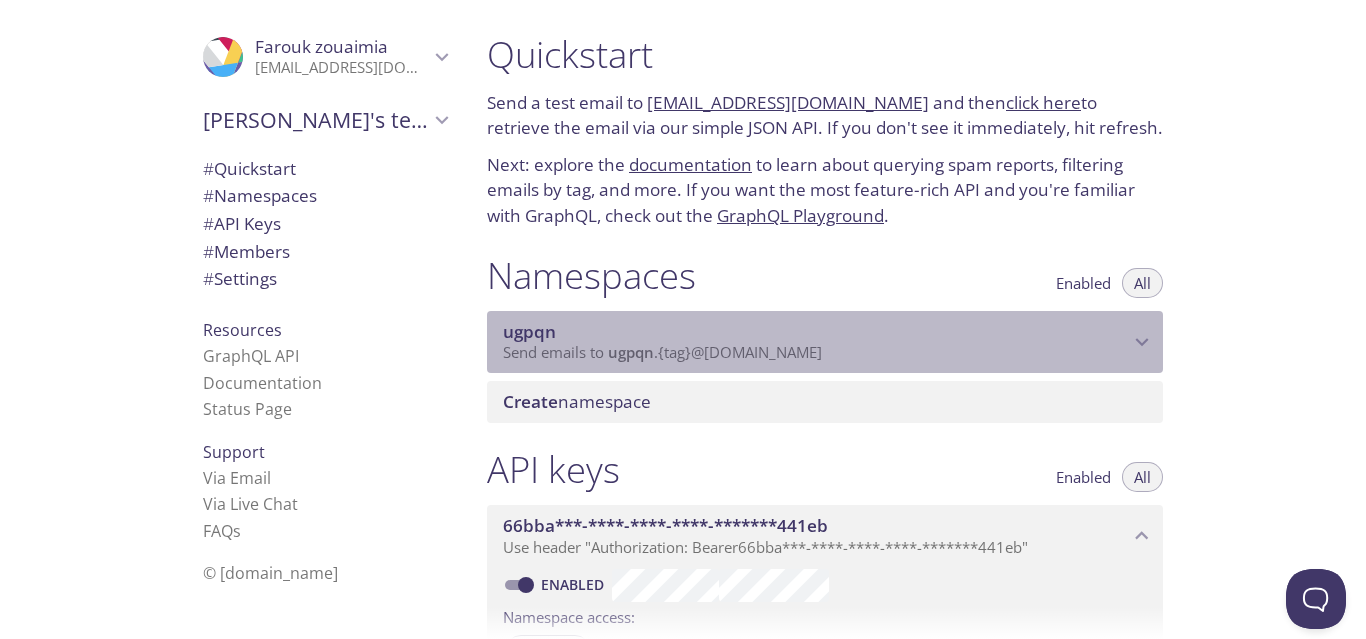 click on "Send emails to   ugpqn . {tag} @[DOMAIN_NAME]" at bounding box center [662, 352] 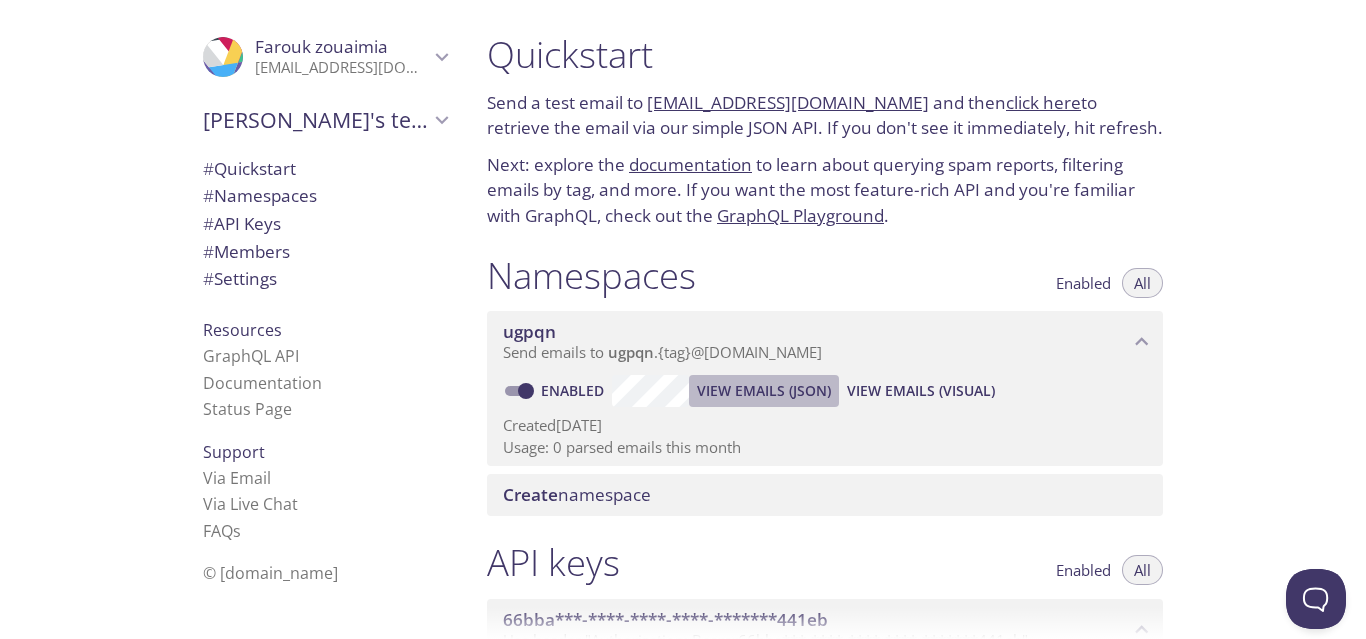 click on "View Emails (JSON)" at bounding box center [764, 391] 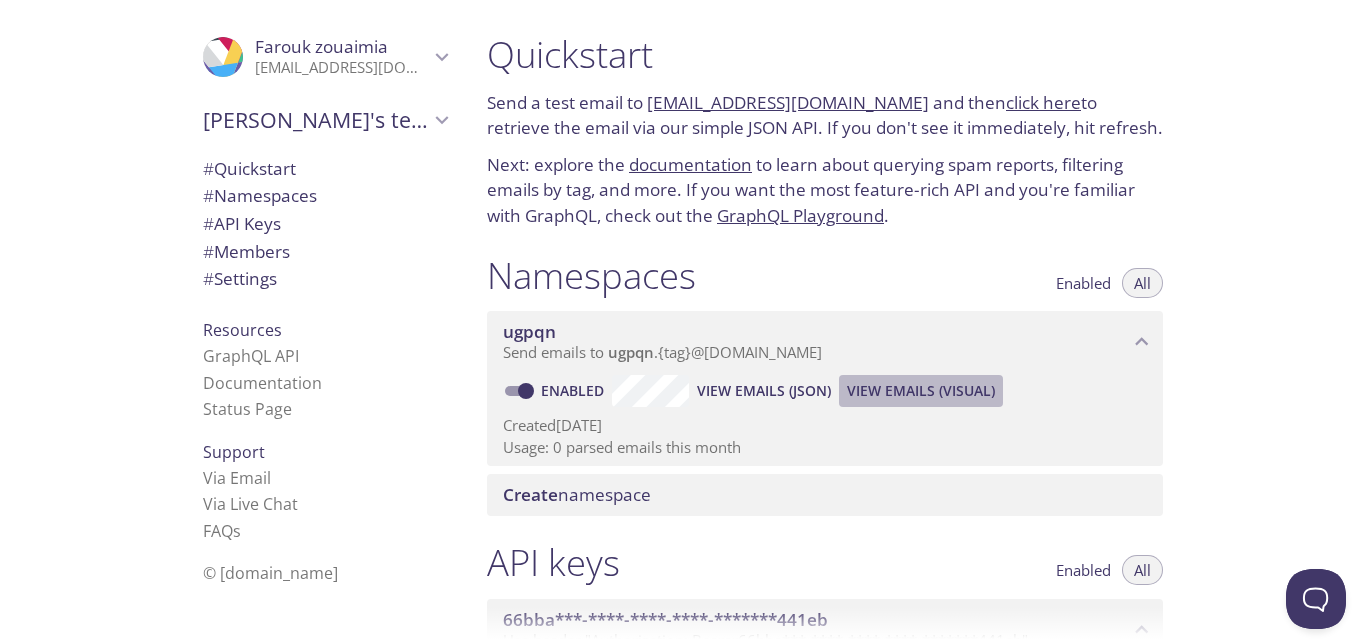 click on "View Emails (Visual)" at bounding box center (921, 391) 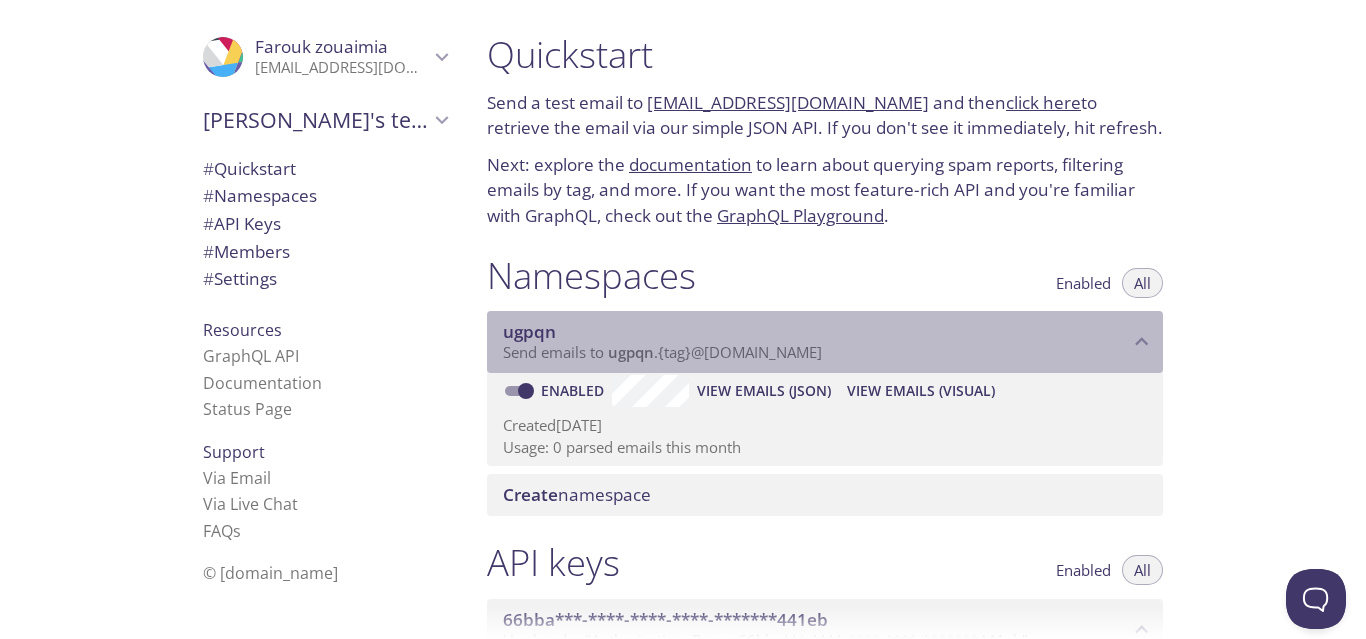 drag, startPoint x: 762, startPoint y: 336, endPoint x: 717, endPoint y: 345, distance: 45.891174 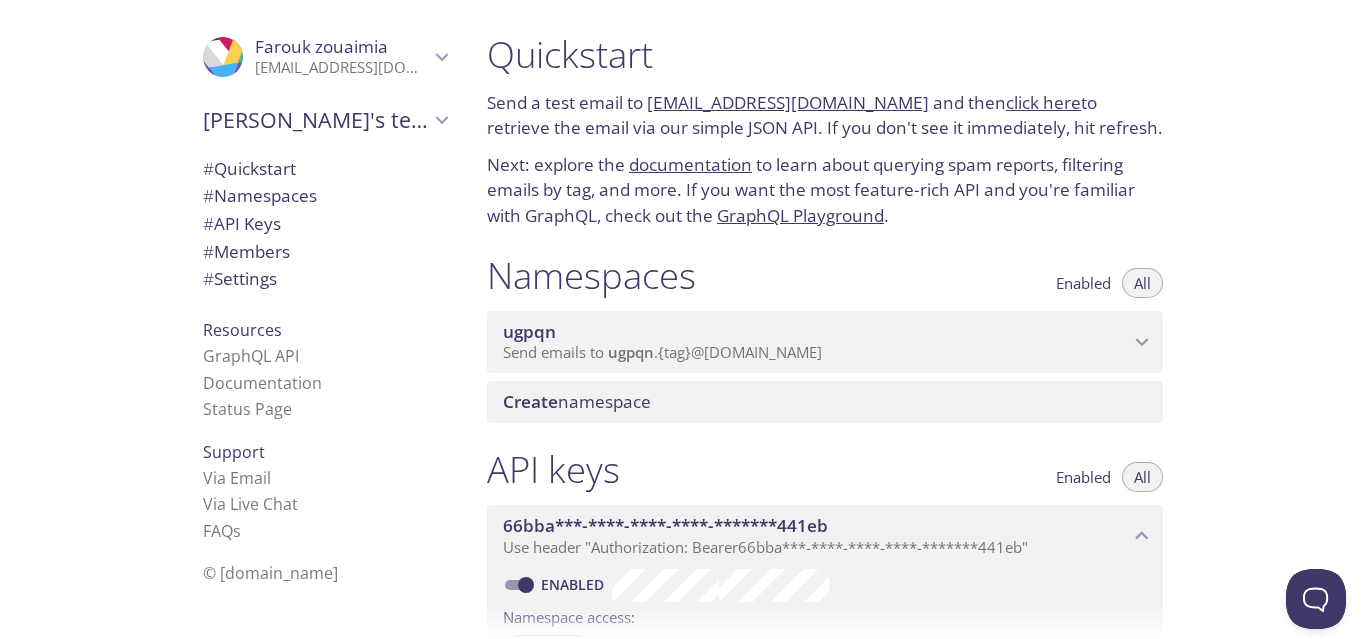 click on "Send emails to   ugpqn . {tag} @inbox.testmail.app" at bounding box center [662, 352] 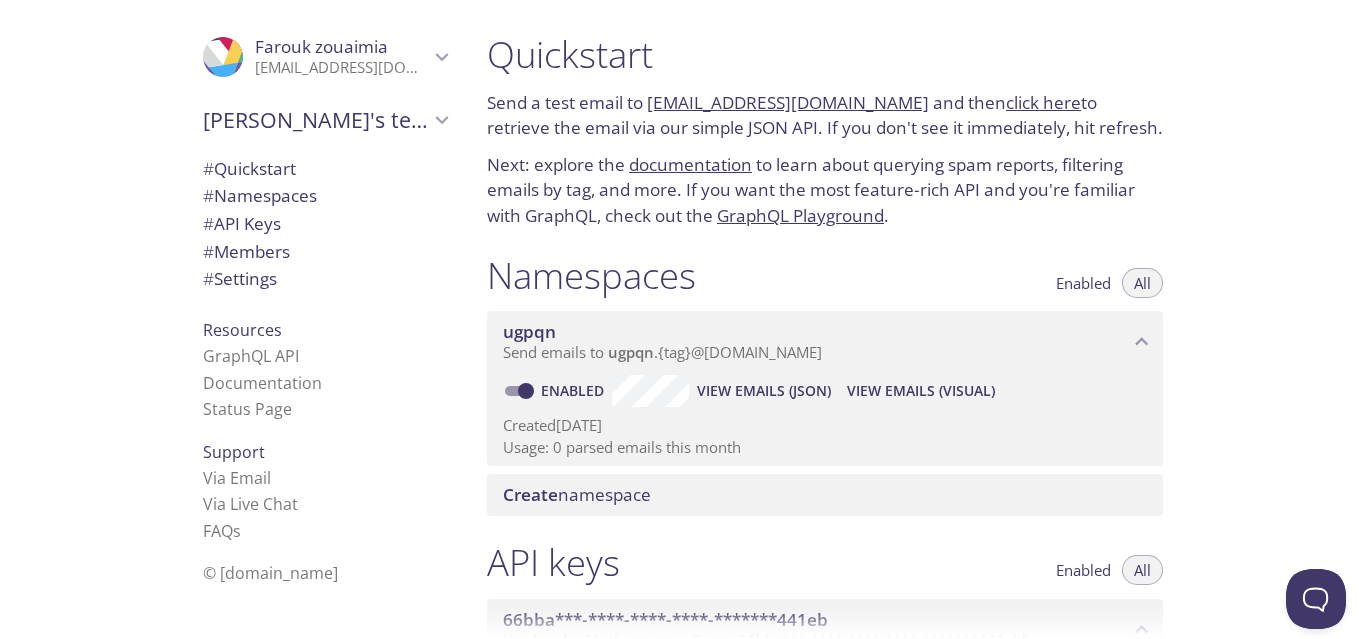 click on "Enabled" at bounding box center [575, 390] 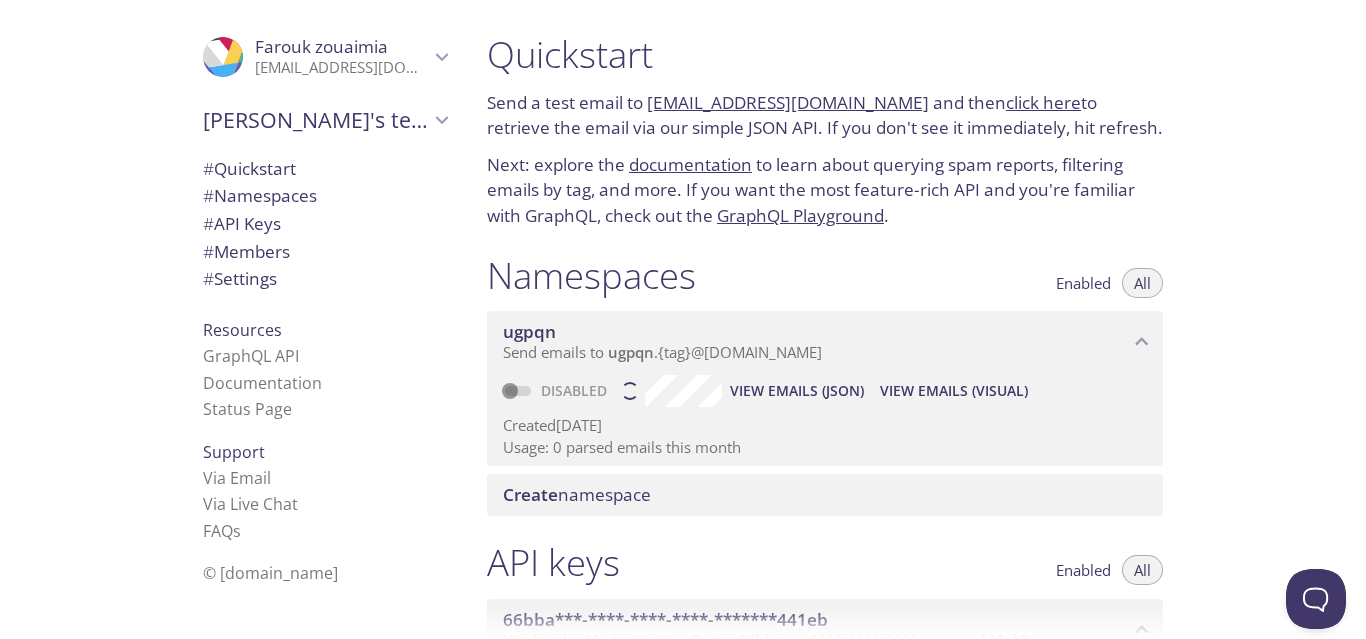 click on "Disabled" at bounding box center [576, 390] 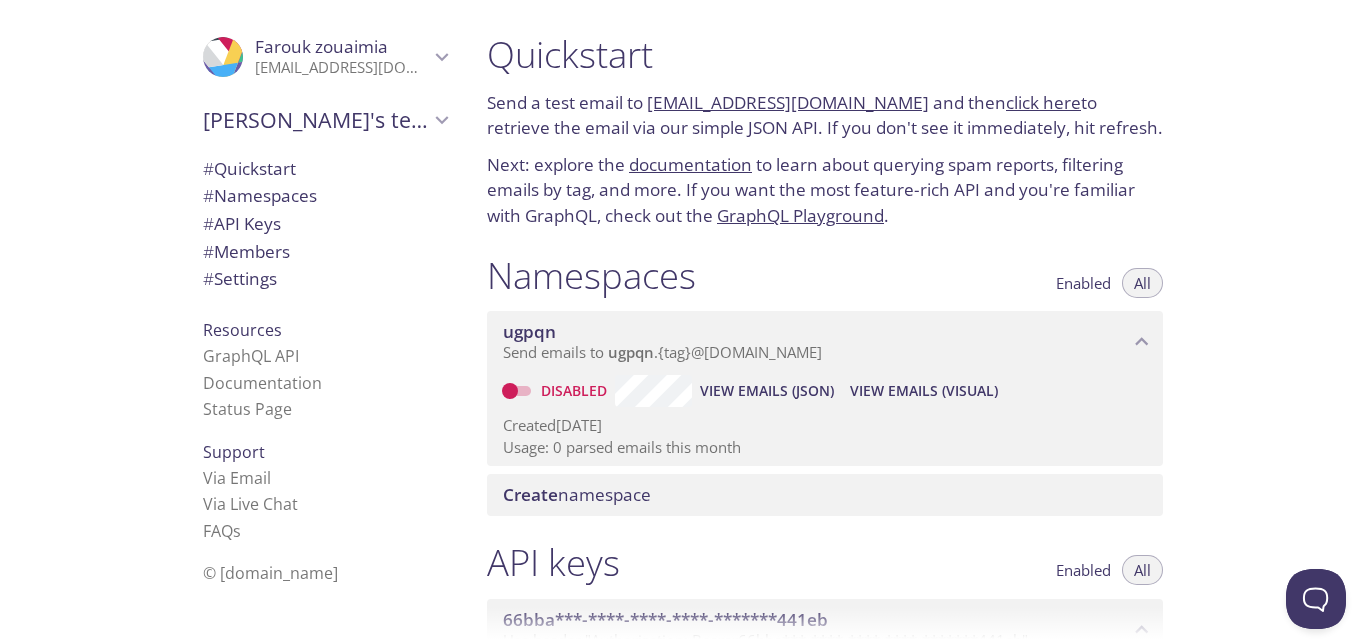 click on "Disabled" at bounding box center (576, 390) 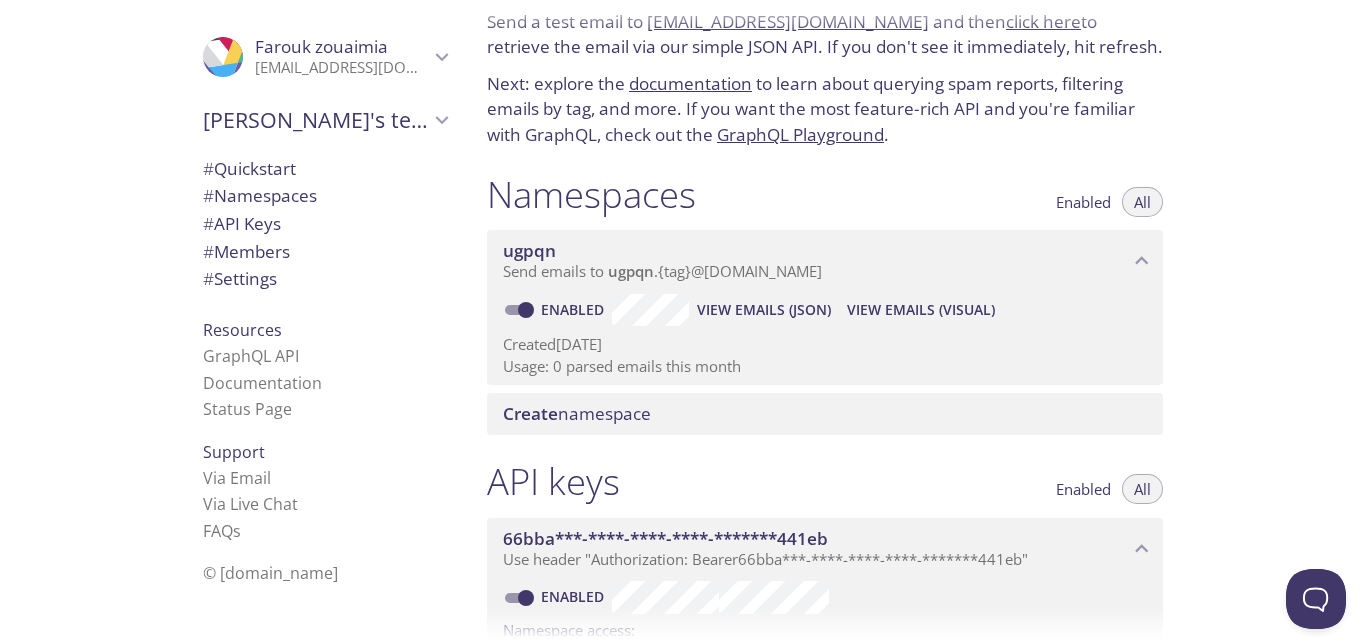 scroll, scrollTop: 0, scrollLeft: 0, axis: both 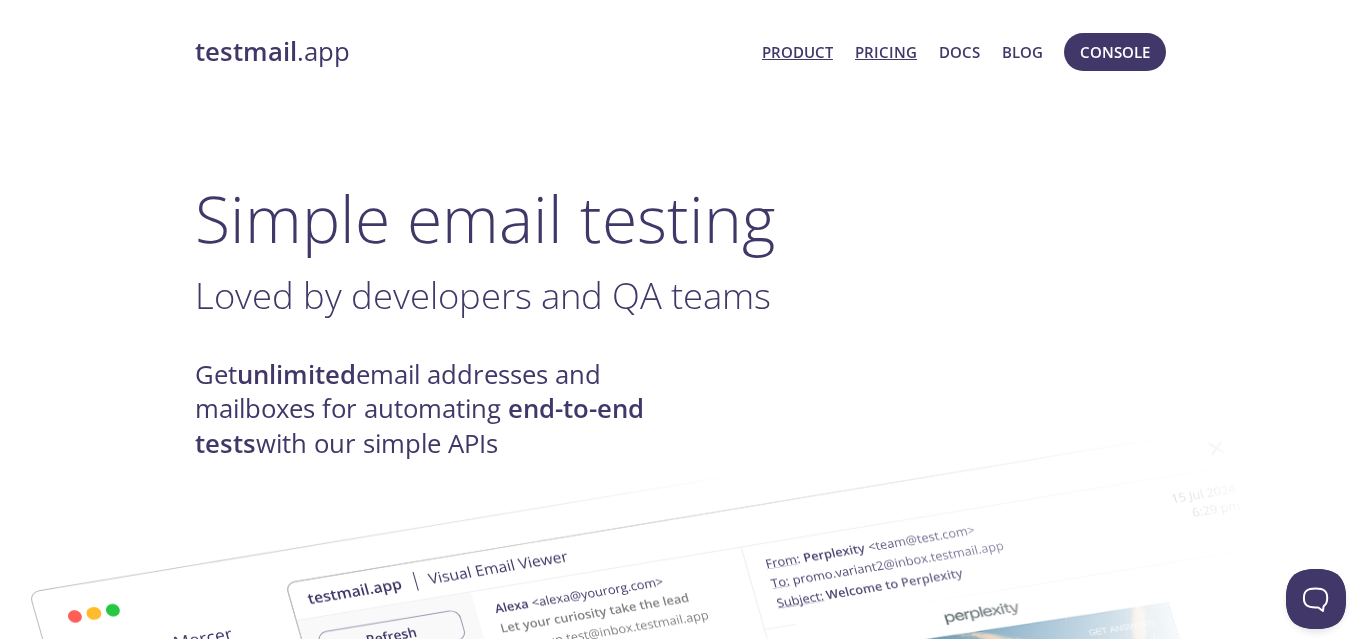 click on "Pricing" at bounding box center [886, 52] 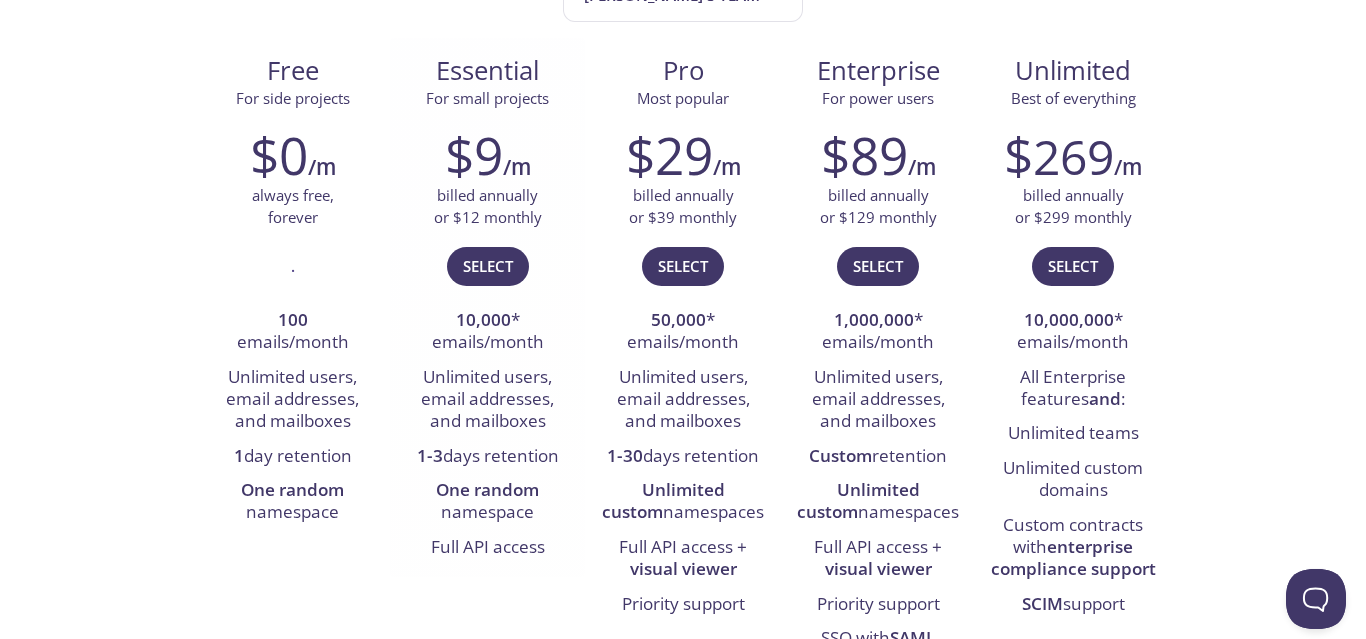 scroll, scrollTop: 282, scrollLeft: 0, axis: vertical 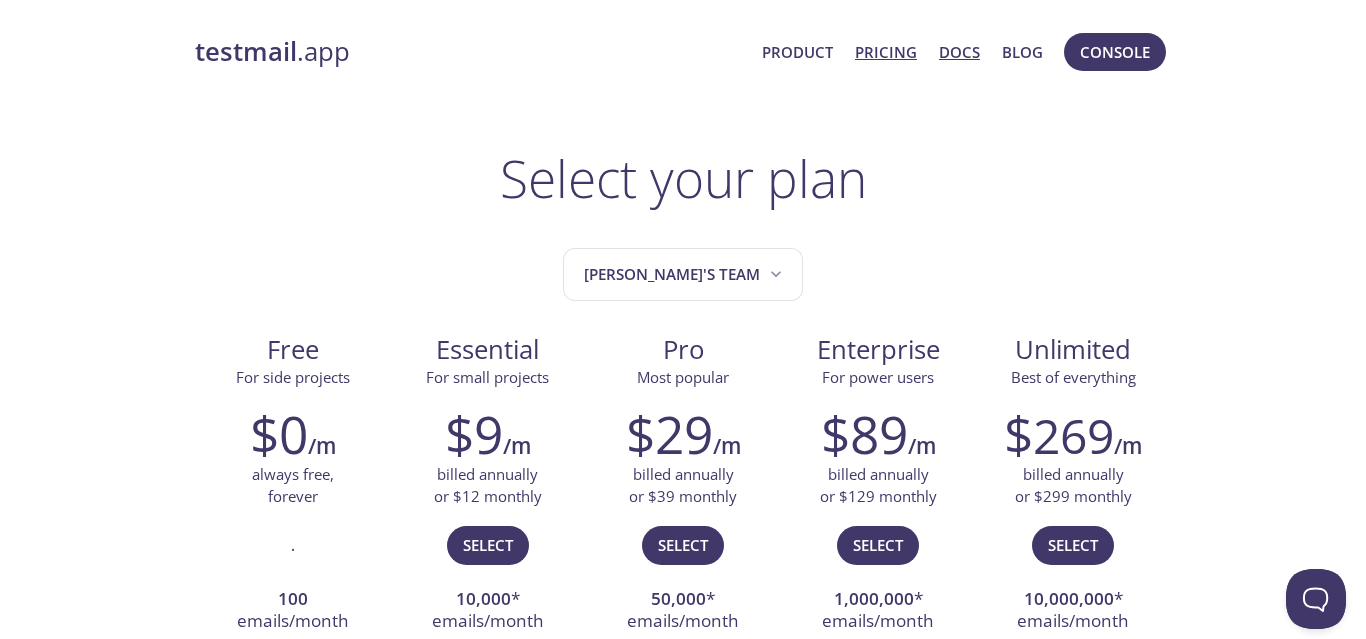click on "Docs" at bounding box center [959, 52] 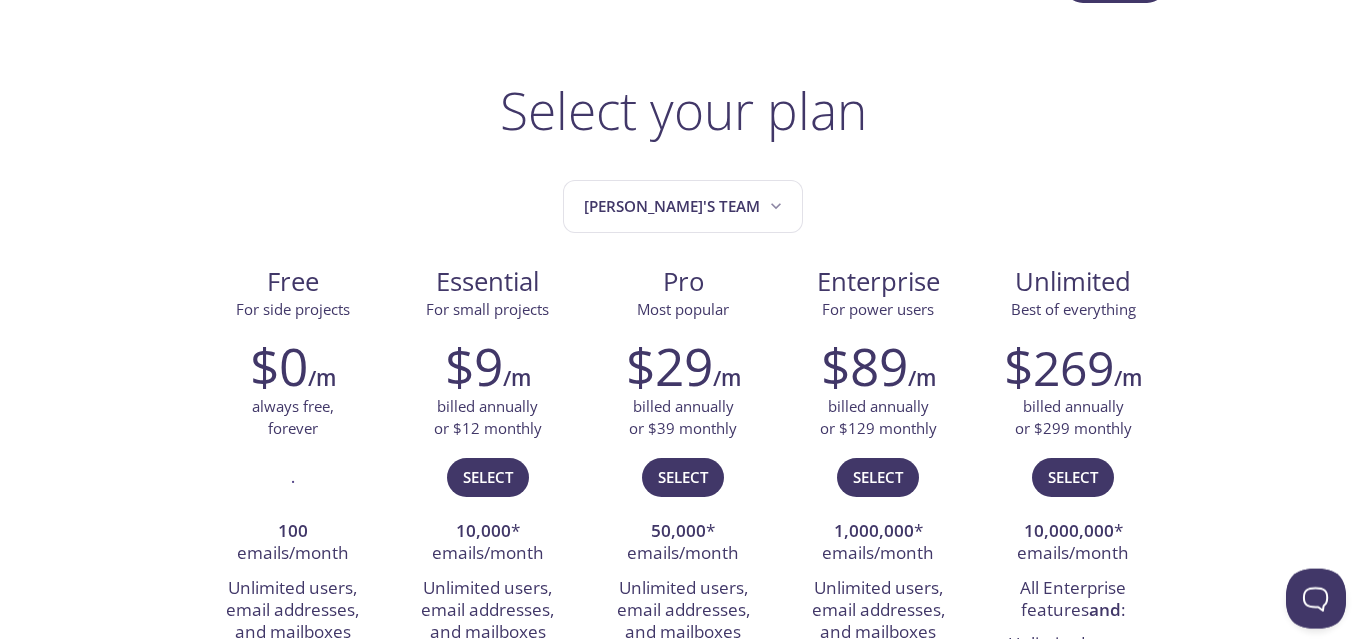 scroll, scrollTop: 0, scrollLeft: 0, axis: both 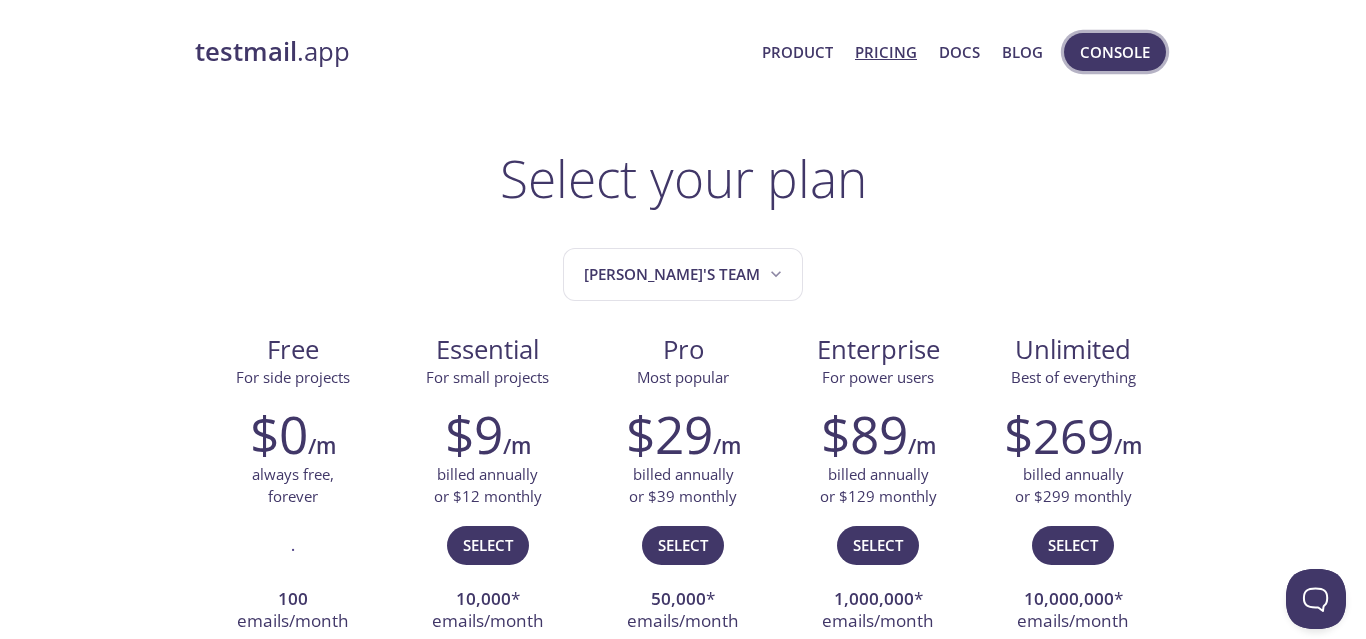 click on "Console" at bounding box center (1115, 52) 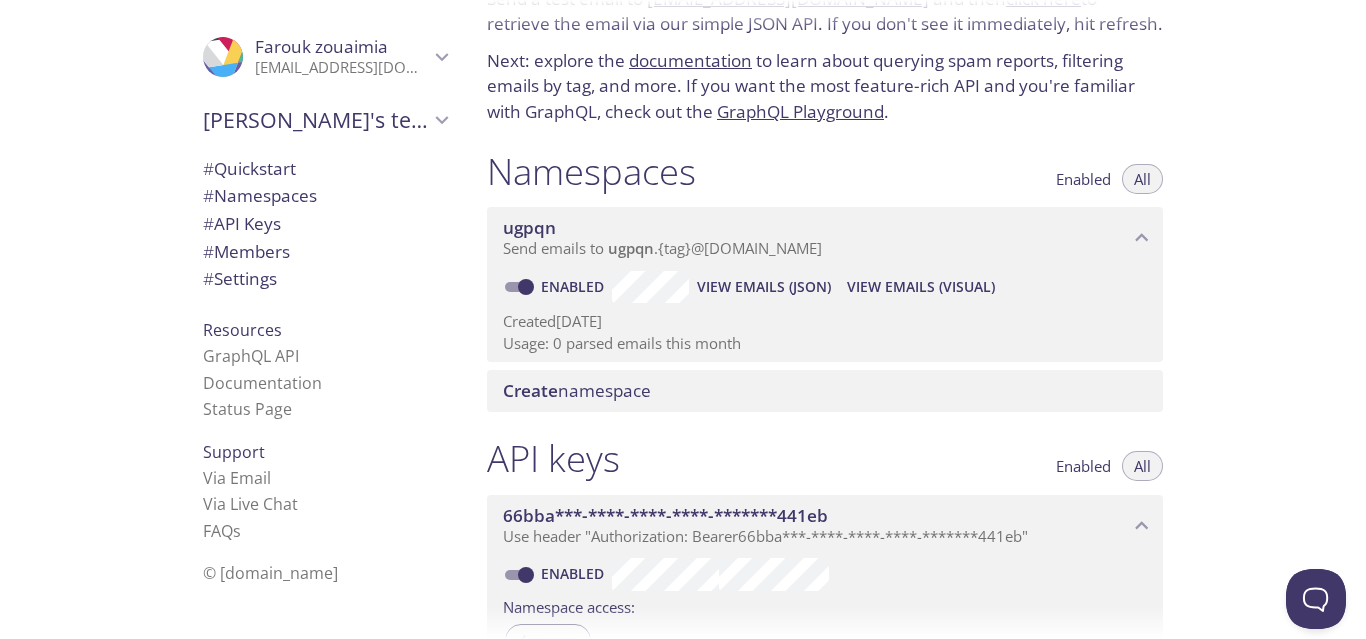 scroll, scrollTop: 106, scrollLeft: 0, axis: vertical 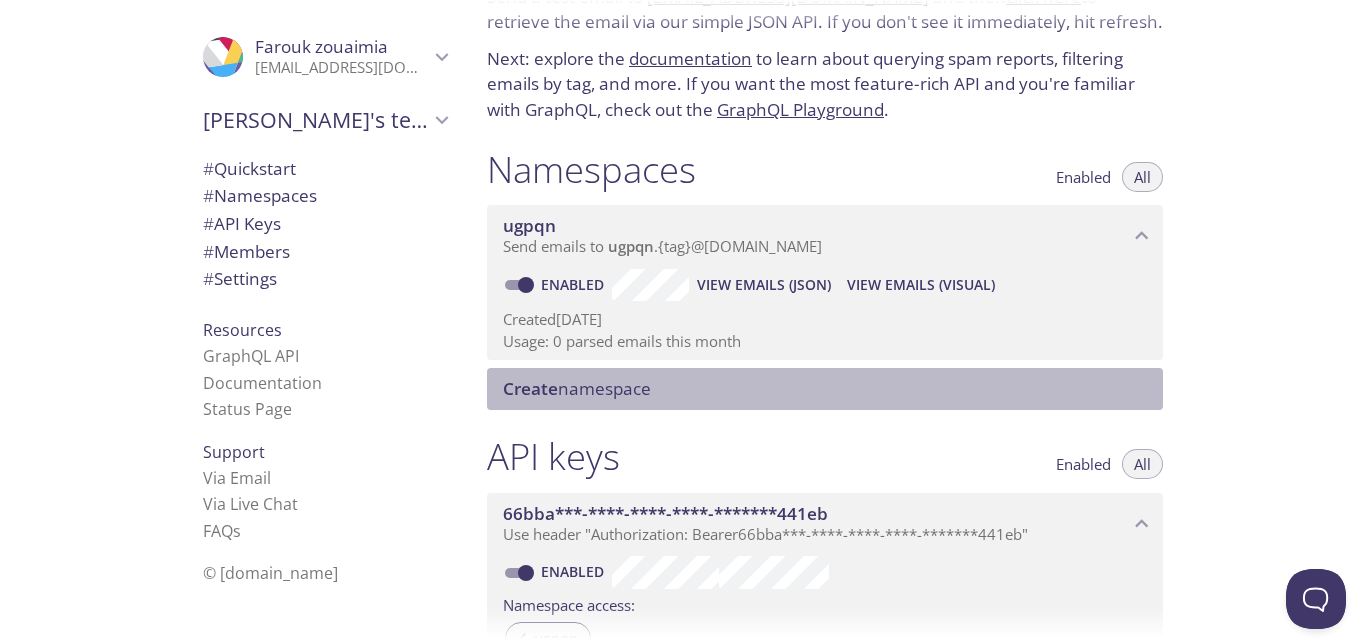 click on "Create  namespace" at bounding box center (577, 388) 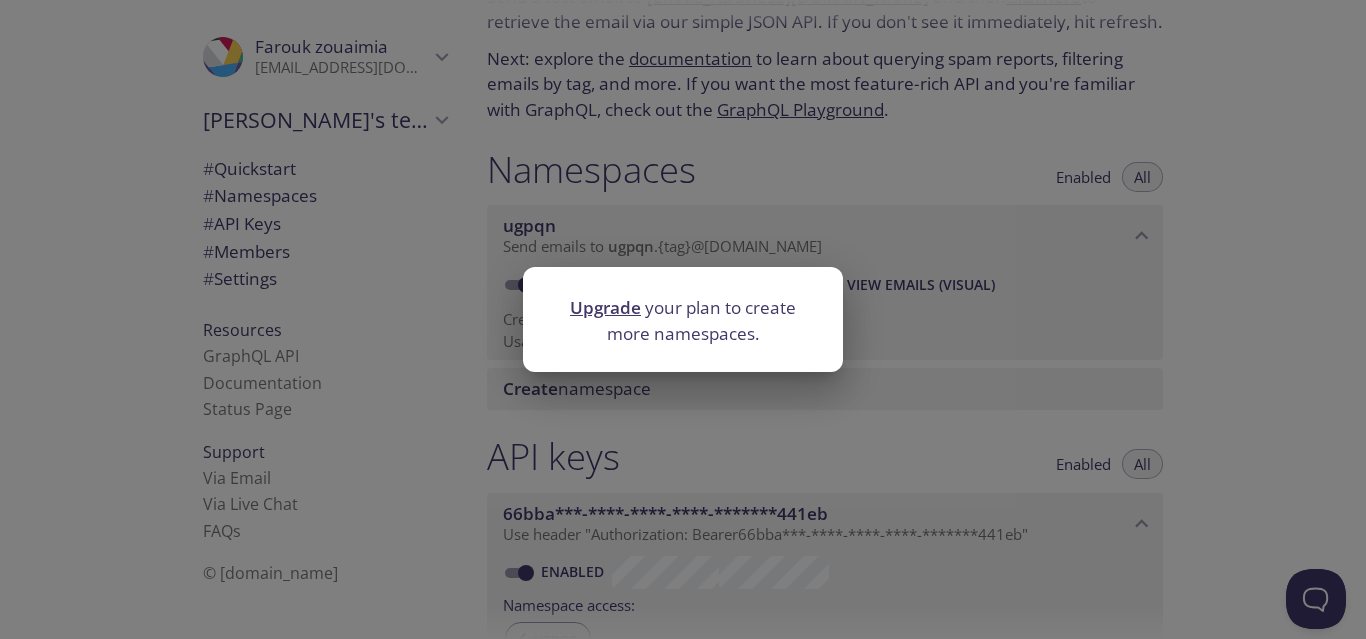 click on "Upgrade   your plan to create more namespaces." at bounding box center (683, 319) 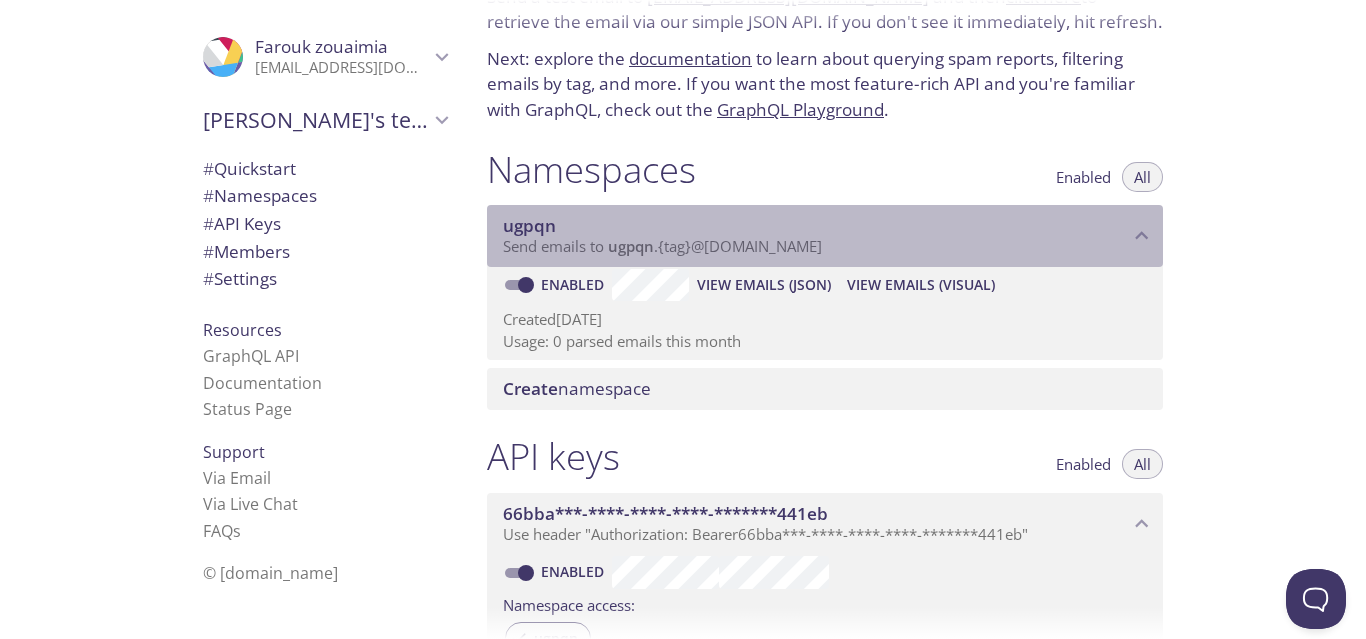 click on "Send emails to   ugpqn . {tag} @inbox.testmail.app" at bounding box center (662, 246) 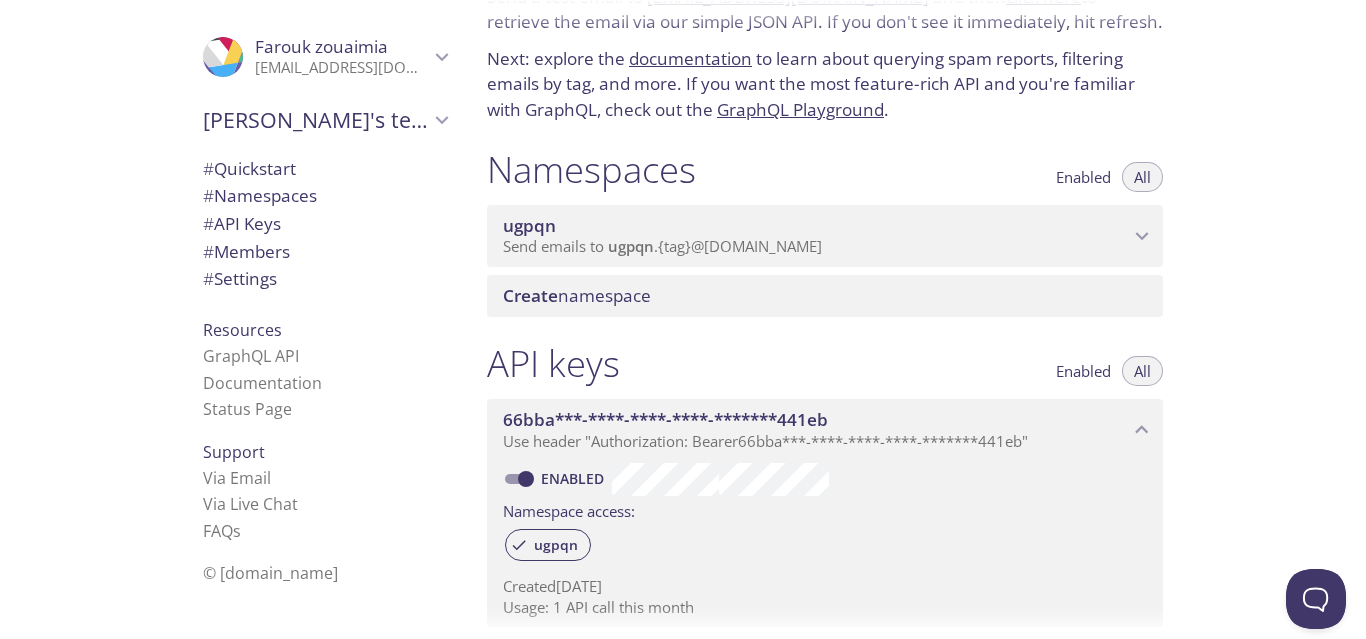 click on "Send emails to   ugpqn . {tag} @inbox.testmail.app" at bounding box center (816, 247) 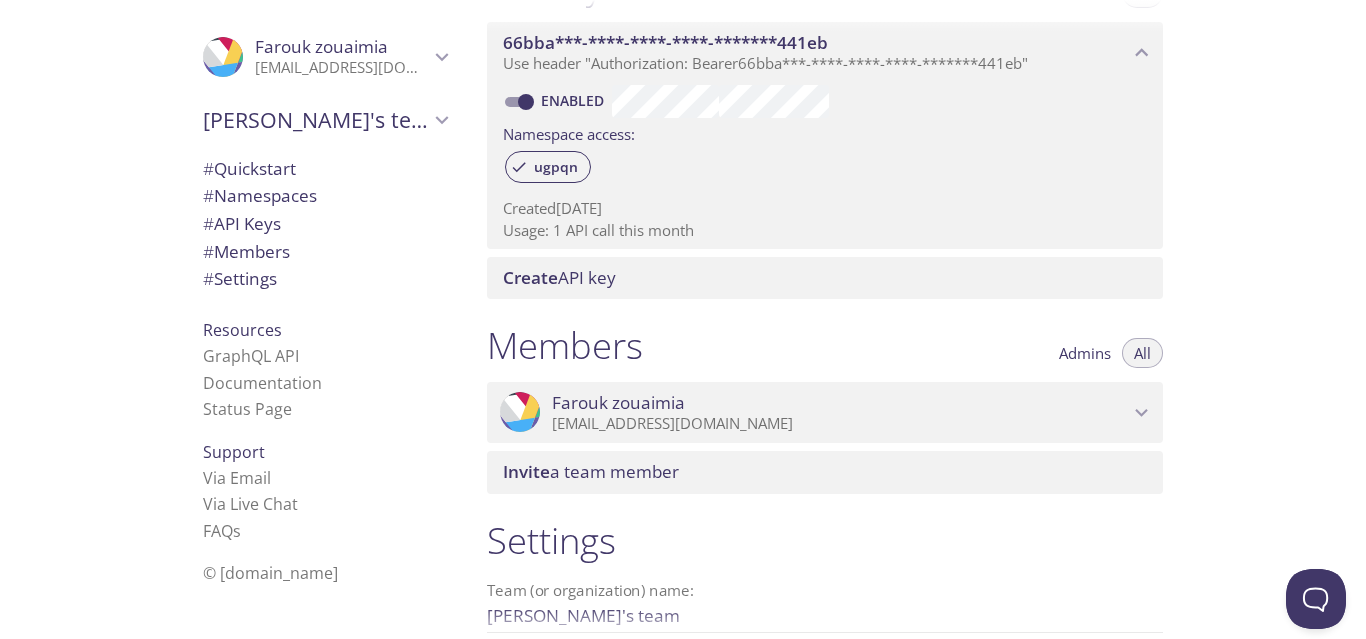 scroll, scrollTop: 783, scrollLeft: 0, axis: vertical 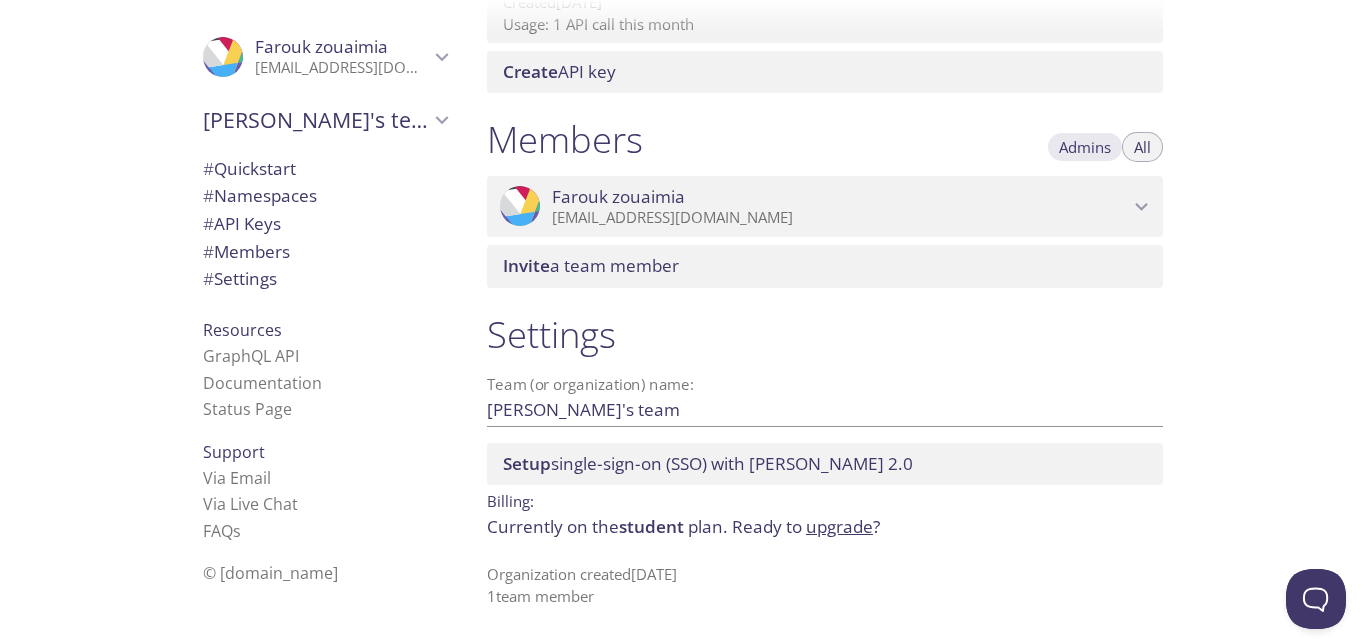 click on "Admins" at bounding box center (1085, 147) 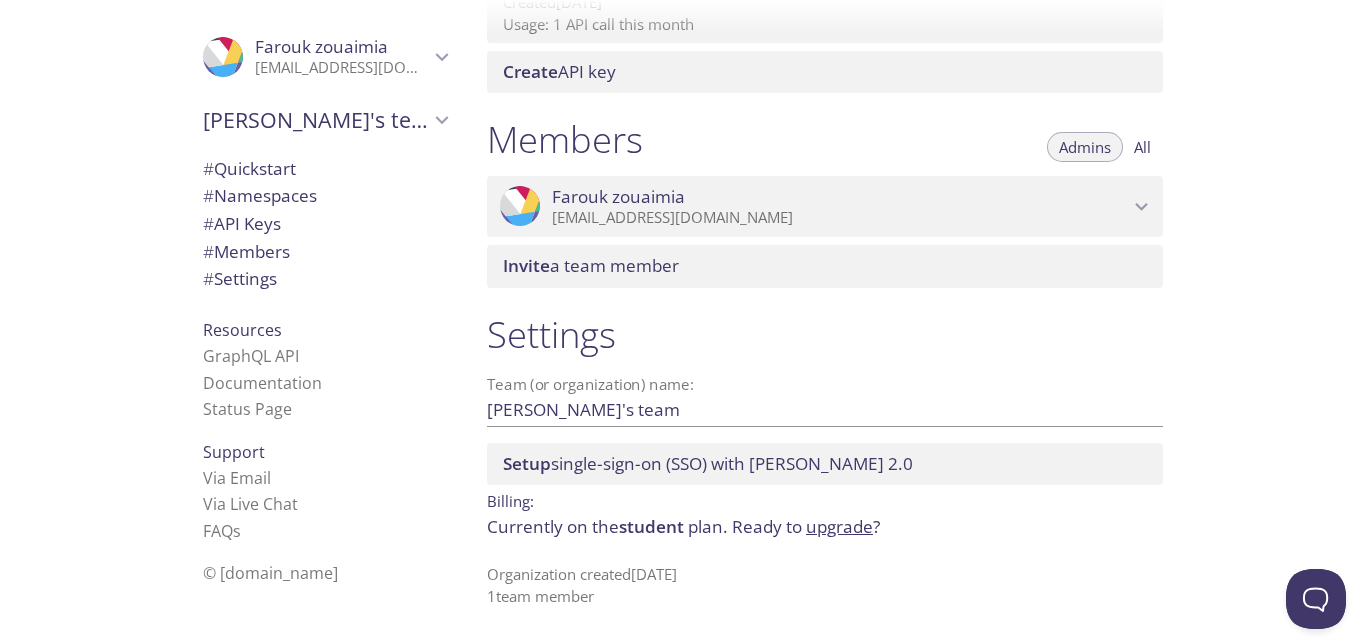 click on "Admins All" at bounding box center (1105, 147) 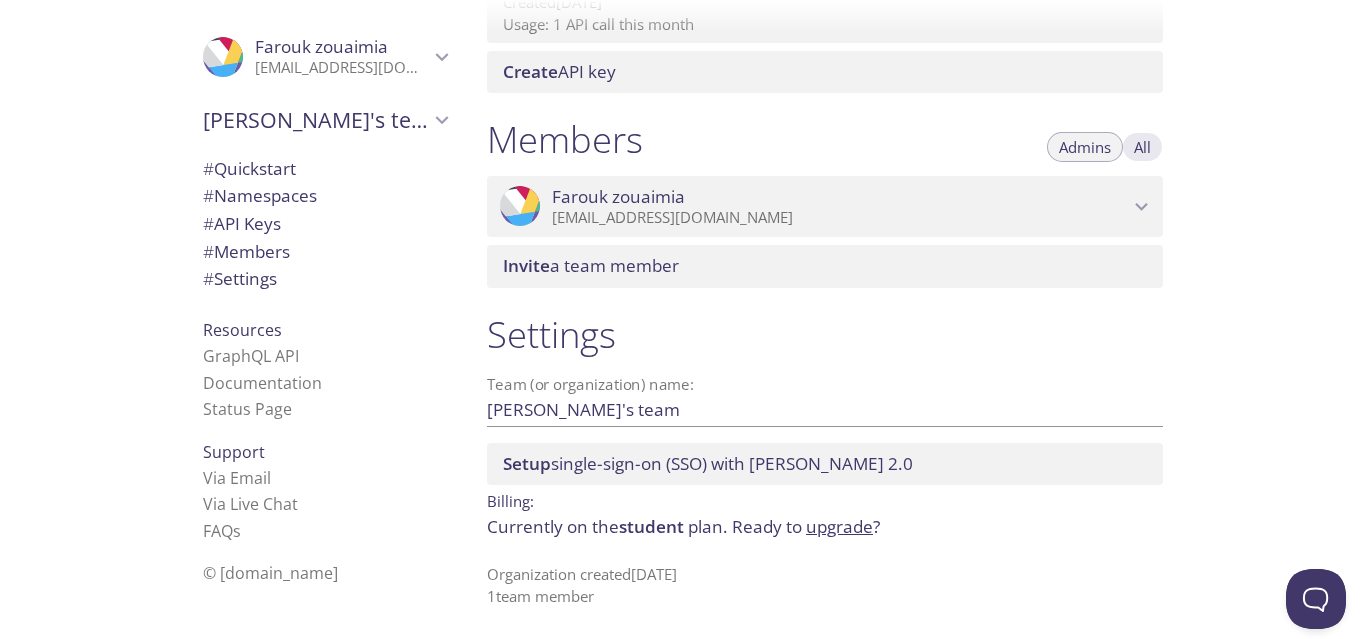 click on "All" at bounding box center (1142, 147) 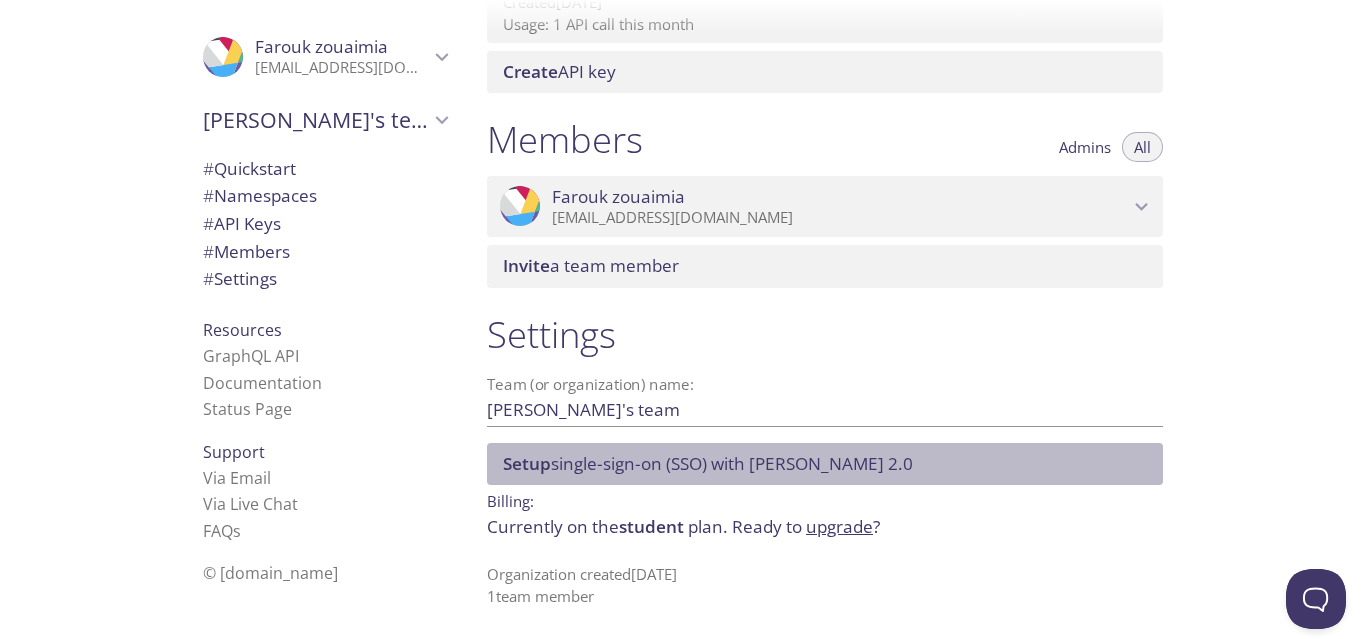 click on "Setup  single-sign-on (SSO) with SAML 2.0" at bounding box center [708, 463] 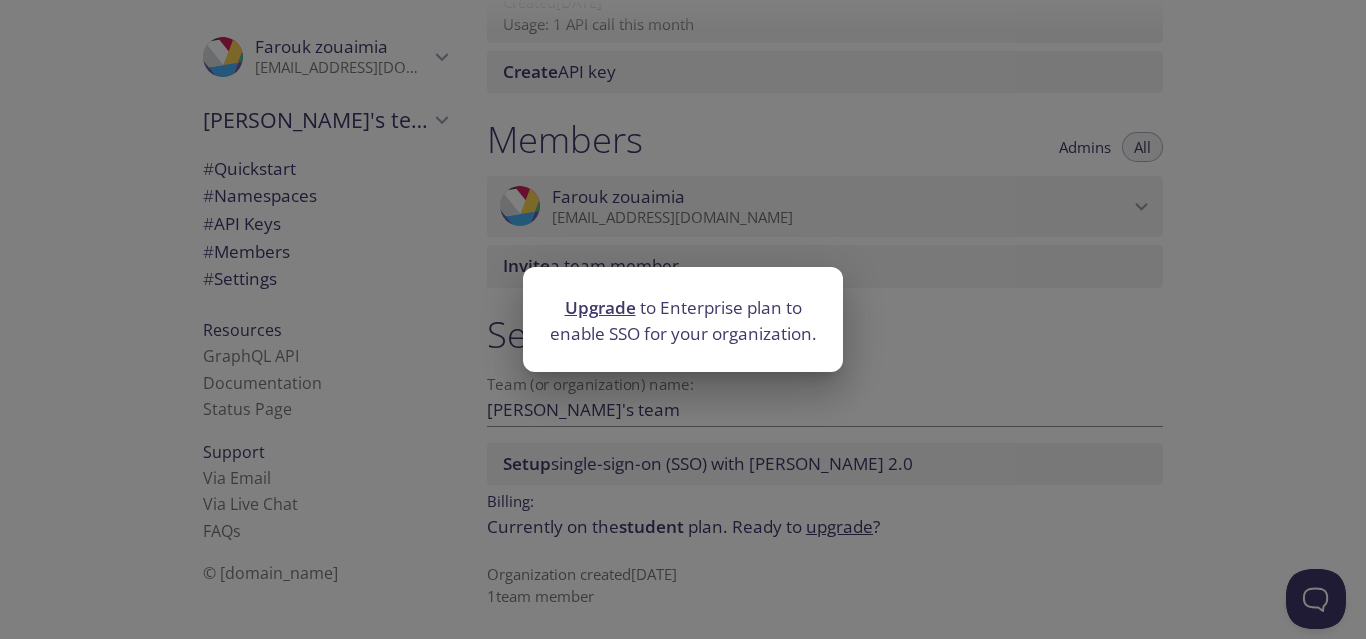 click on "Upgrade   to Enterprise plan to enable SSO for your organization." at bounding box center (683, 319) 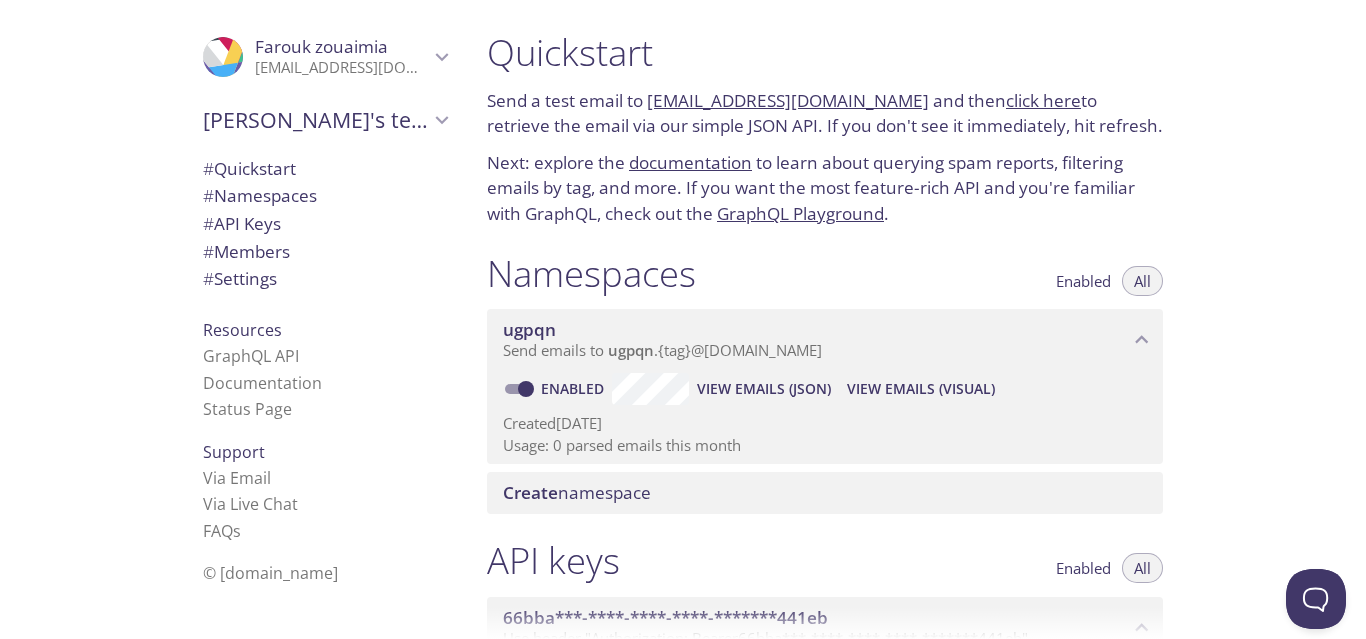 scroll, scrollTop: 0, scrollLeft: 0, axis: both 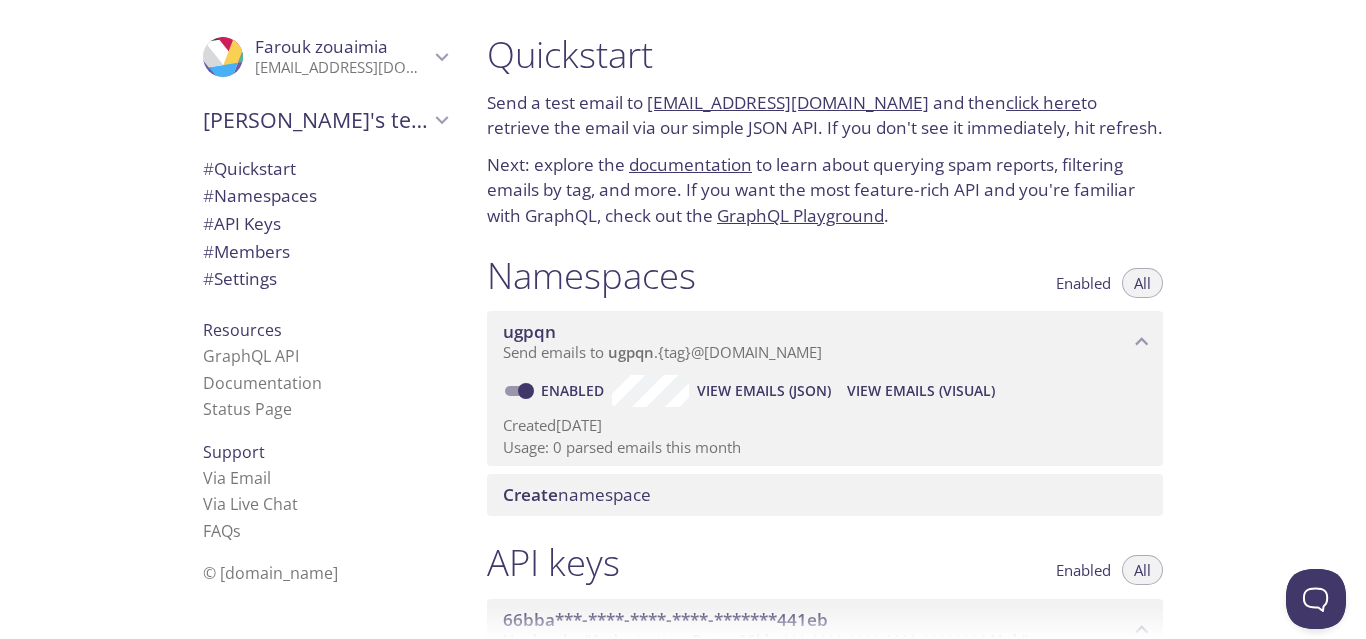 click on "ugpqn.test@inbox.testmail.app" at bounding box center [788, 102] 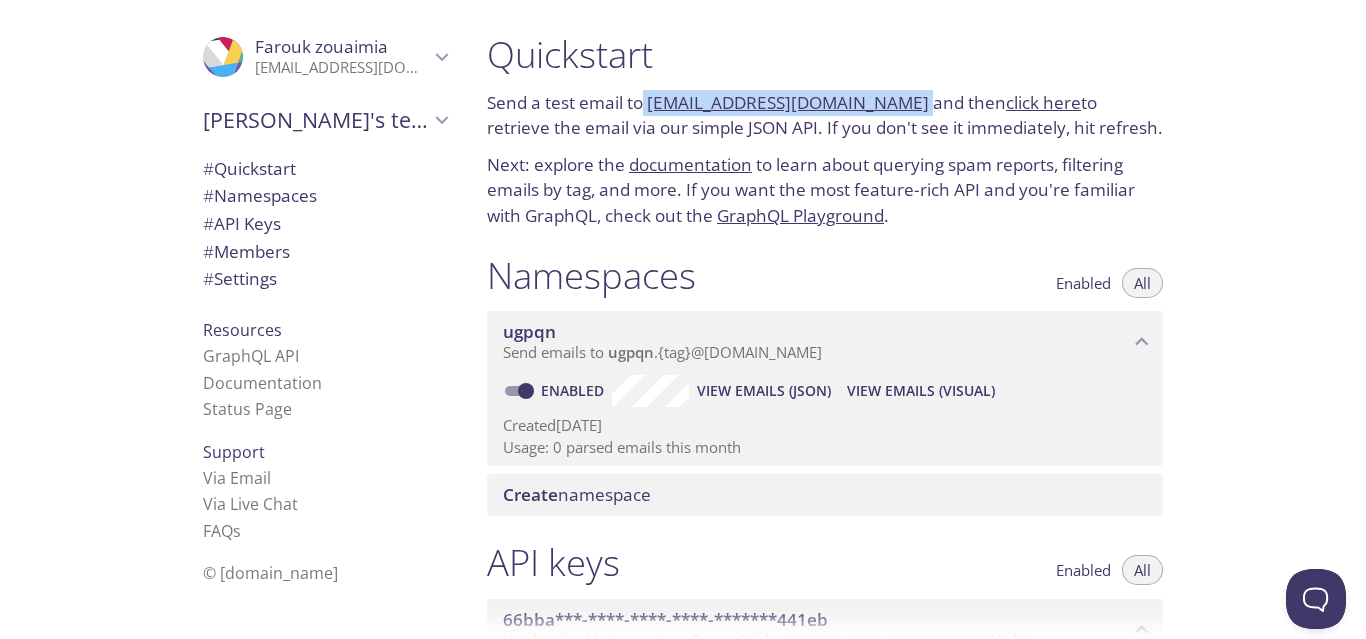 drag, startPoint x: 646, startPoint y: 104, endPoint x: 906, endPoint y: 115, distance: 260.23257 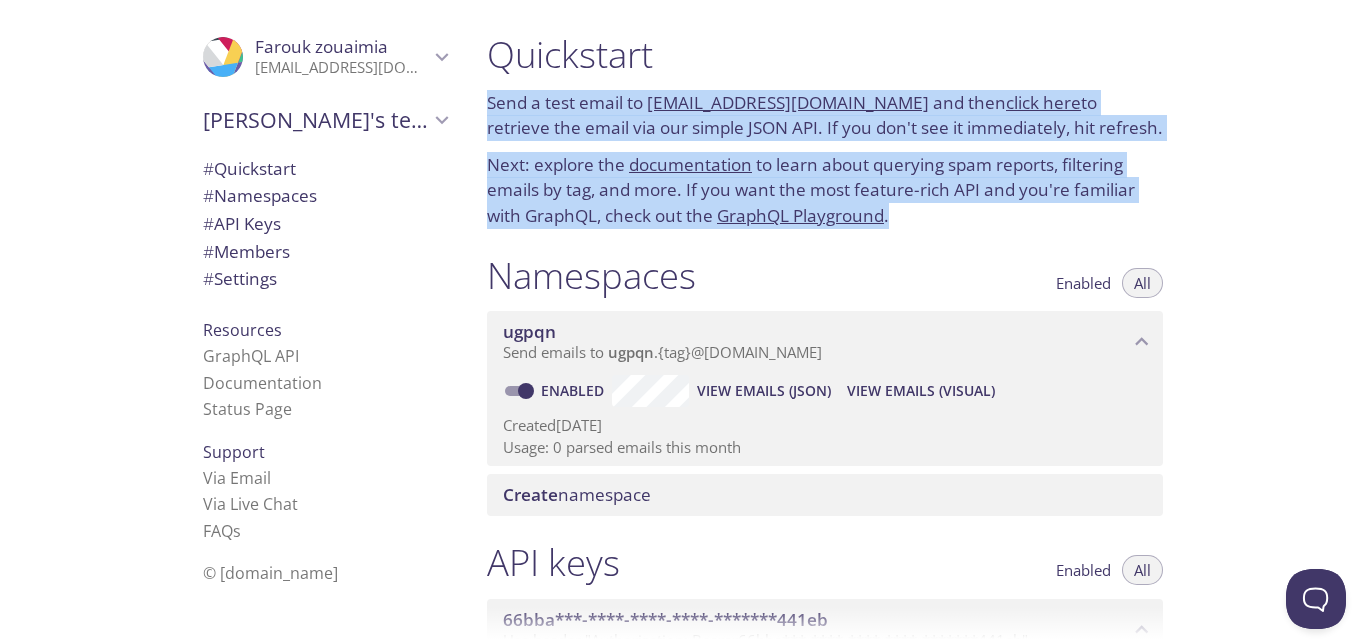 drag, startPoint x: 951, startPoint y: 229, endPoint x: 475, endPoint y: 103, distance: 492.39417 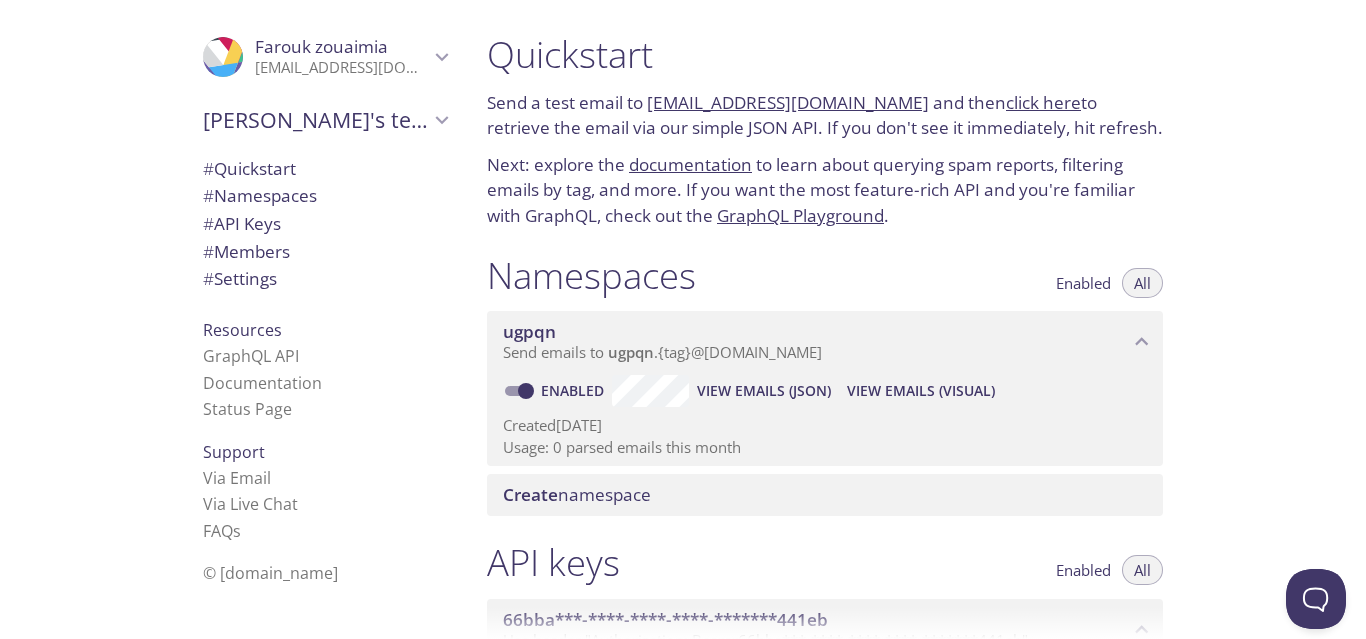 click on "click here" at bounding box center [1043, 102] 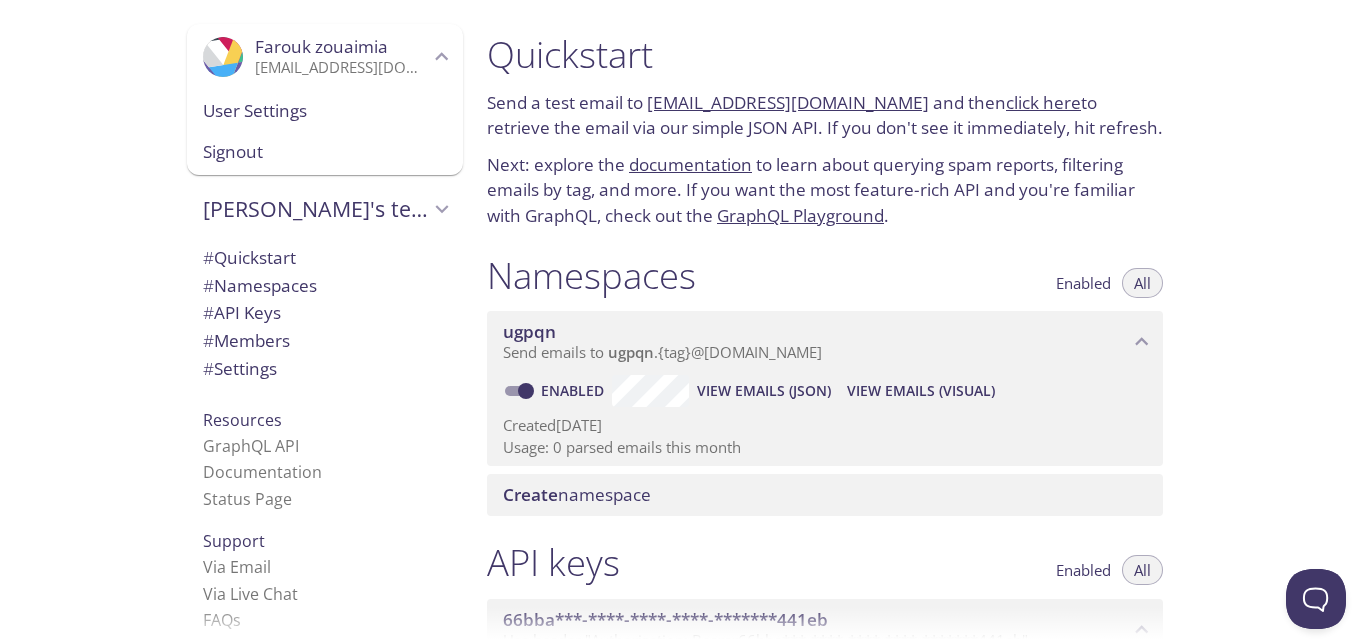 click on "User Settings" at bounding box center (325, 111) 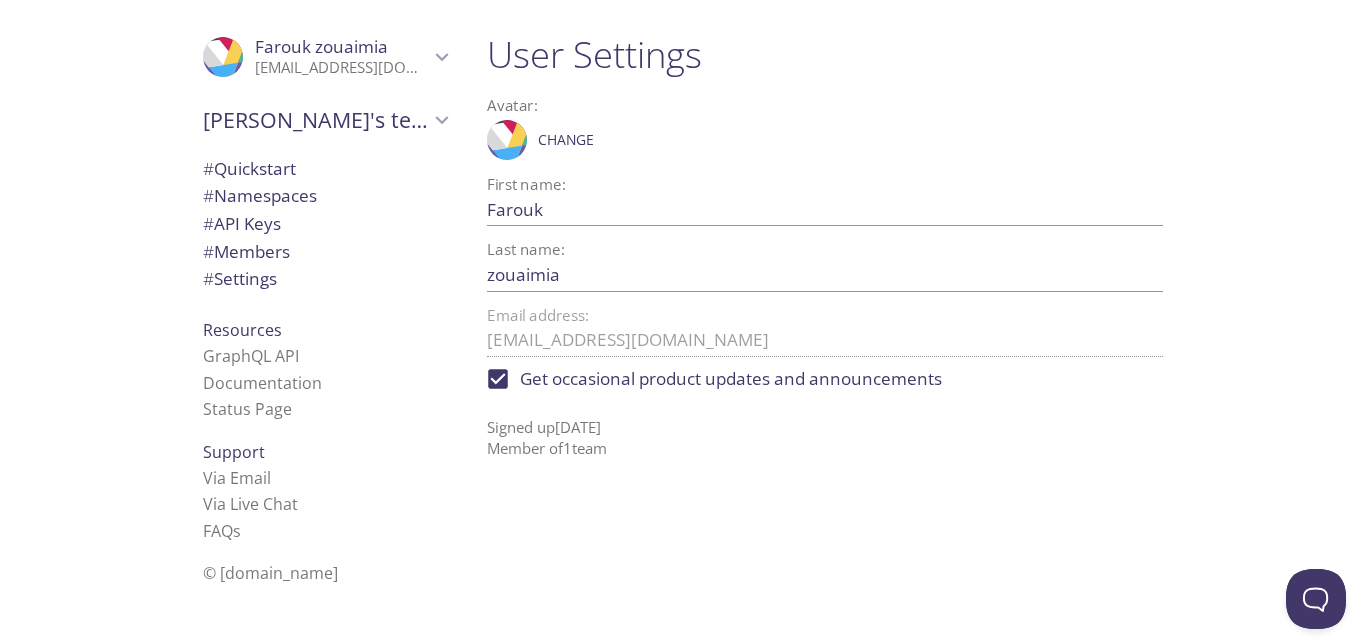click on "#  Namespaces" at bounding box center [260, 195] 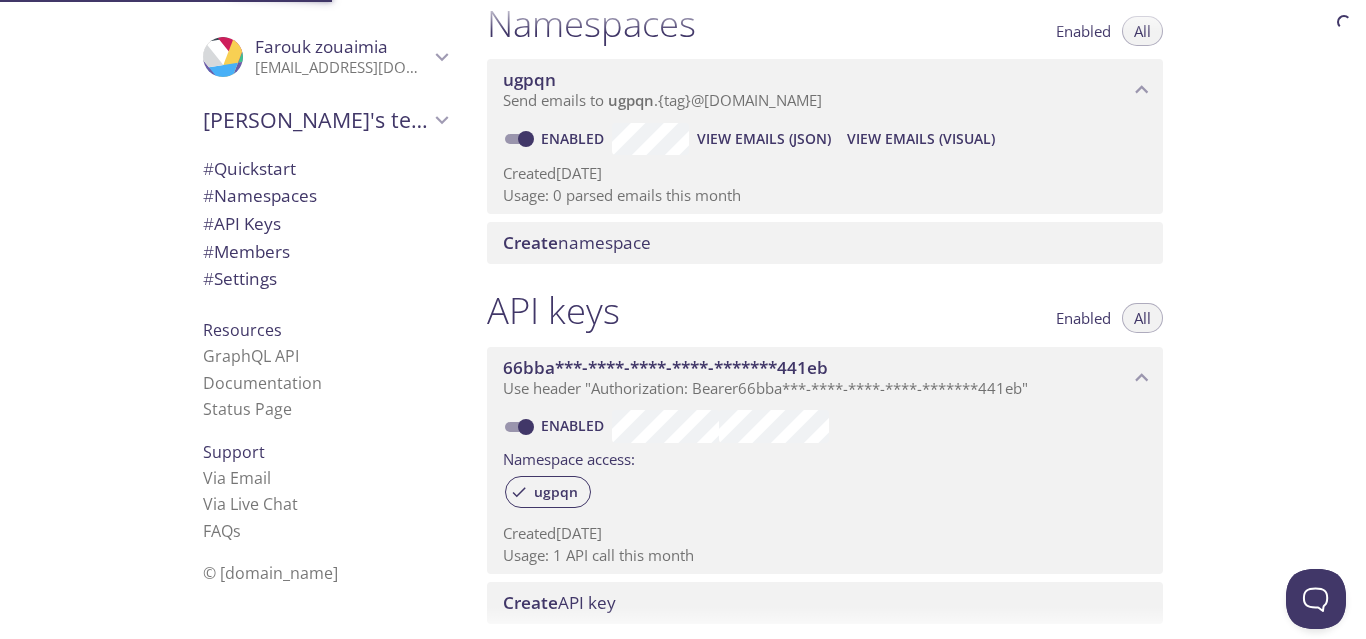 scroll, scrollTop: 253, scrollLeft: 0, axis: vertical 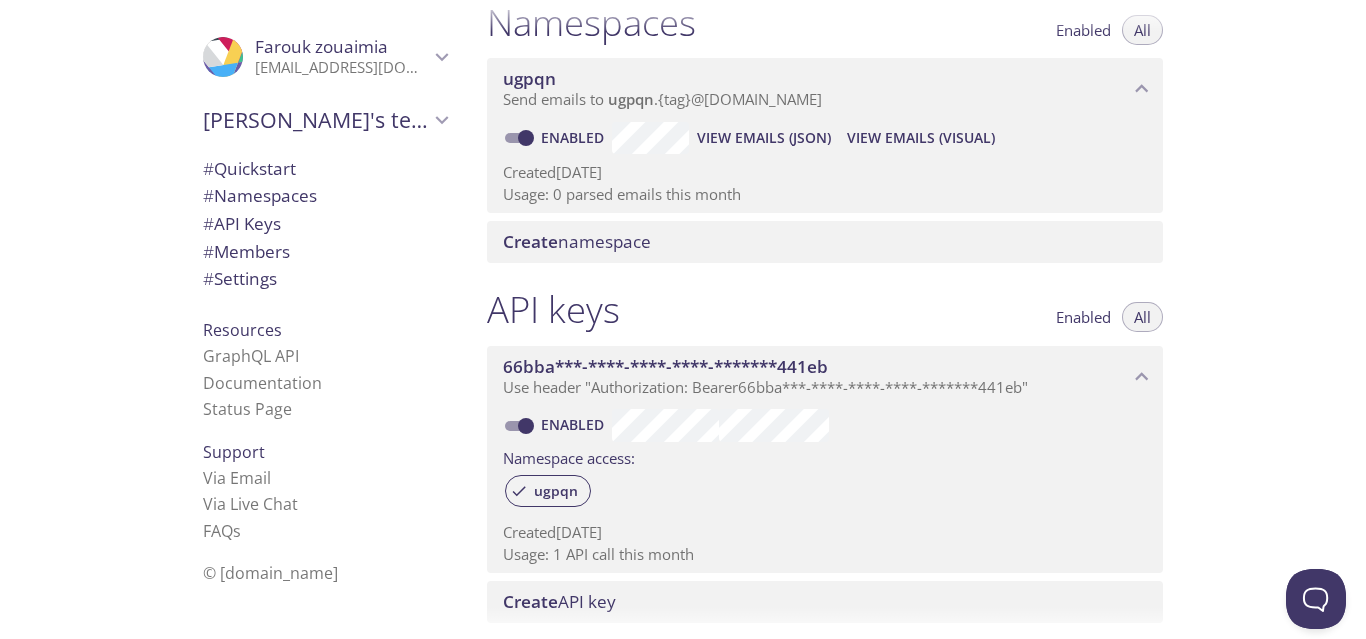 click on "Usage: 0 parsed emails this month" at bounding box center [825, 194] 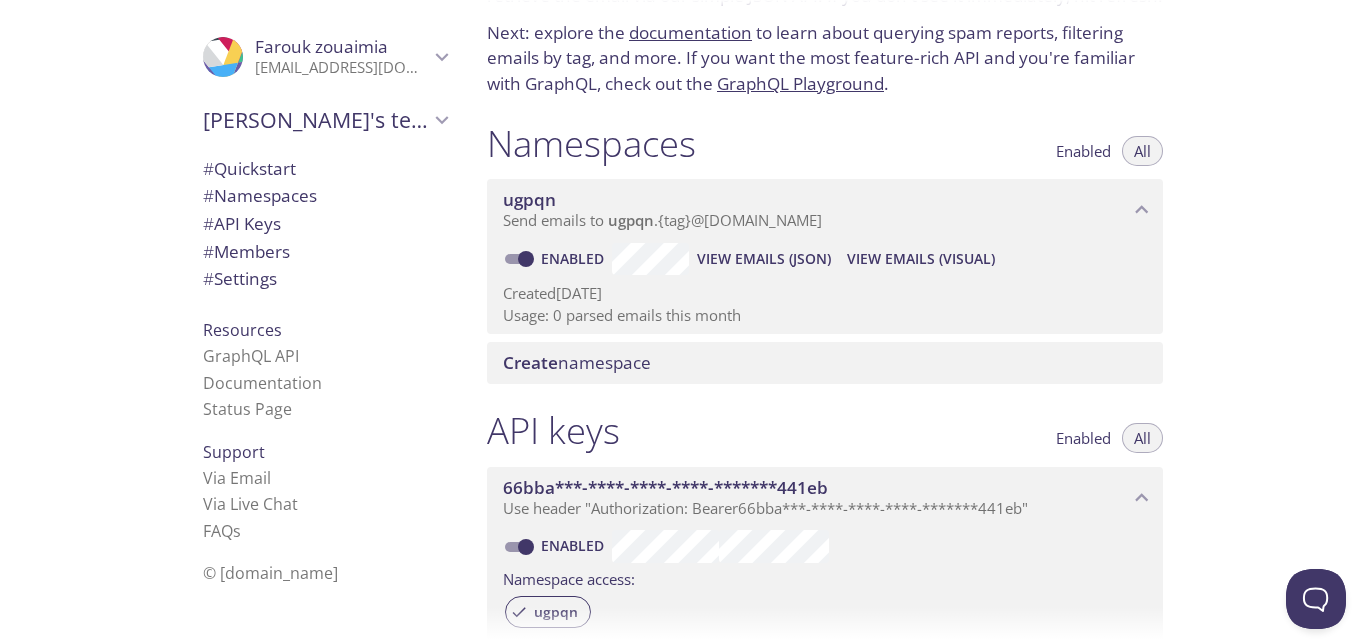 scroll, scrollTop: 131, scrollLeft: 0, axis: vertical 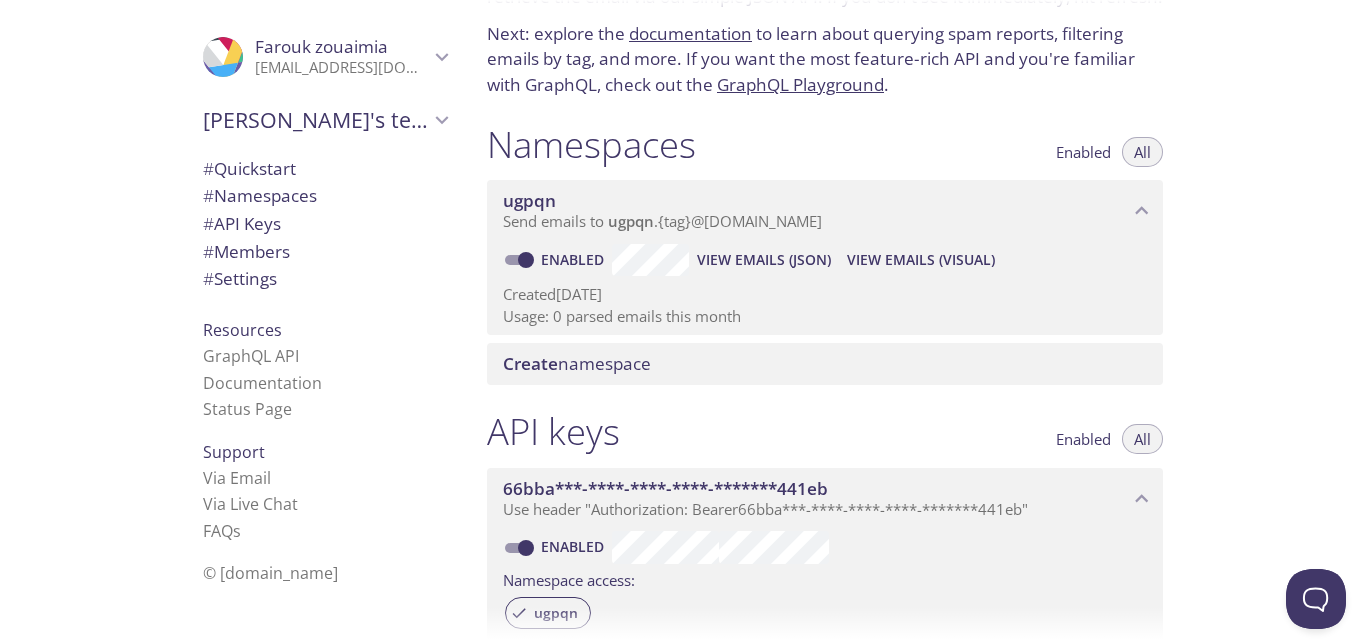 click on "Namespaces" at bounding box center [591, 144] 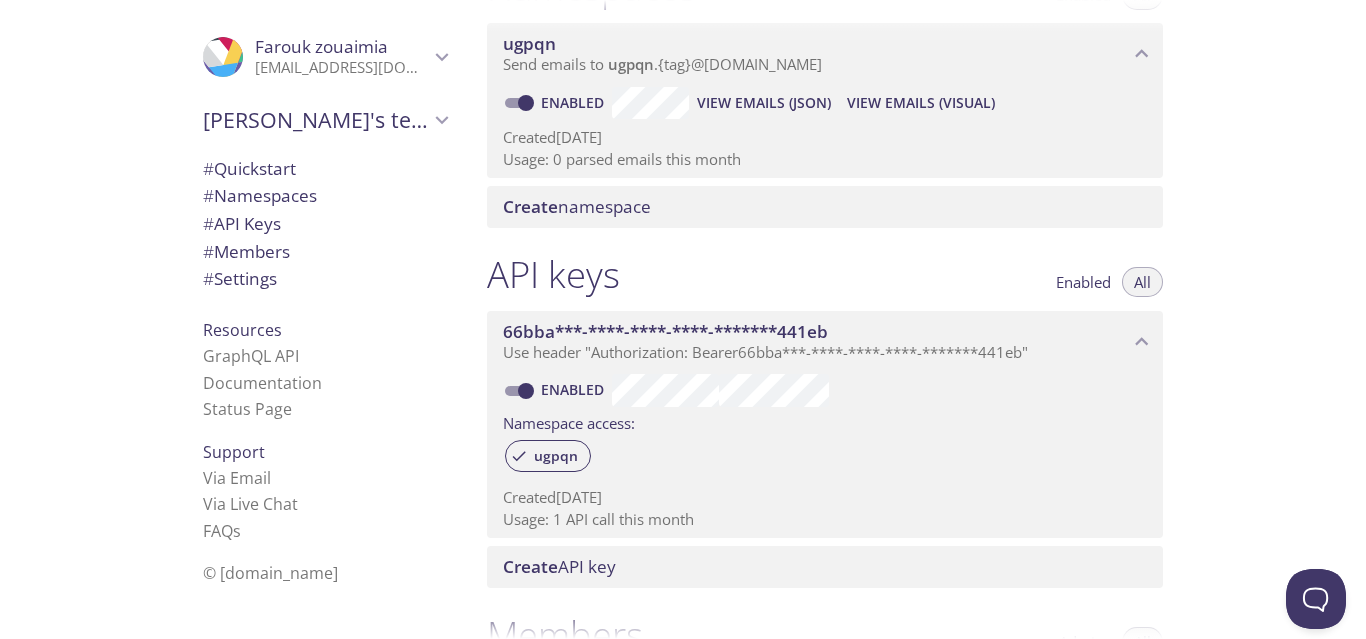 scroll, scrollTop: 285, scrollLeft: 0, axis: vertical 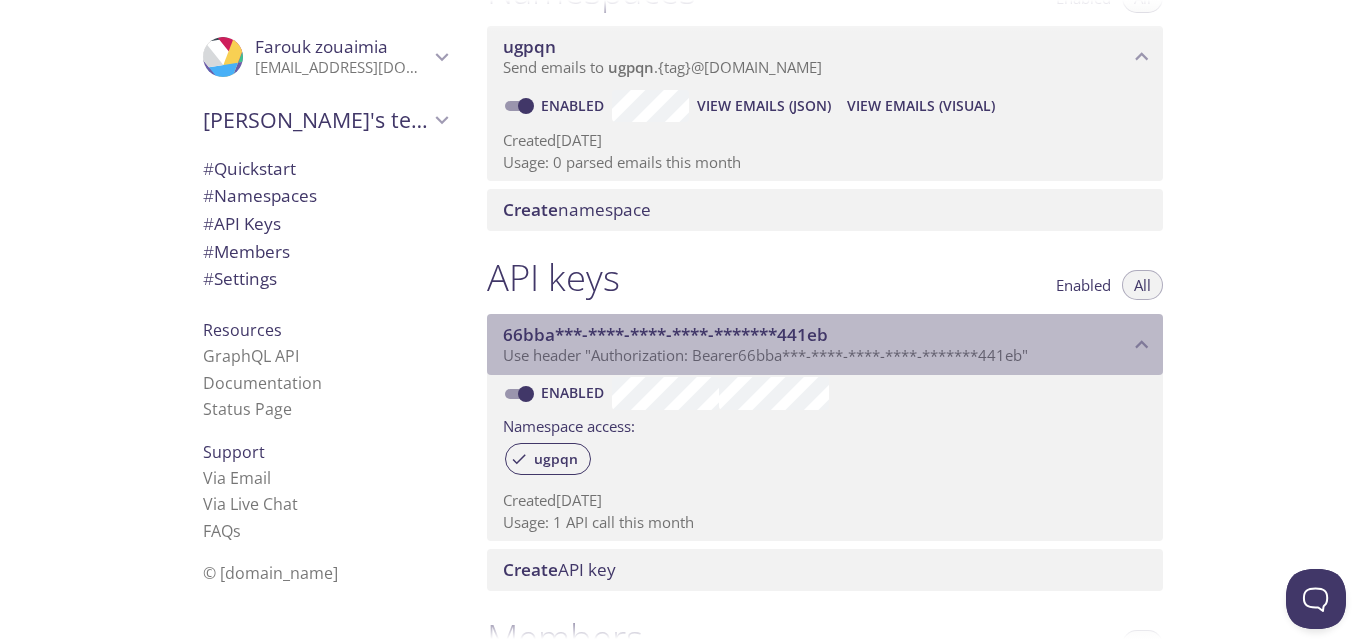 click on "66bba***-****-****-****-*******441eb" at bounding box center [665, 334] 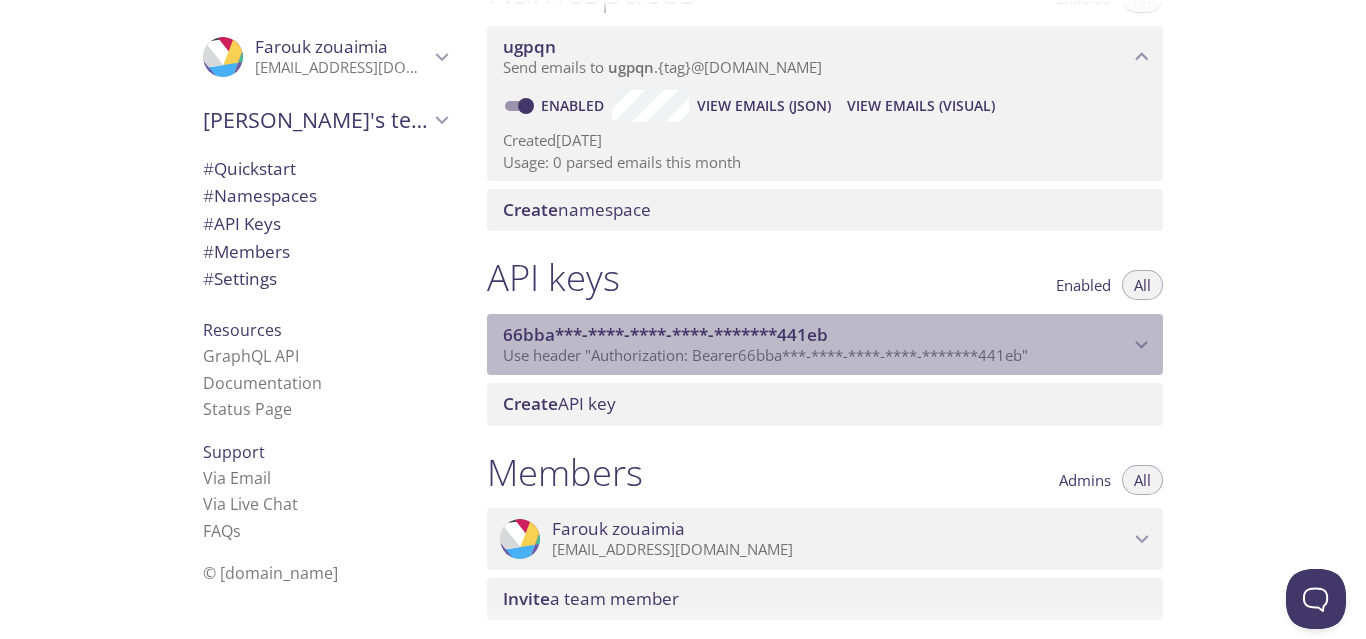 click on "66bba***-****-****-****-*******441eb" at bounding box center [665, 334] 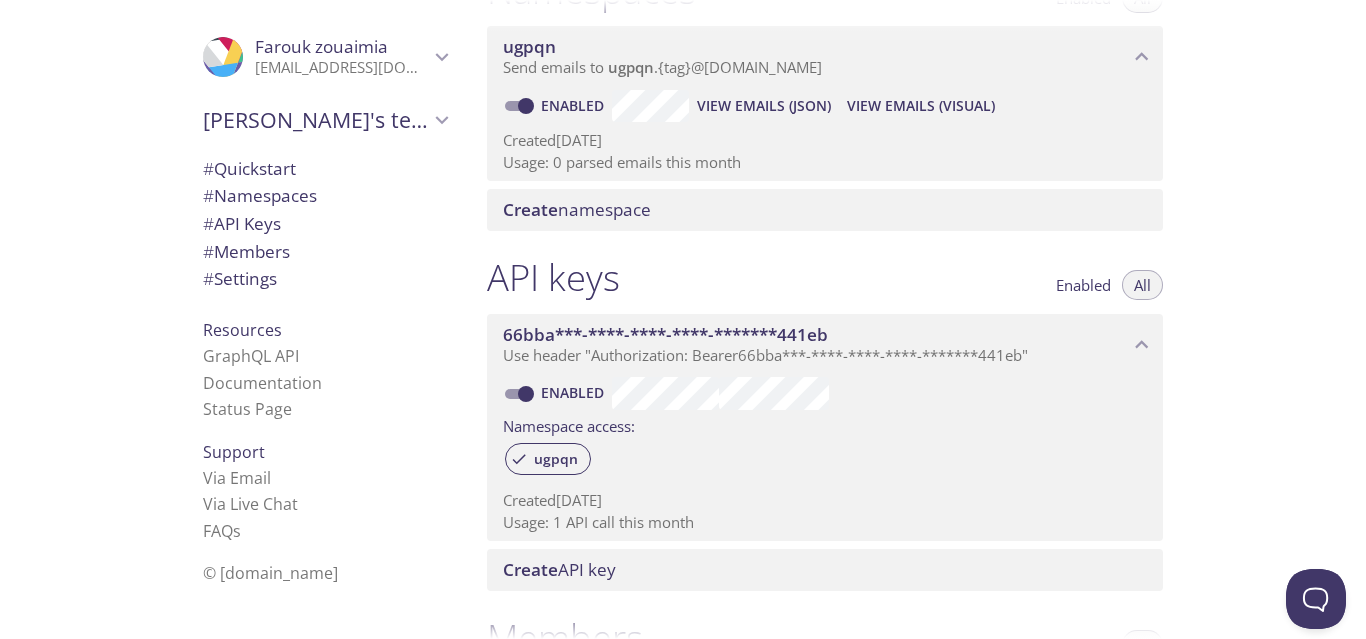 scroll, scrollTop: 341, scrollLeft: 0, axis: vertical 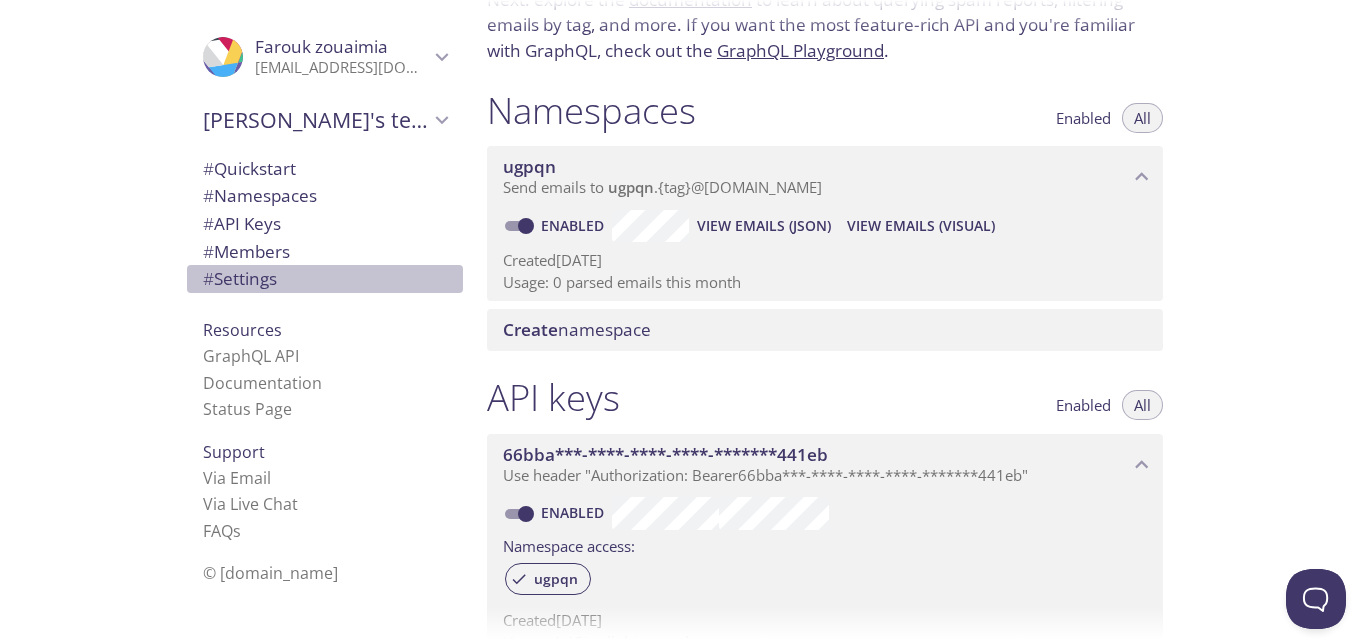 click on "#  Settings" at bounding box center (240, 278) 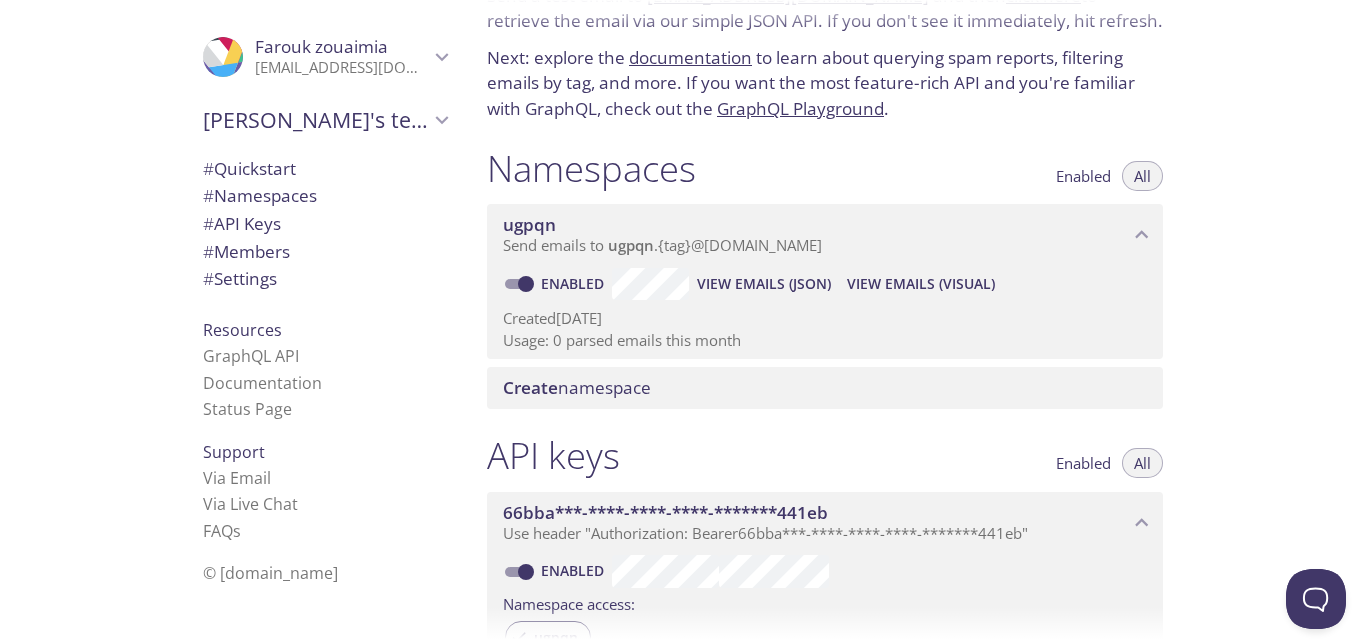 scroll, scrollTop: 83, scrollLeft: 0, axis: vertical 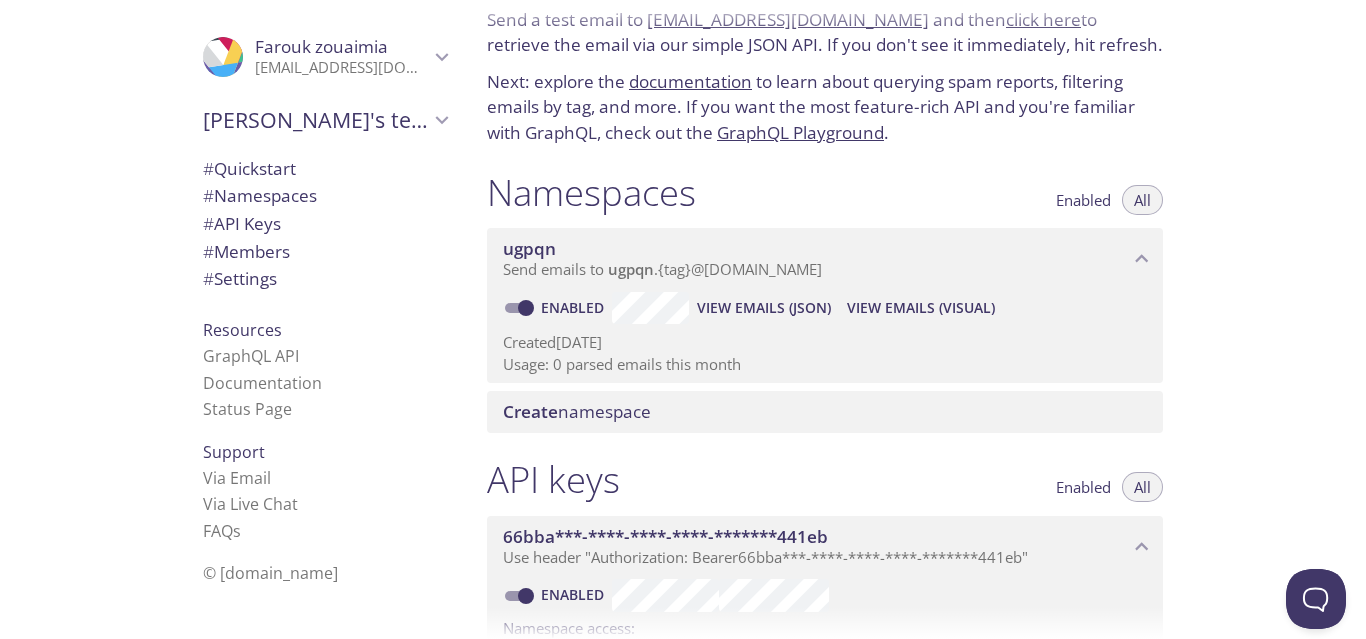 click on "Created  20 Jul 2025" at bounding box center (825, 342) 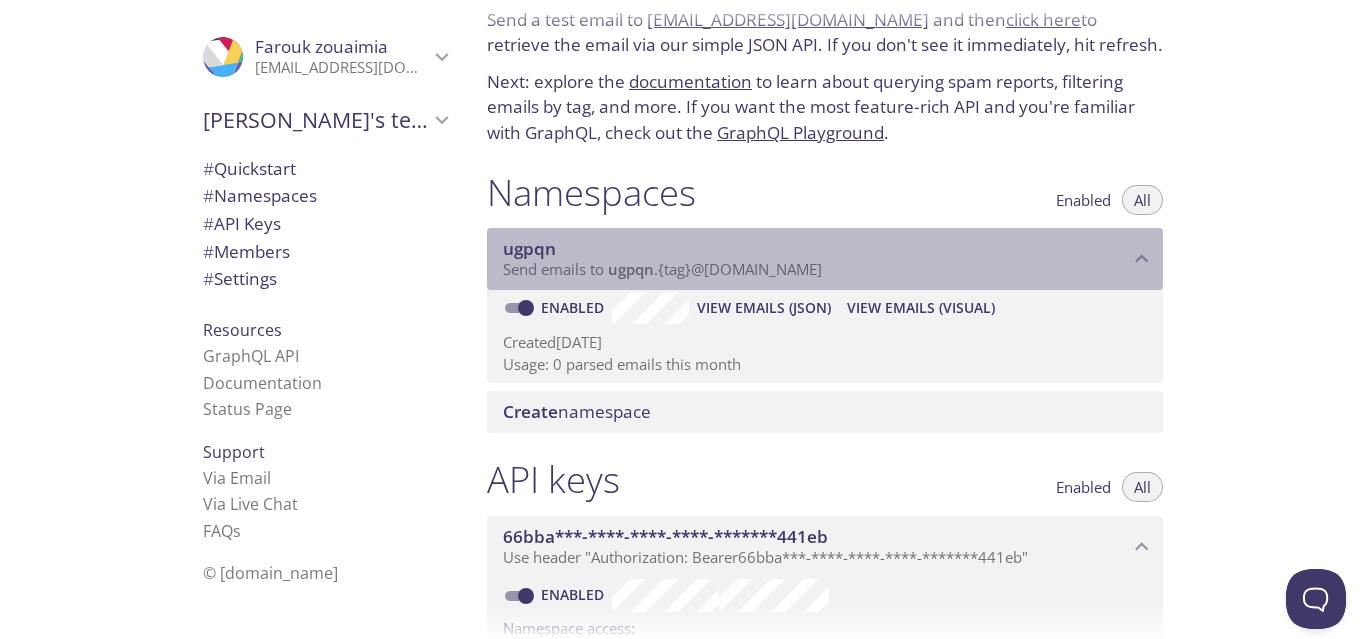 click on "ugpqn" at bounding box center [816, 249] 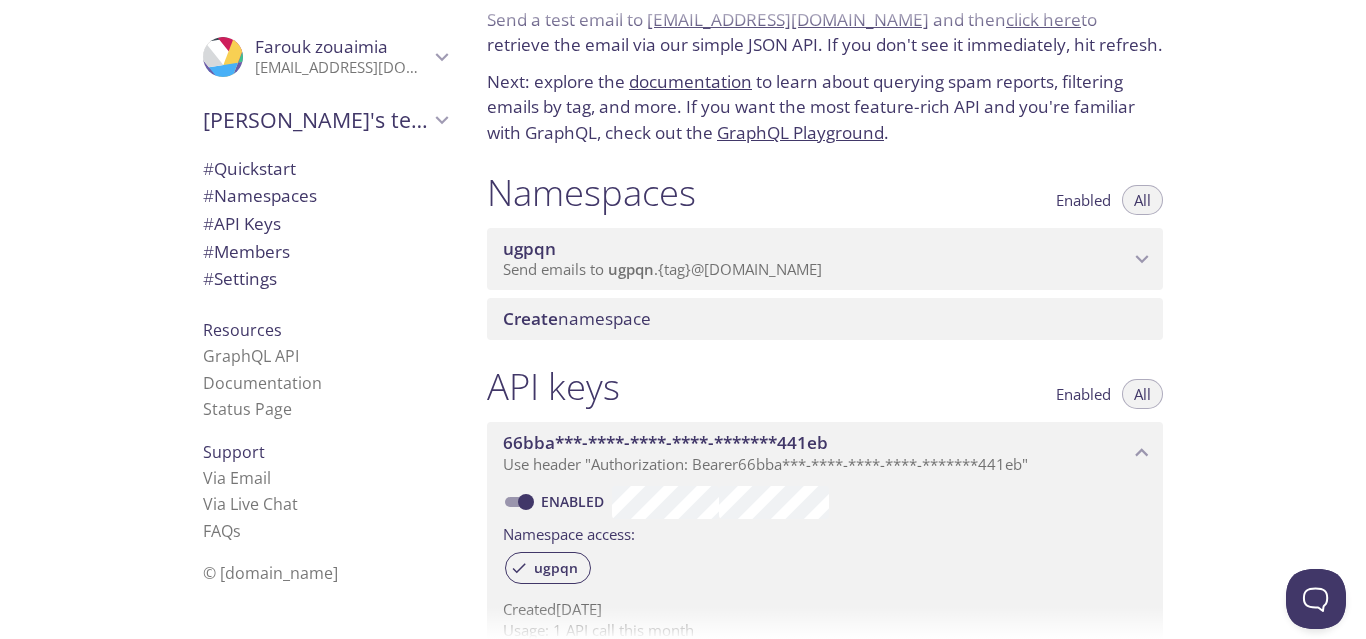 click on "ugpqn" at bounding box center (816, 249) 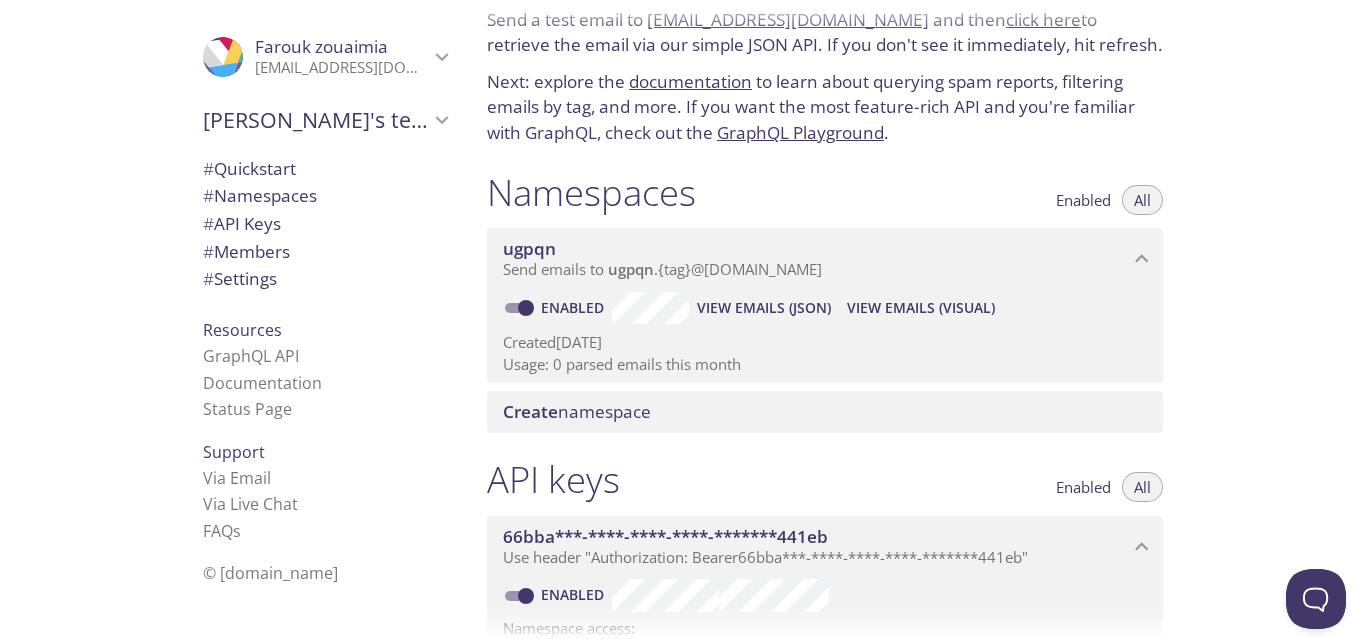 drag, startPoint x: 813, startPoint y: 244, endPoint x: 690, endPoint y: 265, distance: 124.77981 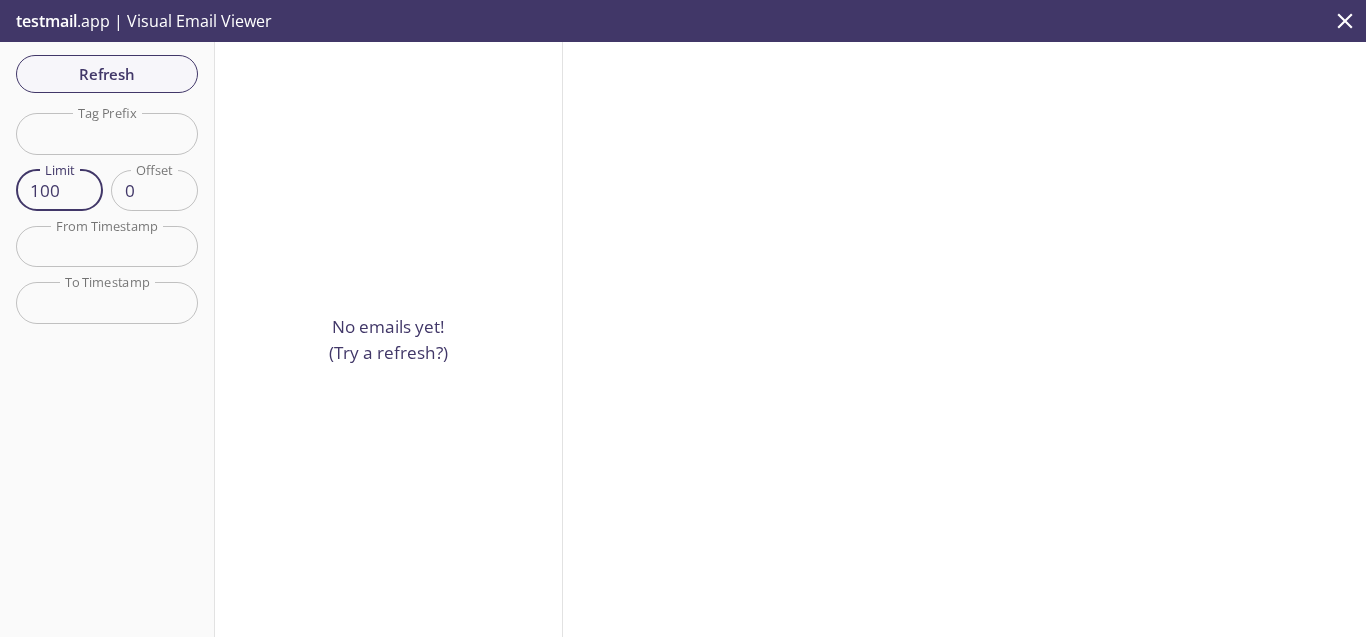 click on "100" at bounding box center (59, 190) 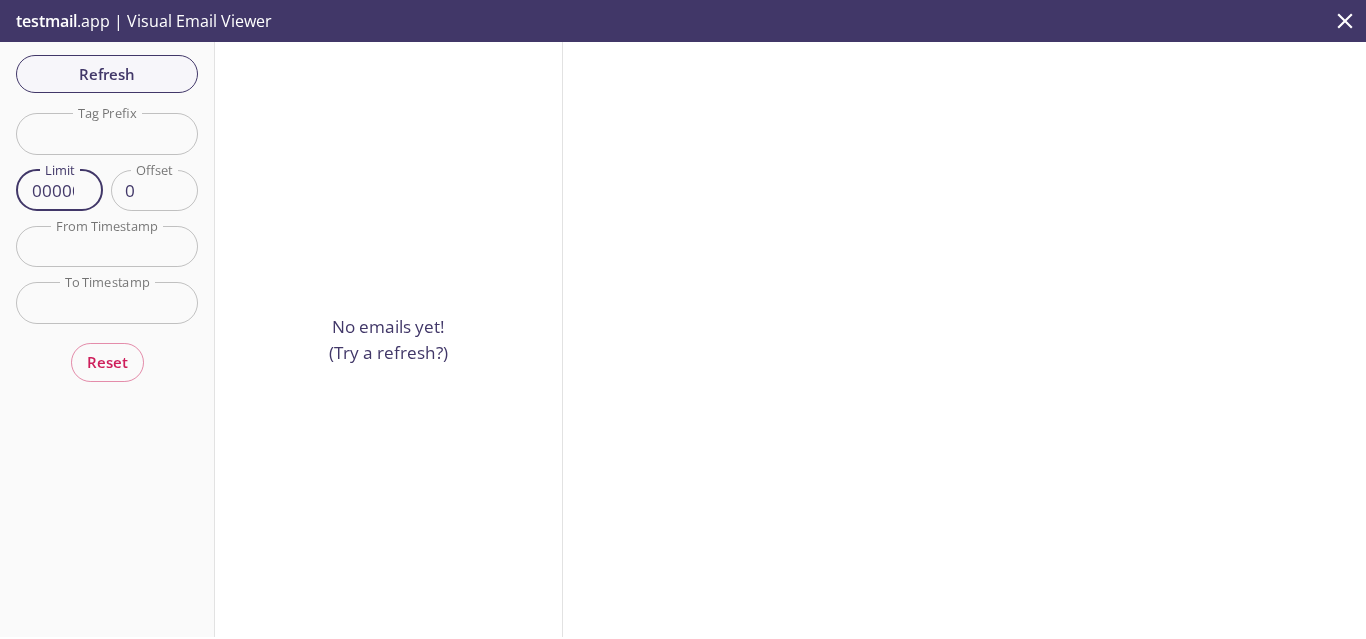 scroll, scrollTop: 0, scrollLeft: 18, axis: horizontal 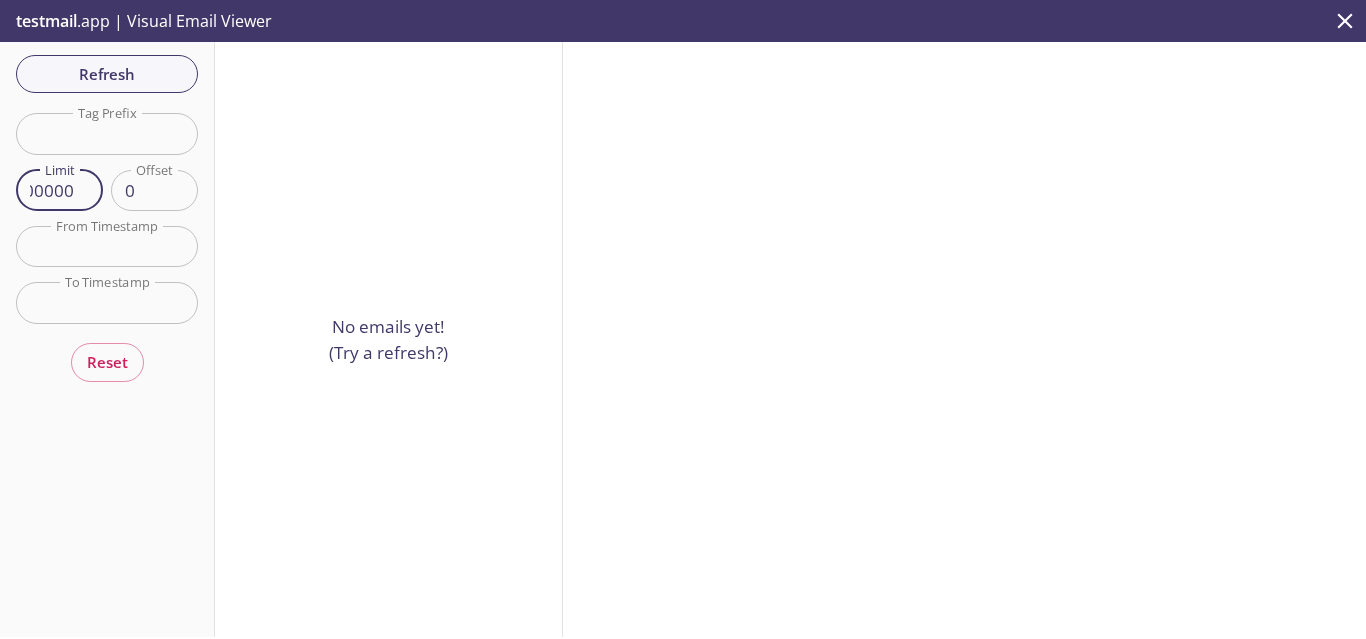 click on "100000" at bounding box center [59, 190] 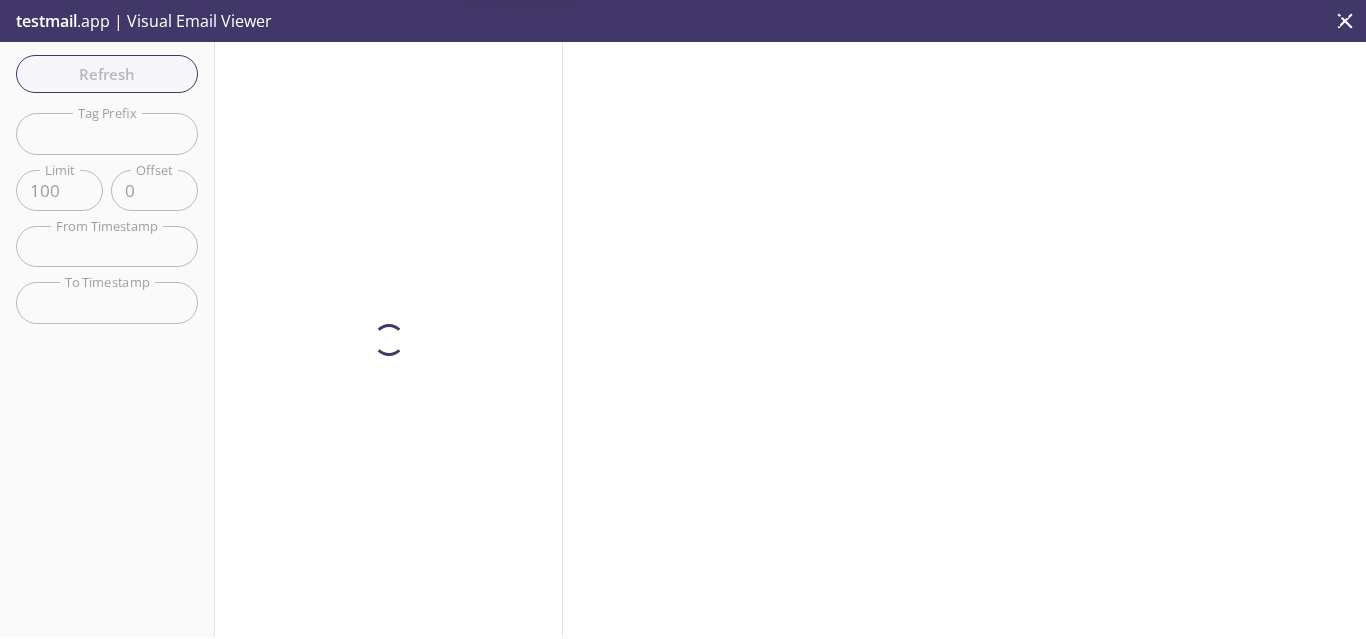 click on "Refresh Filters Tag Prefix Tag Prefix Limit 100 Limit Offset 0 Offset From Timestamp From Timestamp To Timestamp To Timestamp Reset" at bounding box center (107, 339) 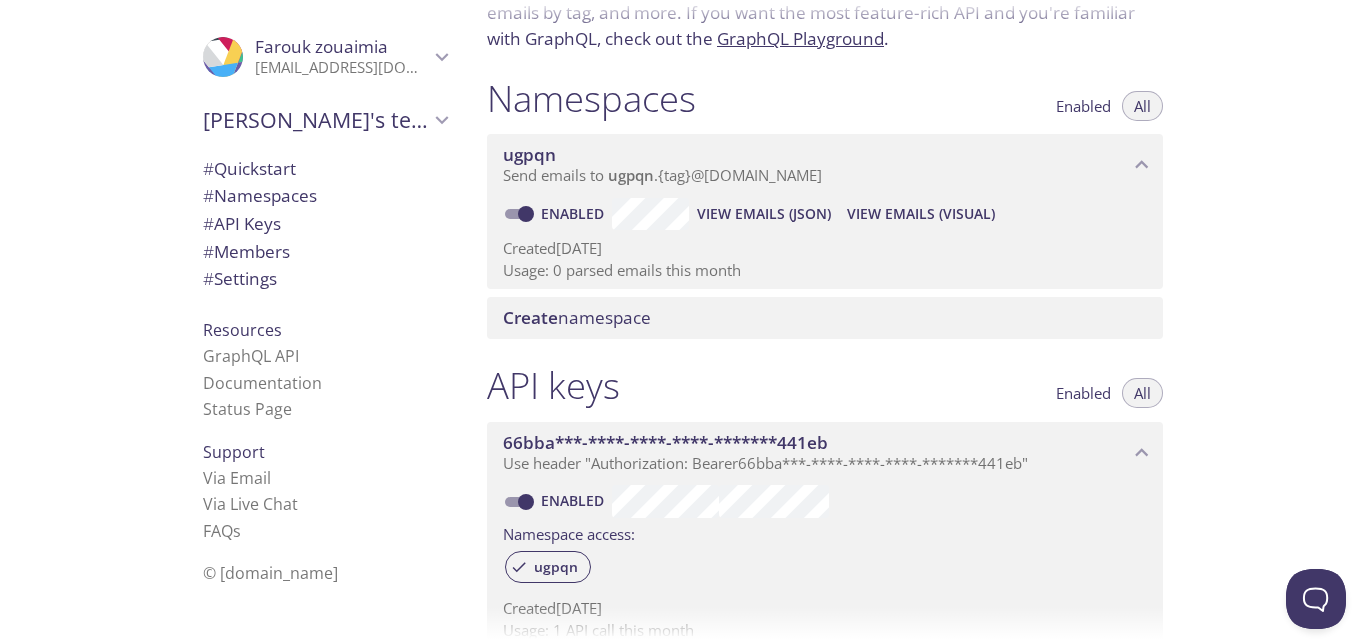 scroll, scrollTop: 176, scrollLeft: 0, axis: vertical 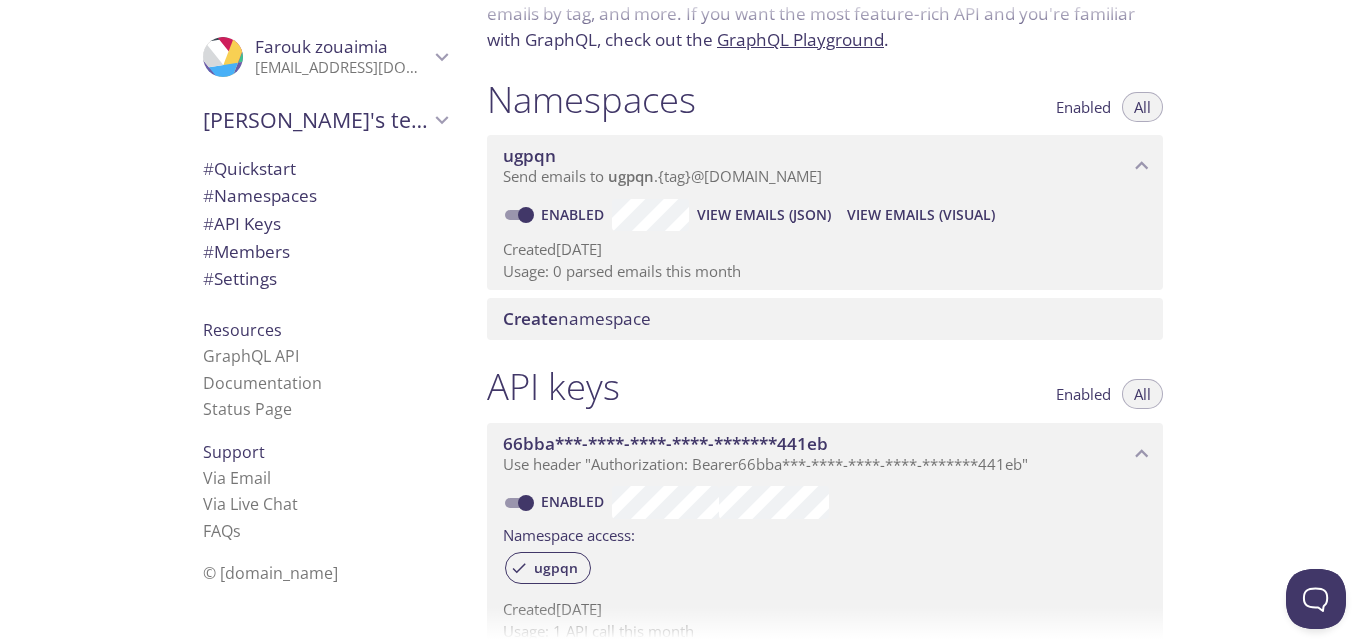 click on "Usage: 0 parsed emails this month" at bounding box center (825, 271) 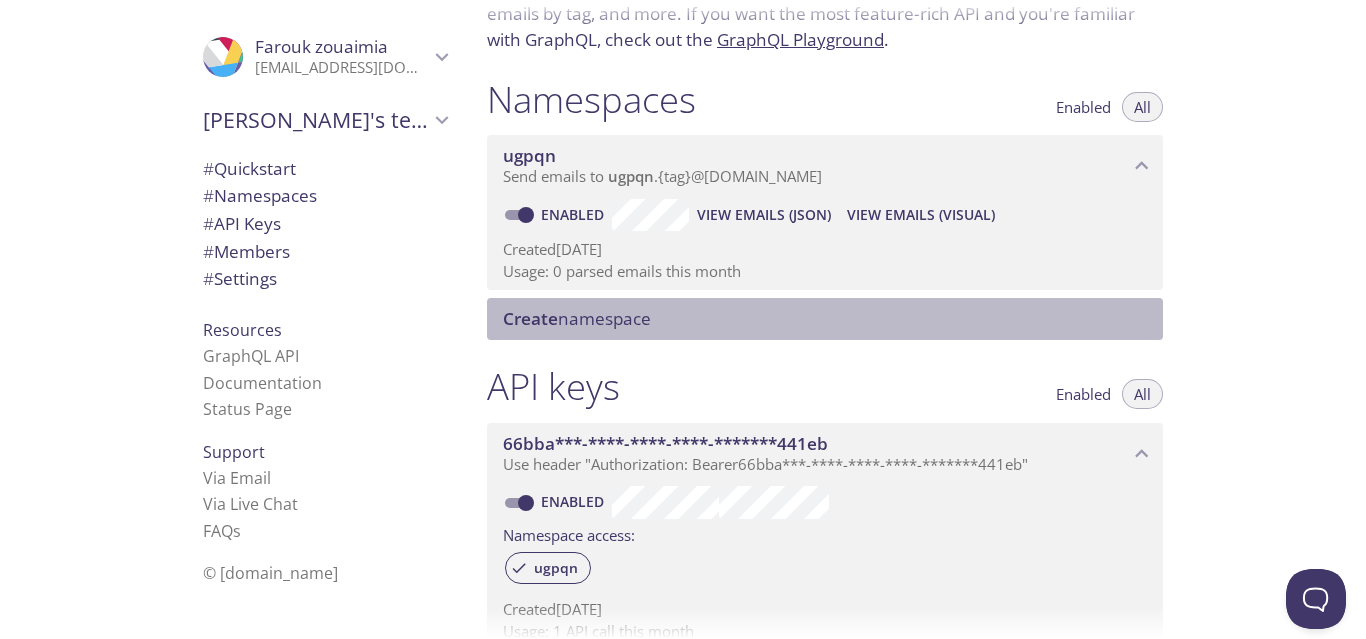 click on "Create  namespace" at bounding box center (825, 319) 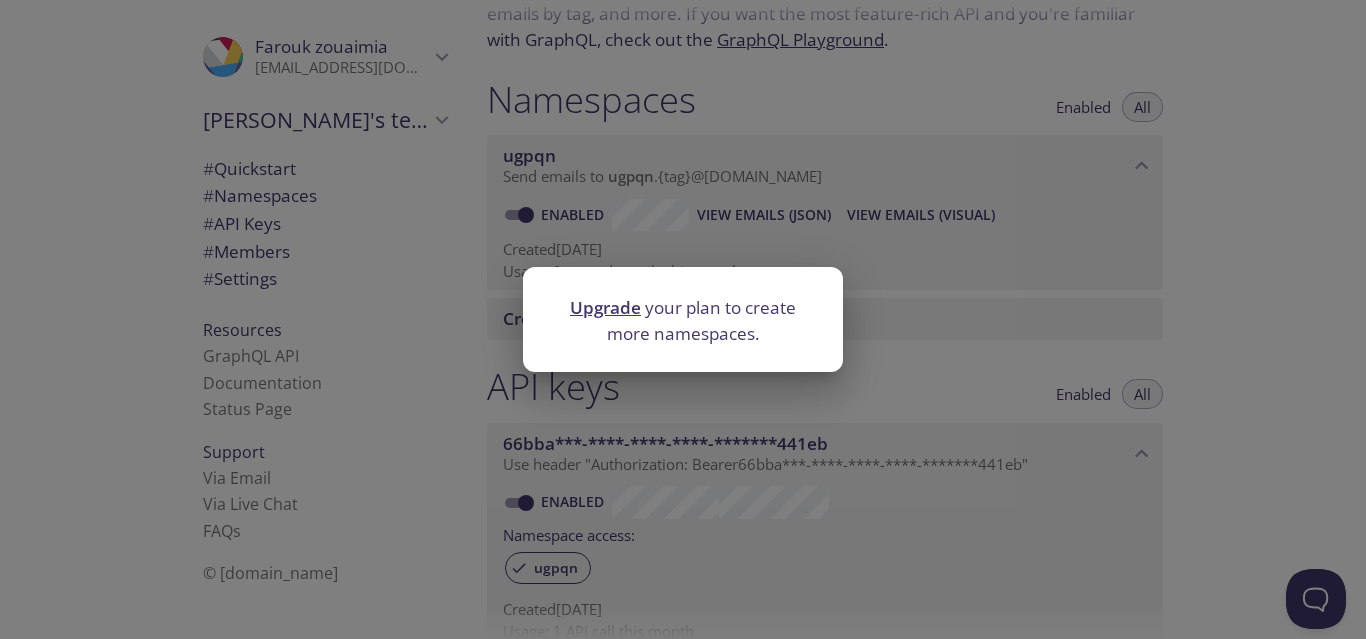 click on "Upgrade   your plan to create more namespaces." at bounding box center [683, 319] 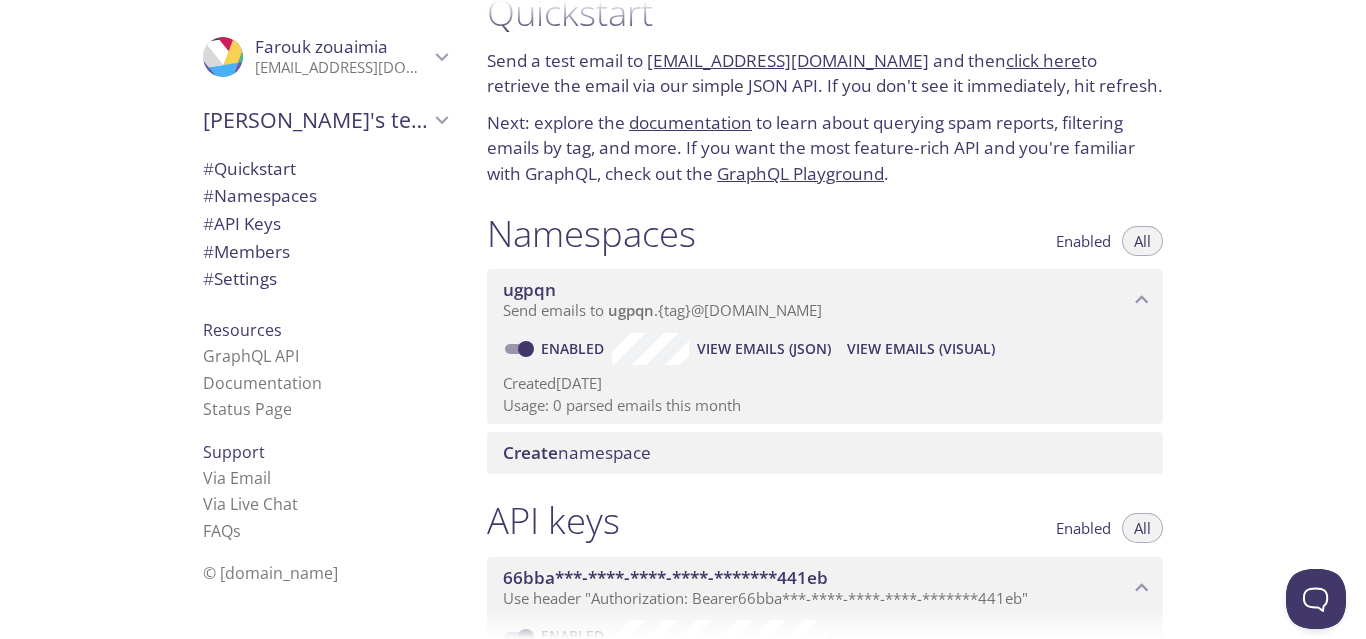 scroll, scrollTop: 0, scrollLeft: 0, axis: both 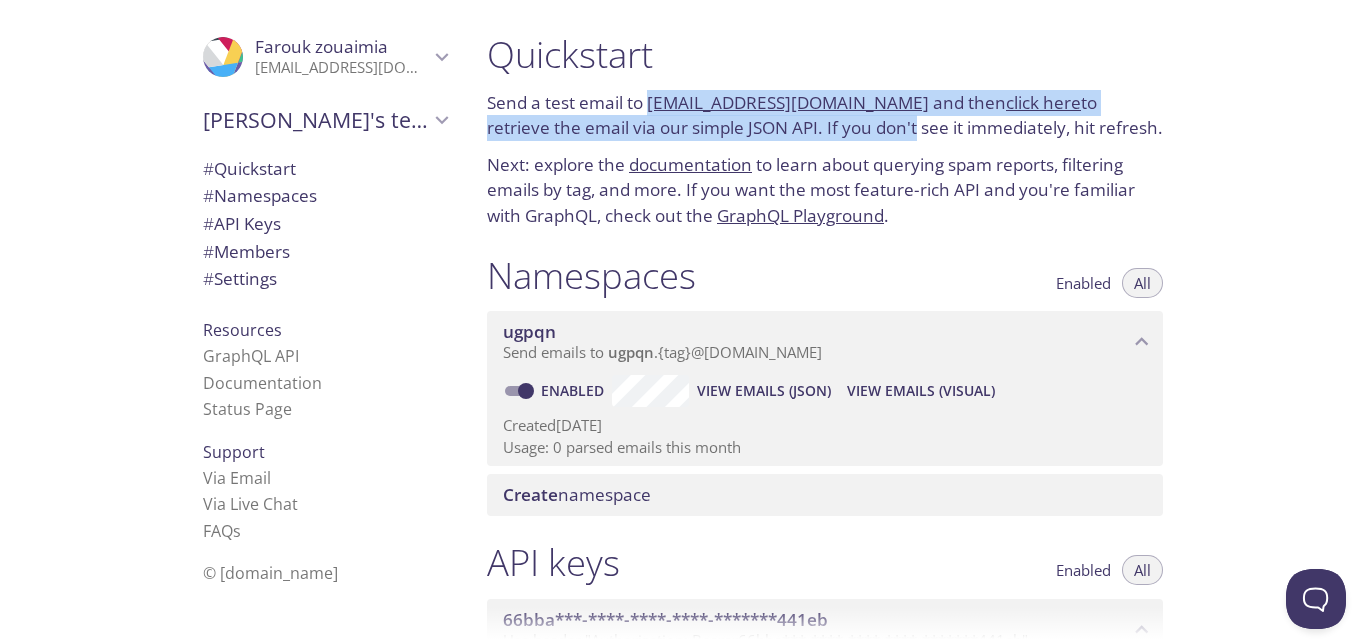 drag, startPoint x: 649, startPoint y: 109, endPoint x: 866, endPoint y: 163, distance: 223.61798 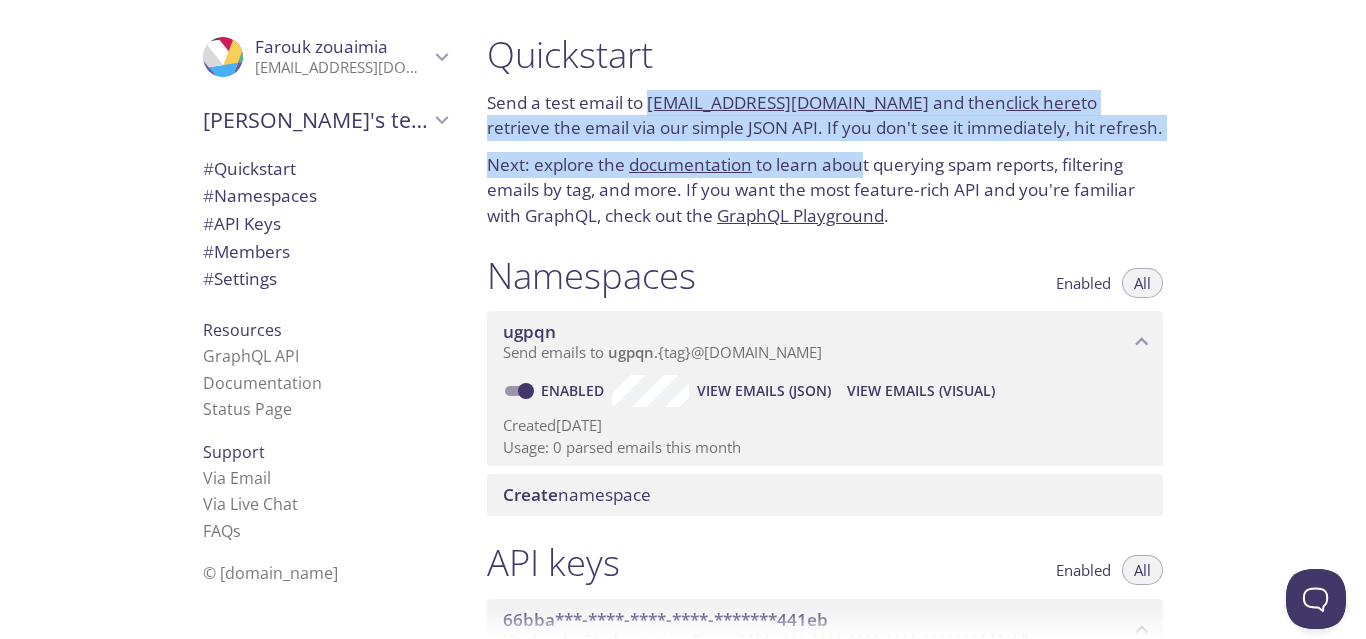 click on "Next: explore the   documentation   to learn about querying spam reports, filtering emails by tag, and more. If you want the most feature-rich API and you're familiar with GraphQL, check out the   GraphQL Playground ." at bounding box center [825, 190] 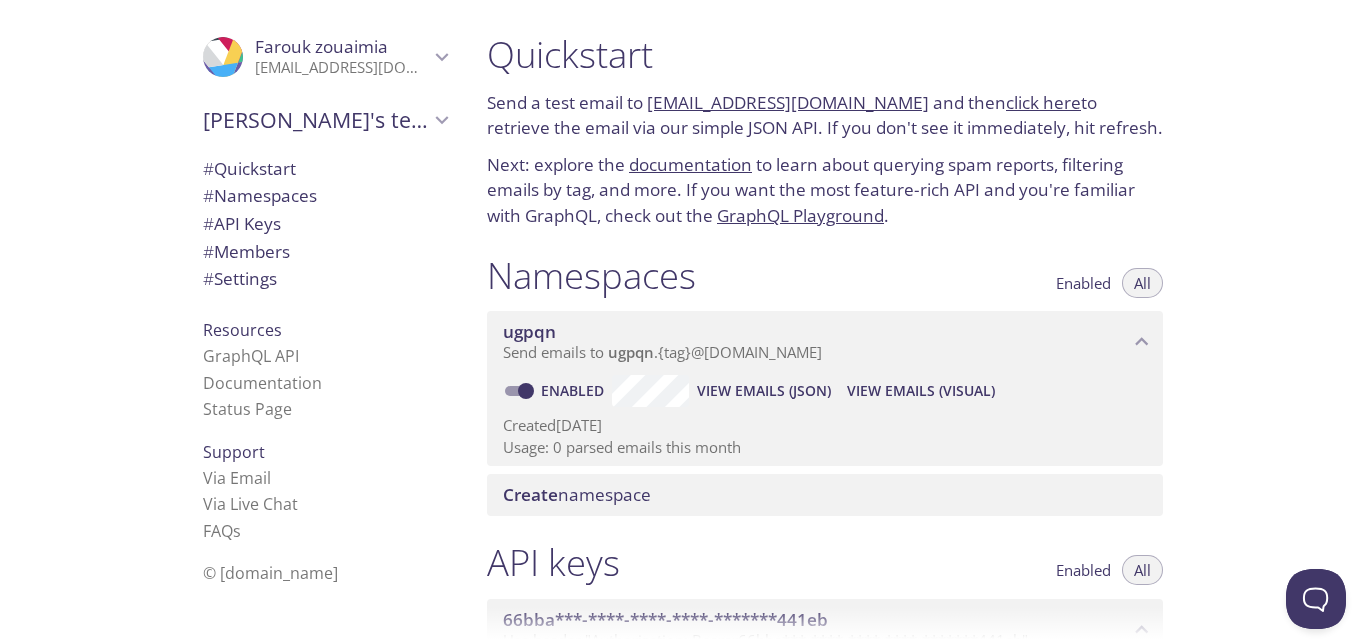 drag, startPoint x: 646, startPoint y: 101, endPoint x: 896, endPoint y: 103, distance: 250.008 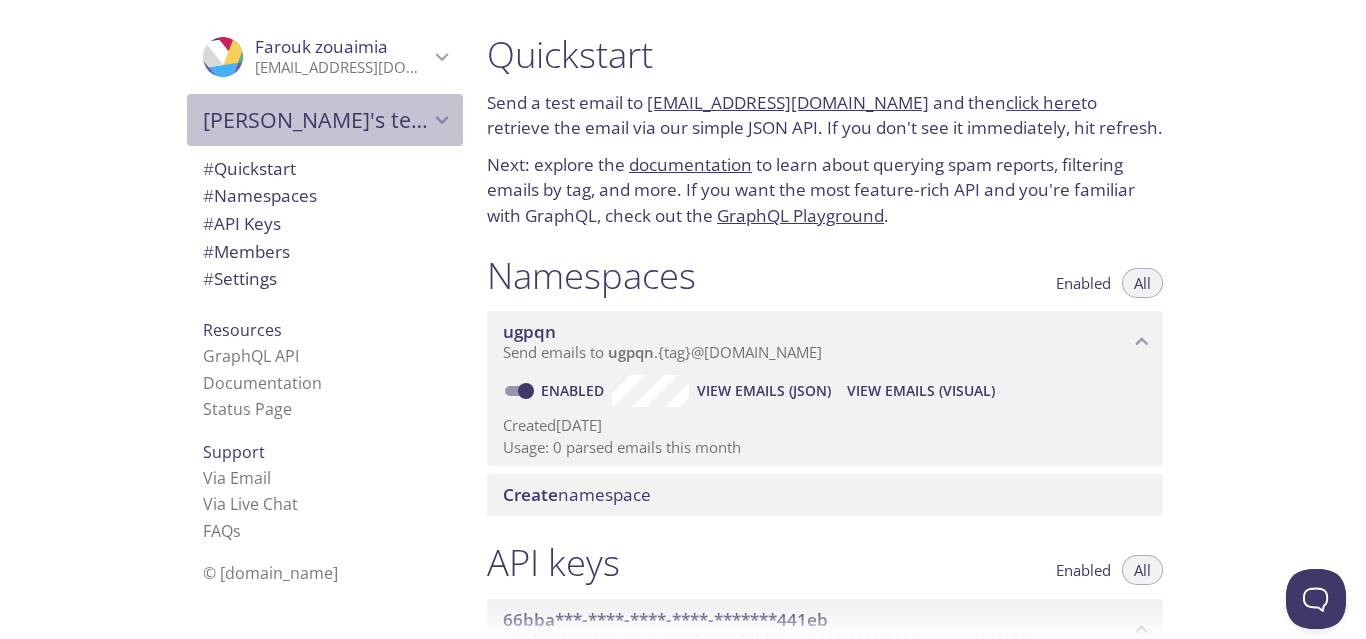 click on "Farouk's team" at bounding box center [316, 120] 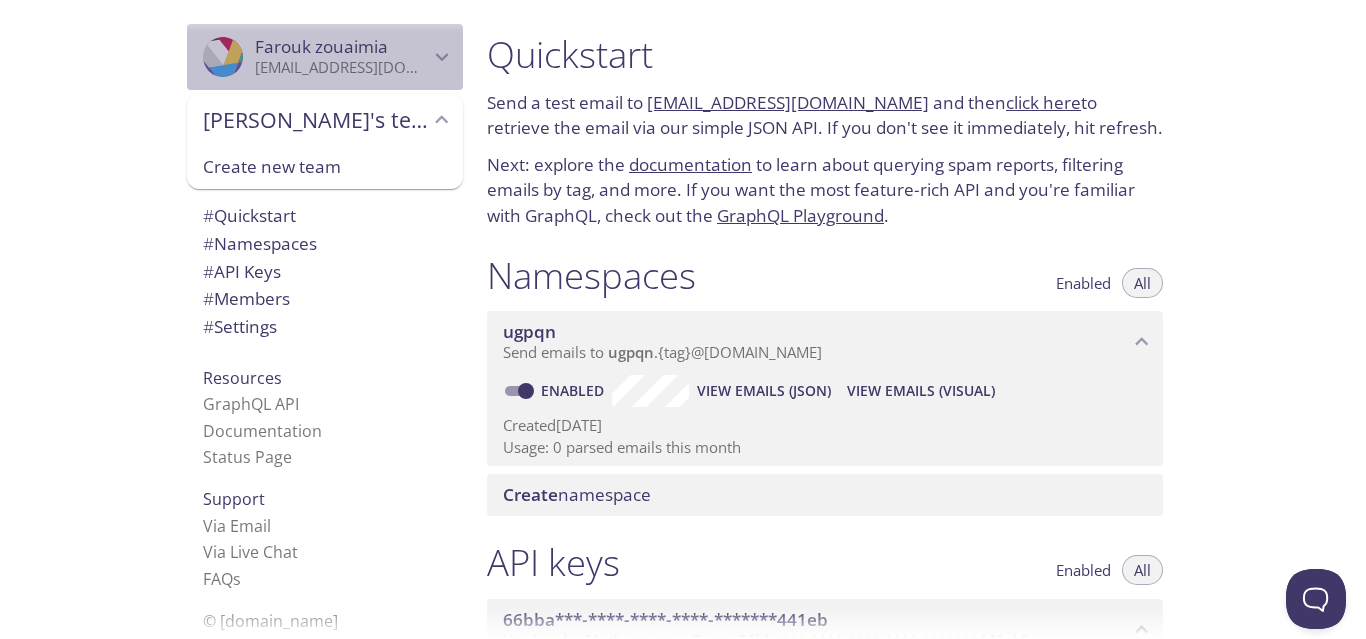 click on "Farouk   zouaimia" at bounding box center [342, 47] 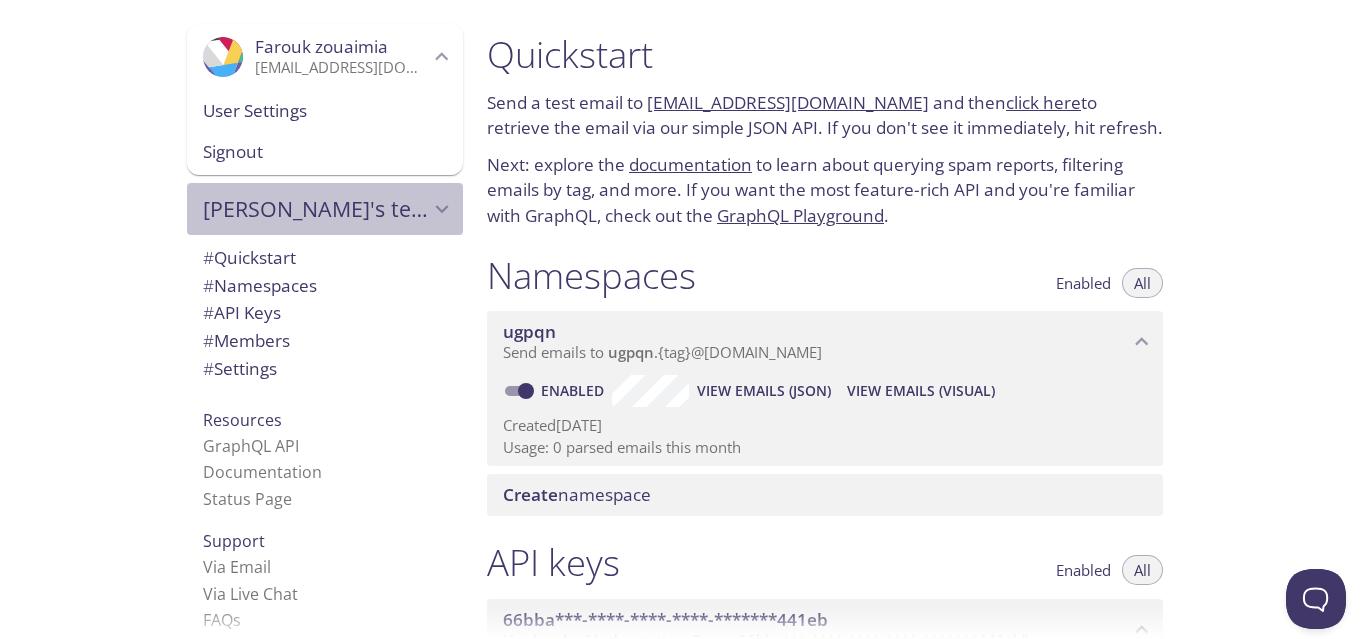click on "Farouk's team" at bounding box center (316, 209) 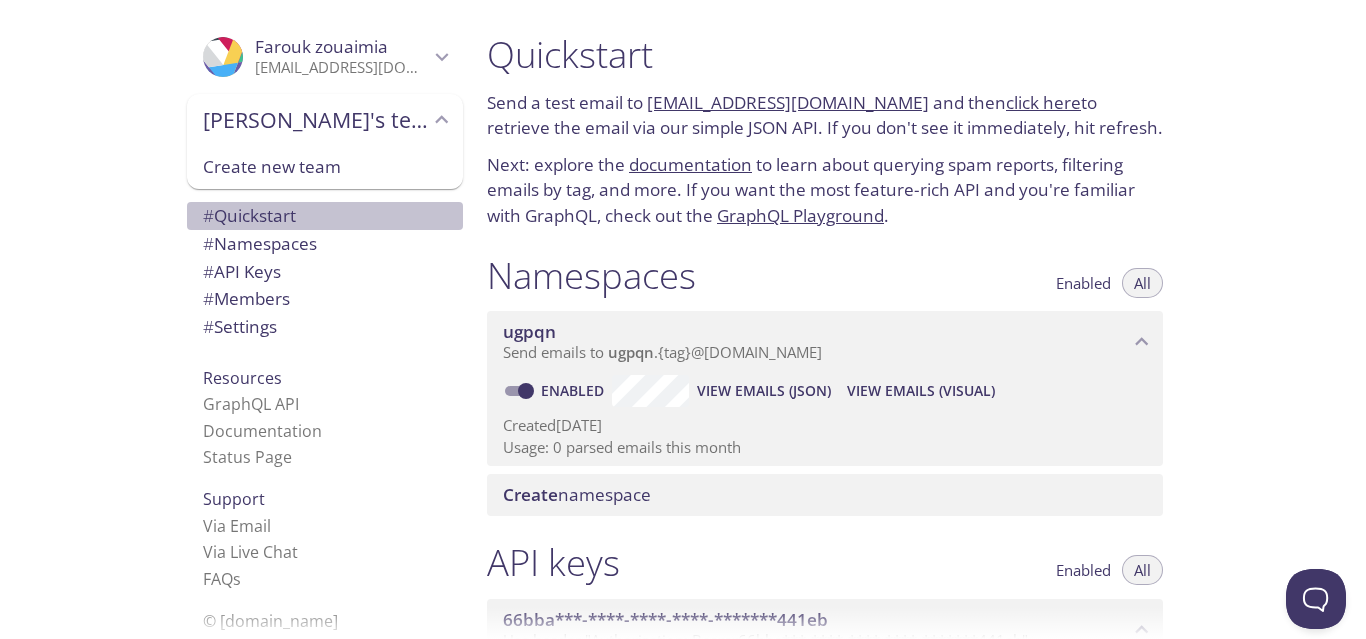 click on "#  Quickstart" at bounding box center [325, 216] 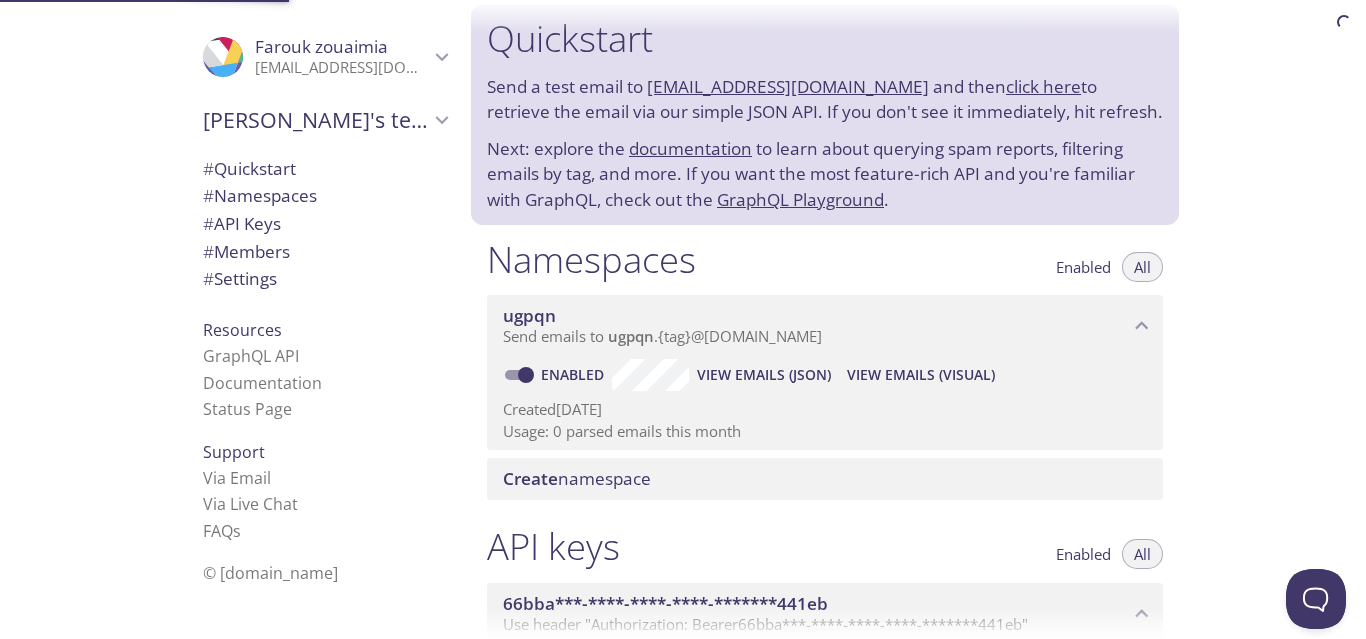 scroll, scrollTop: 32, scrollLeft: 0, axis: vertical 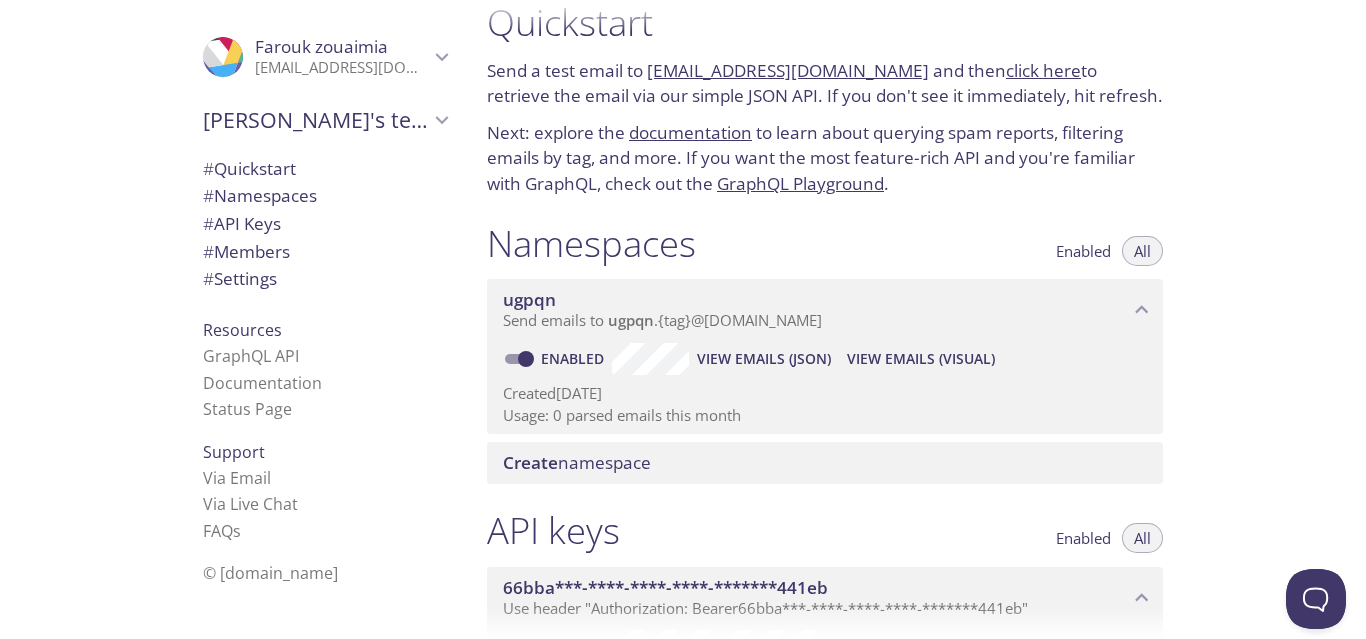 click on "Farouk's team" at bounding box center [325, 120] 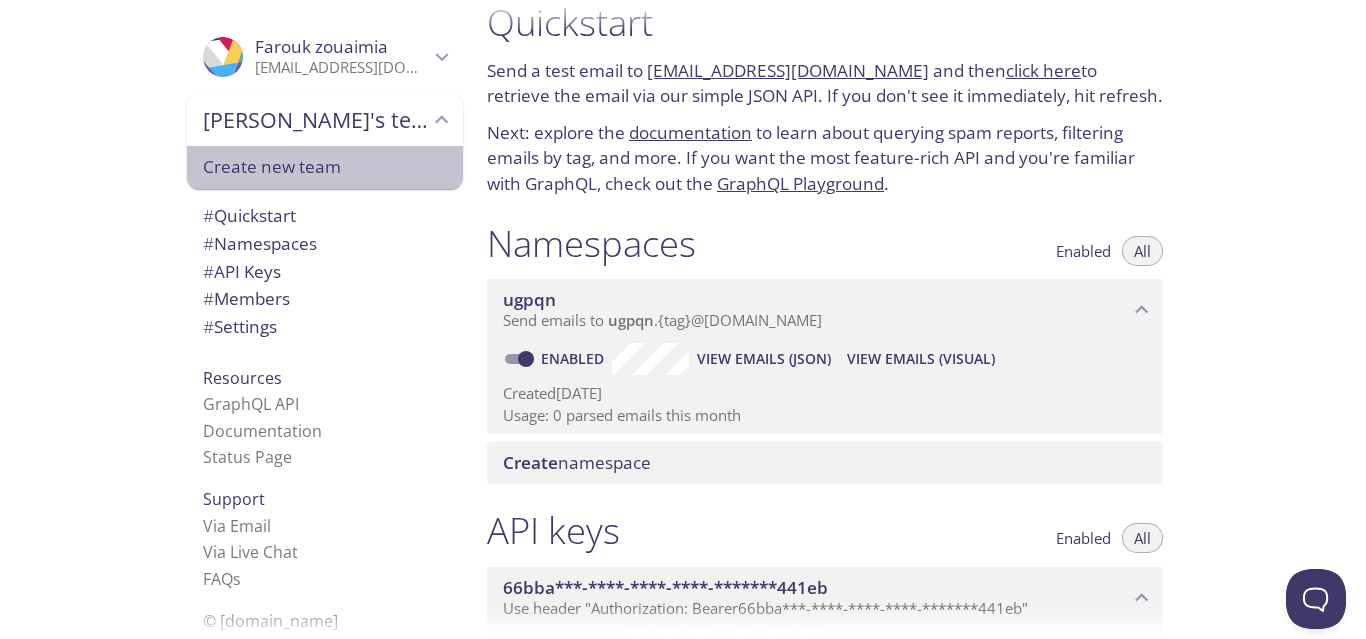 click on "Create new team" at bounding box center [325, 167] 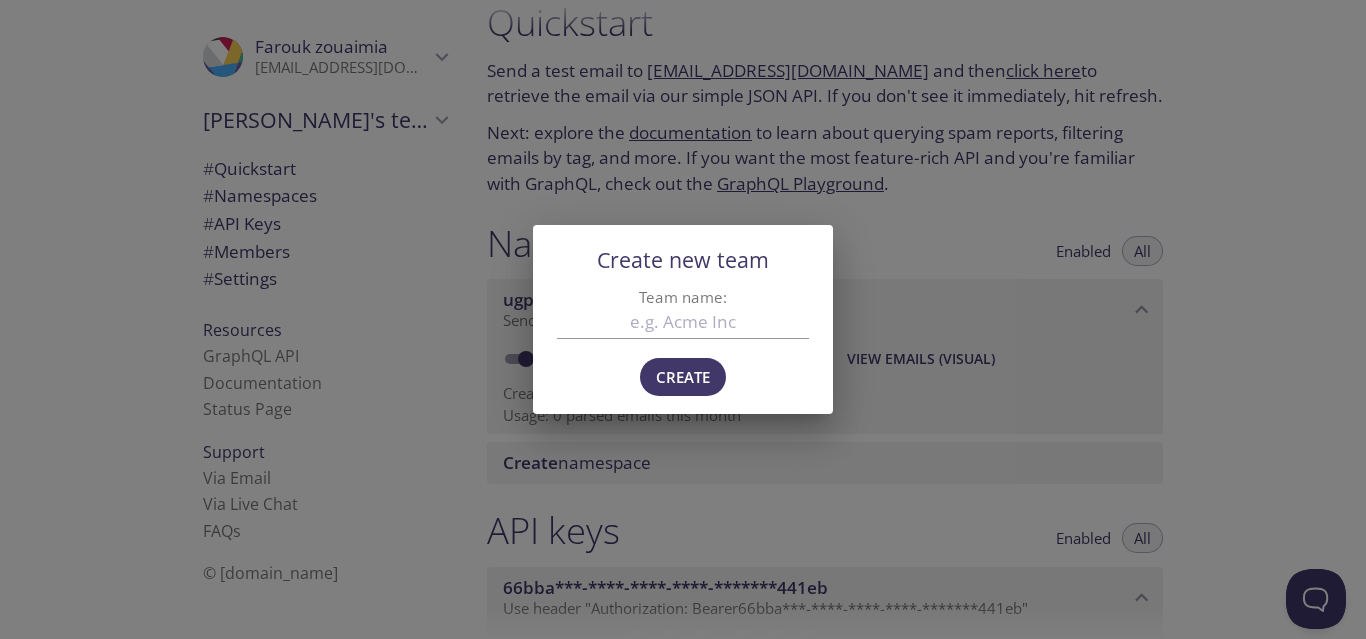 click on "Create new team Team name: Create" at bounding box center (683, 319) 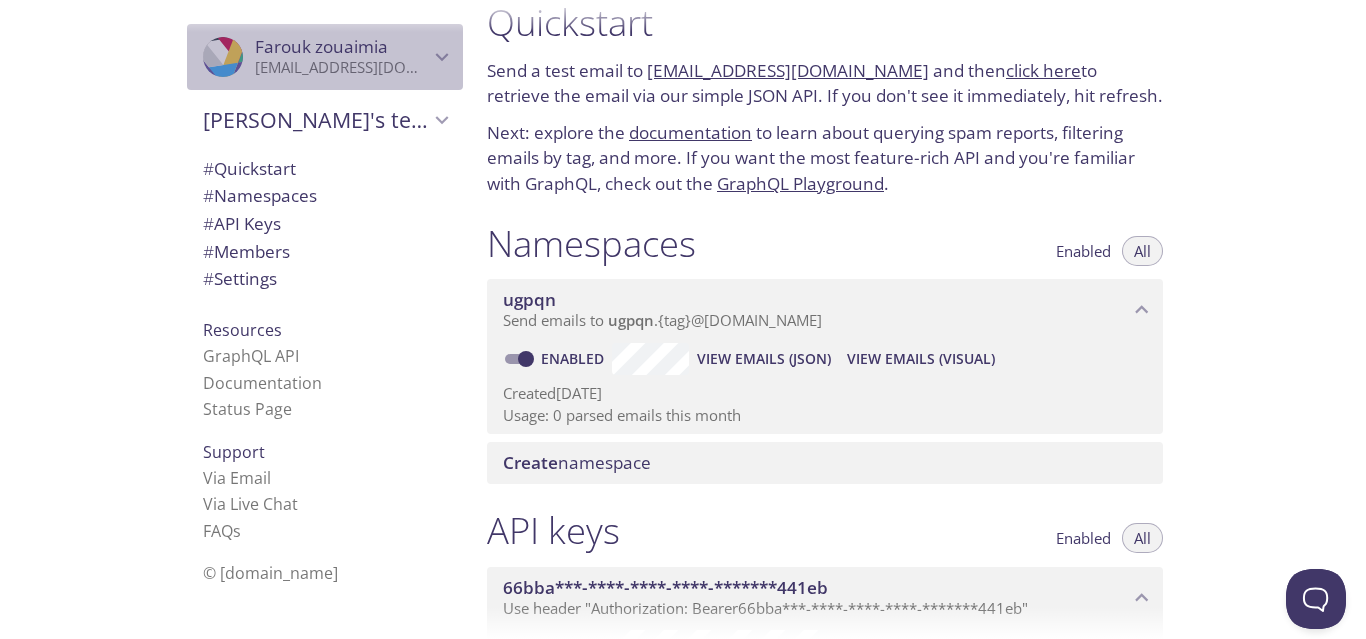click on "Farouk   zouaimia" at bounding box center (321, 46) 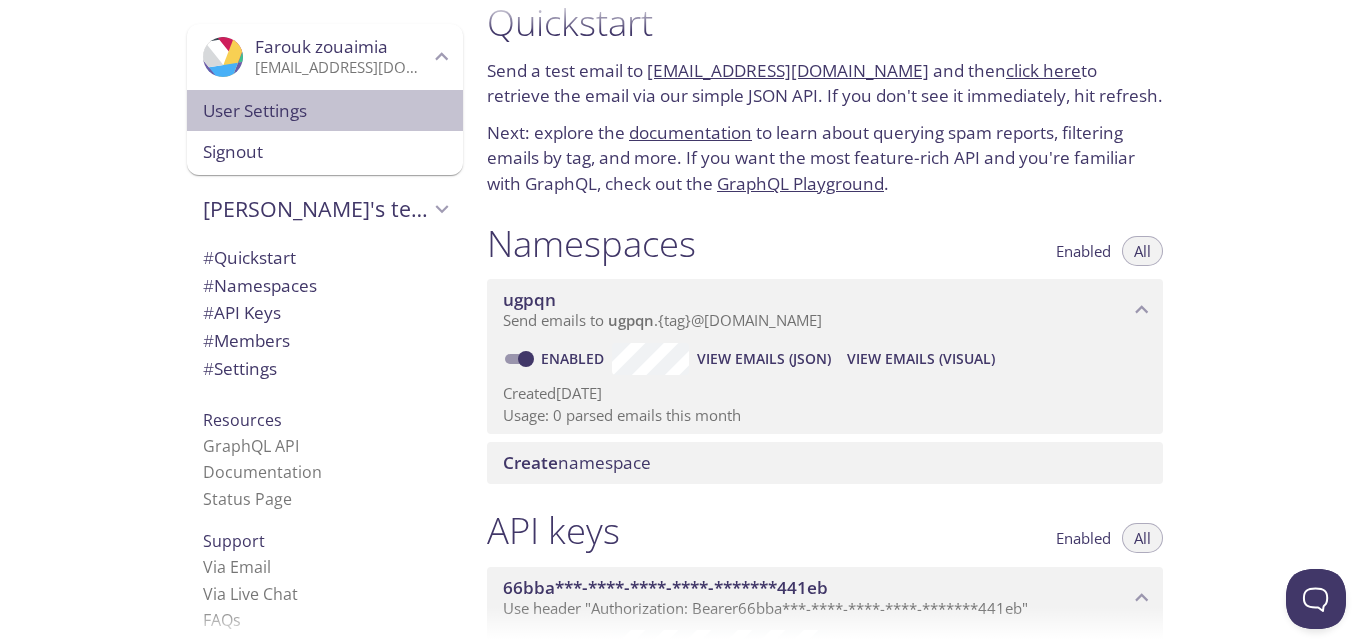 click on "User Settings" at bounding box center [325, 111] 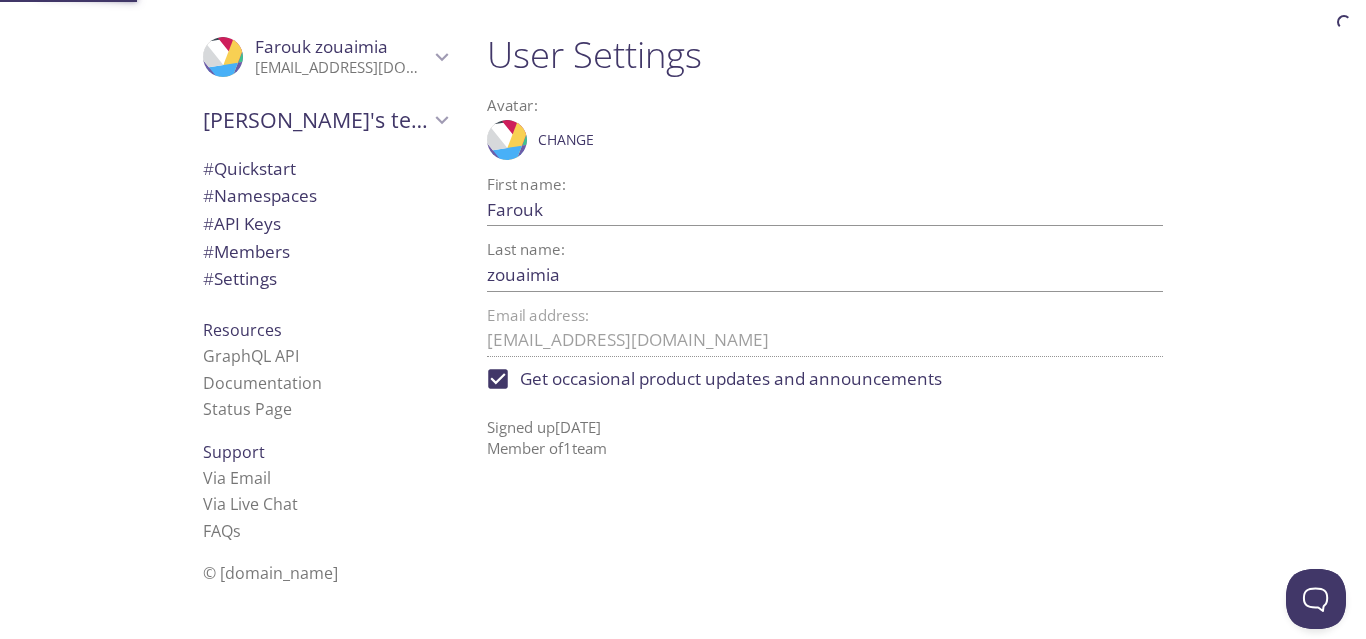 scroll, scrollTop: 0, scrollLeft: 0, axis: both 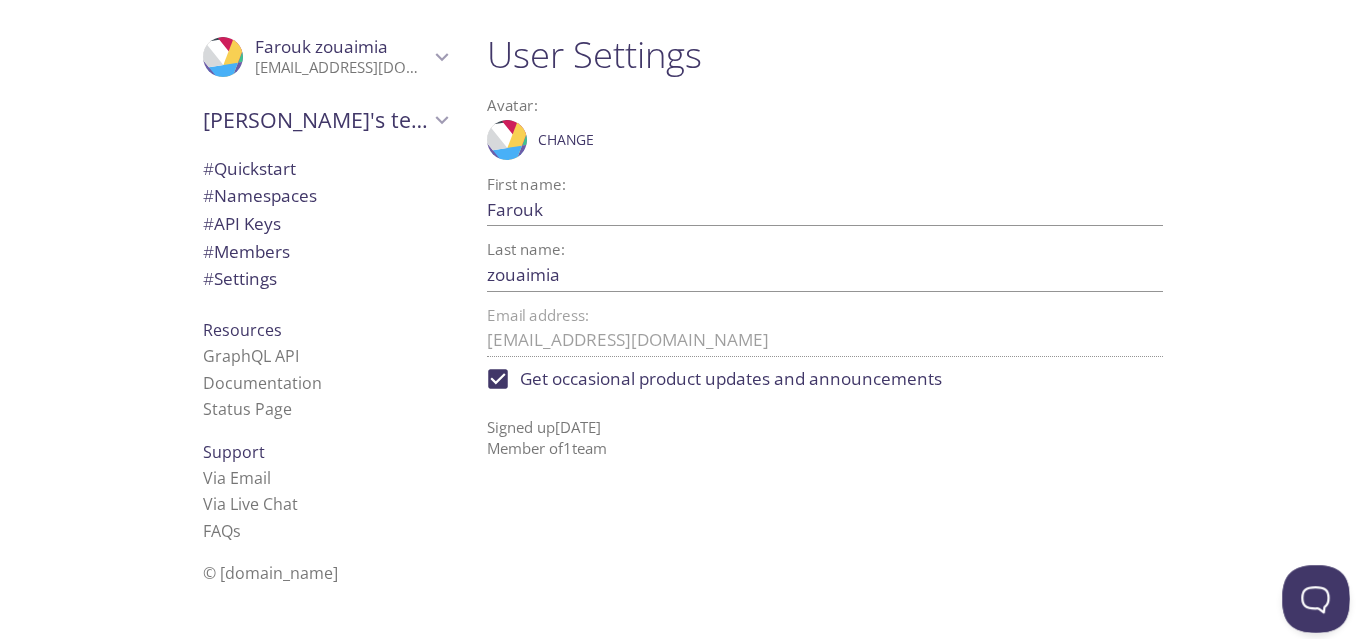 click at bounding box center (1312, 595) 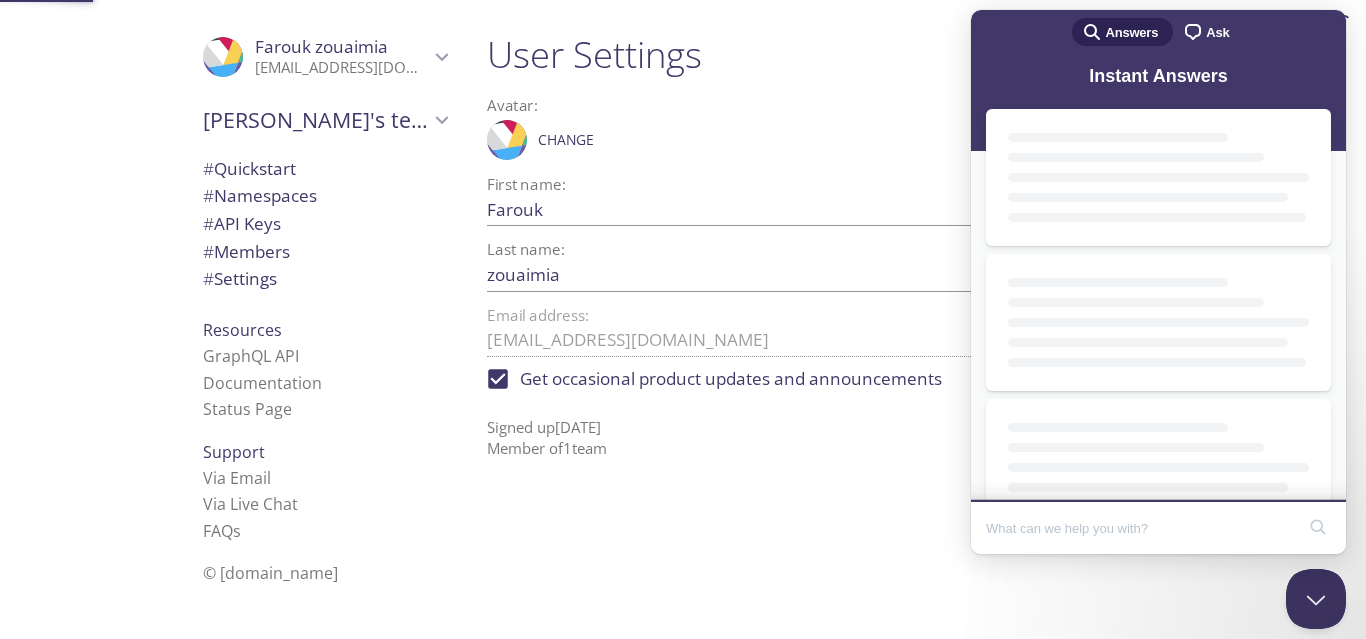 scroll, scrollTop: 0, scrollLeft: 0, axis: both 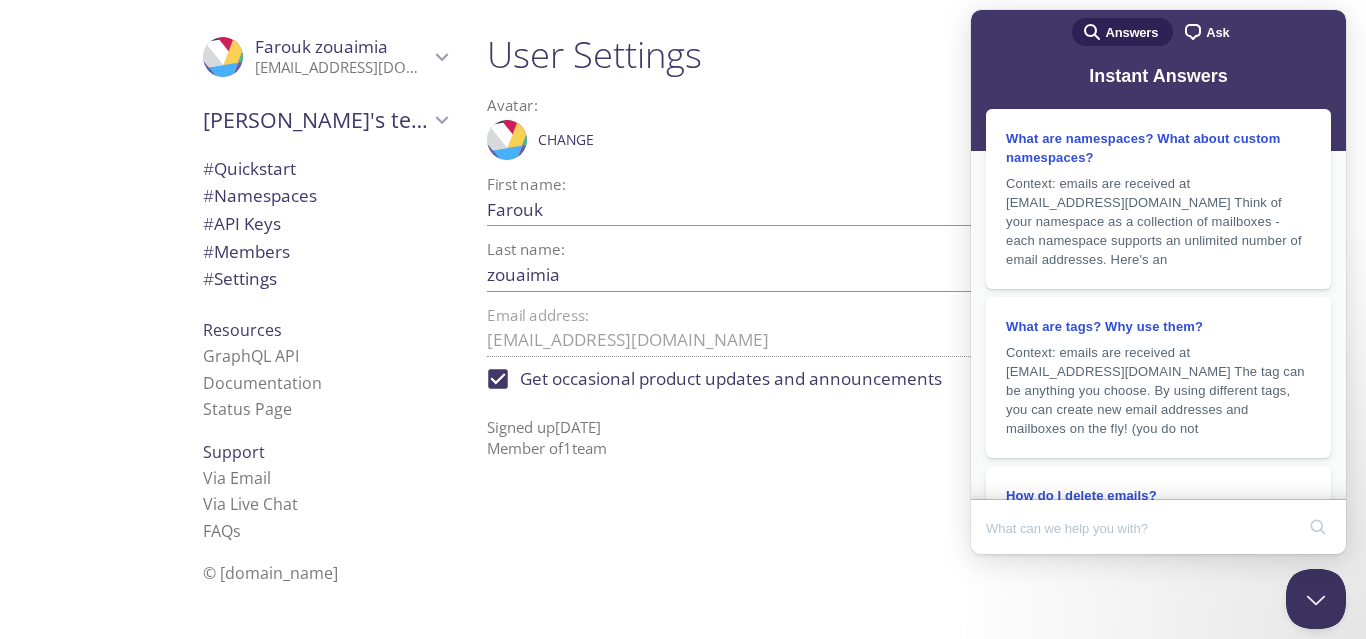 click on "Ask" at bounding box center (1217, 33) 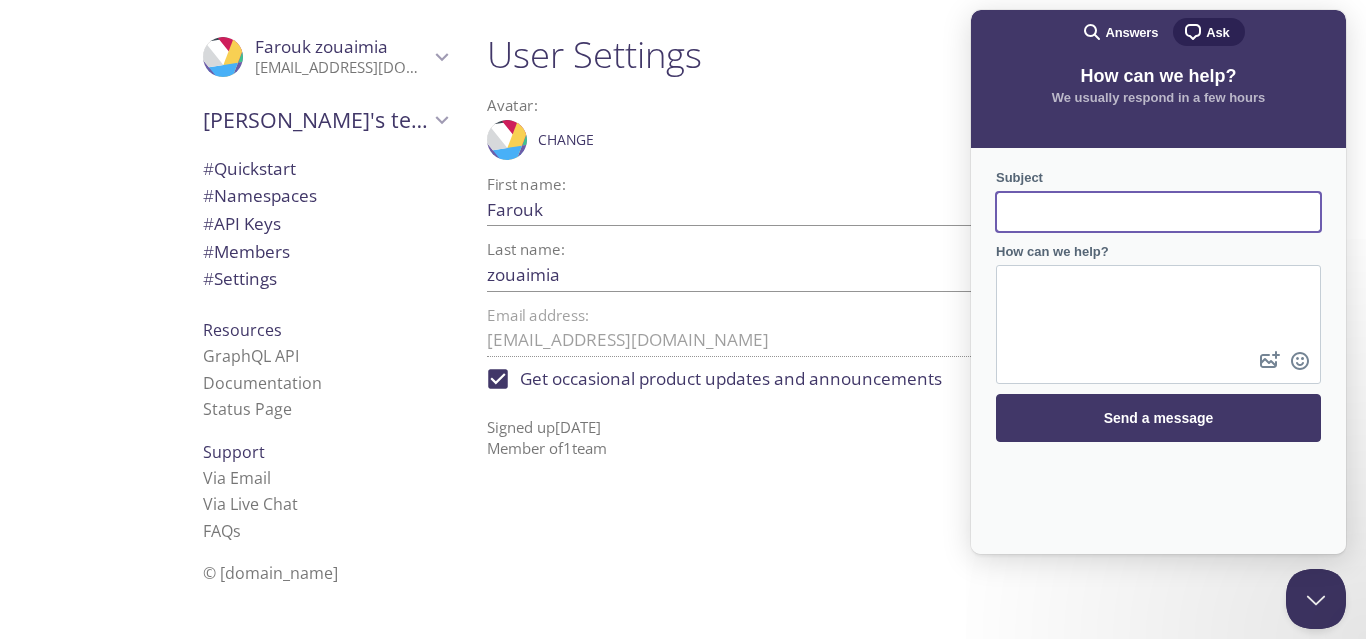 click on "Subject" at bounding box center (1158, 212) 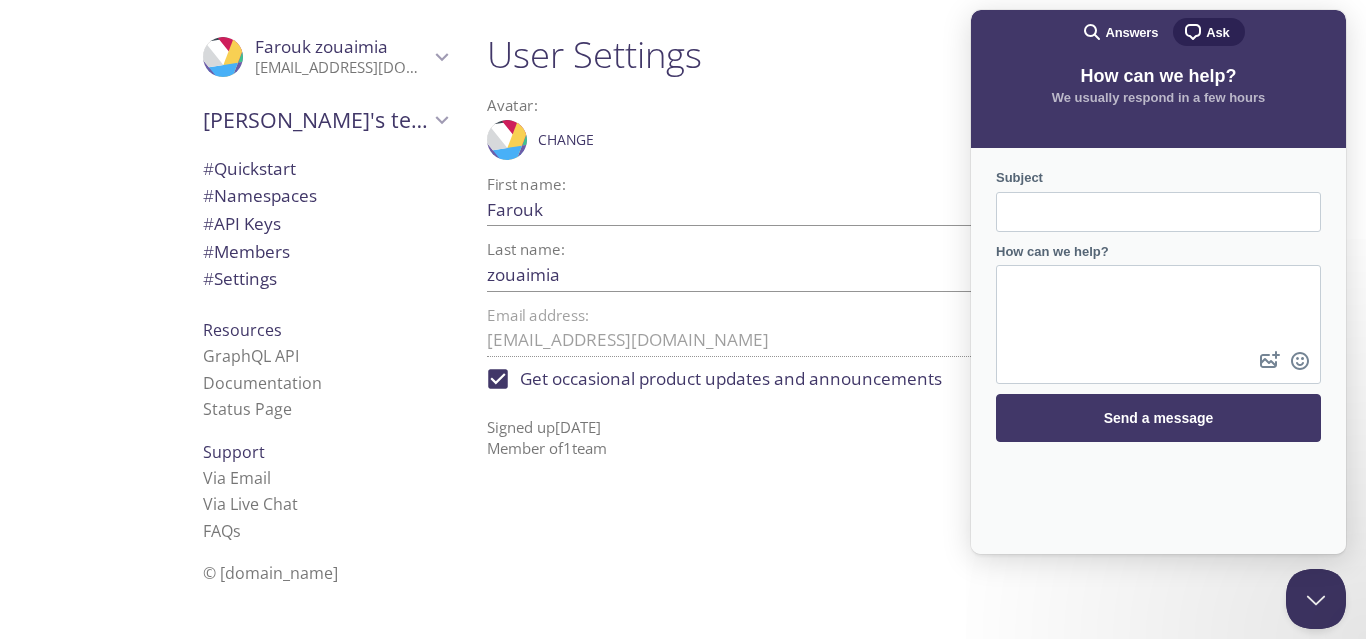 click on "search-medium Answers" at bounding box center [1122, 32] 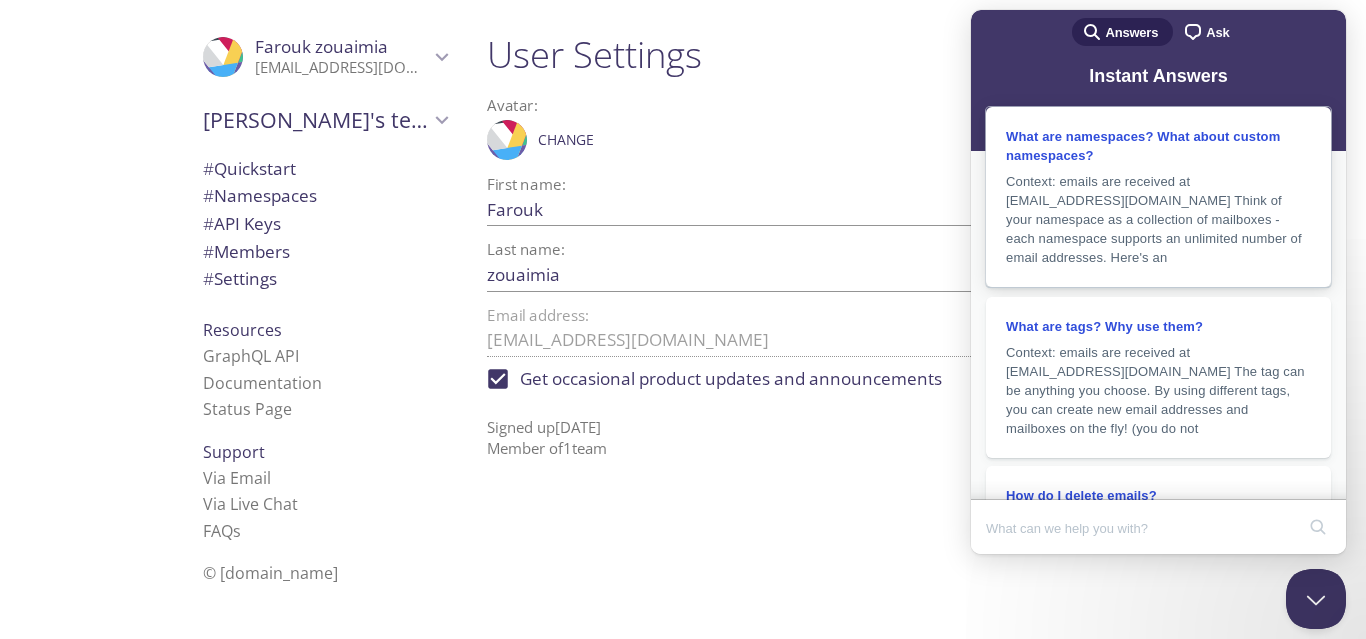 click on "What are namespaces? What about custom namespaces?" at bounding box center [1158, 146] 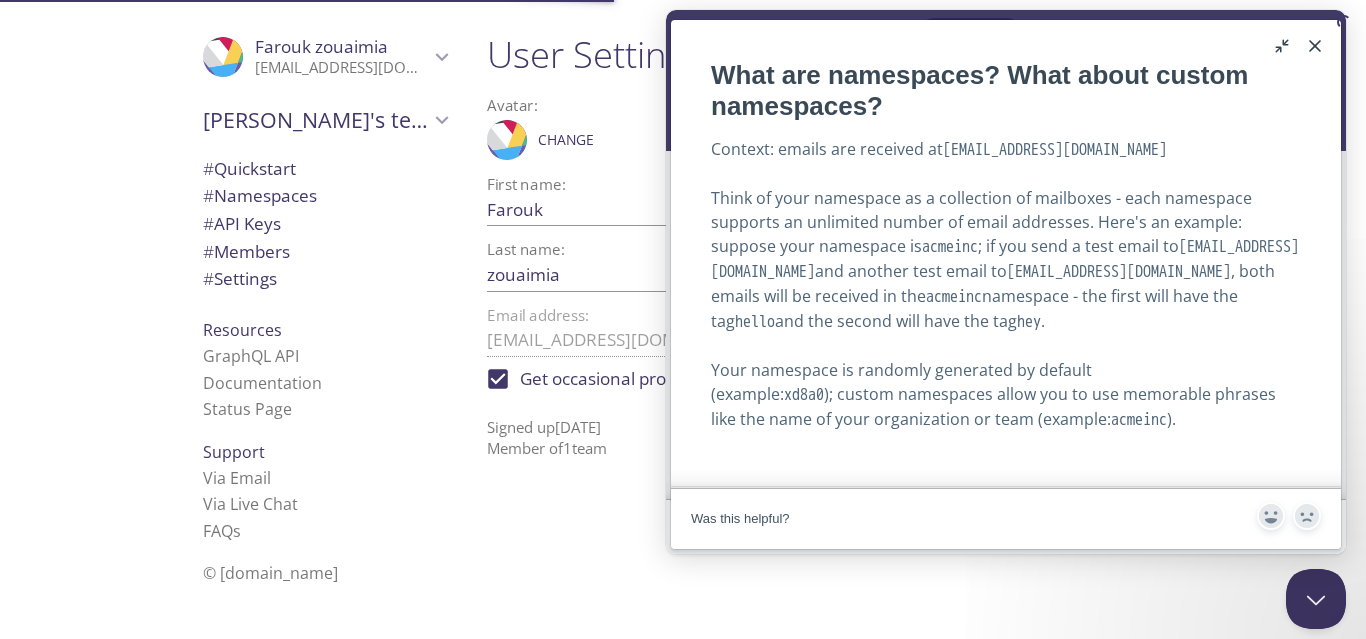 scroll, scrollTop: 429, scrollLeft: 0, axis: vertical 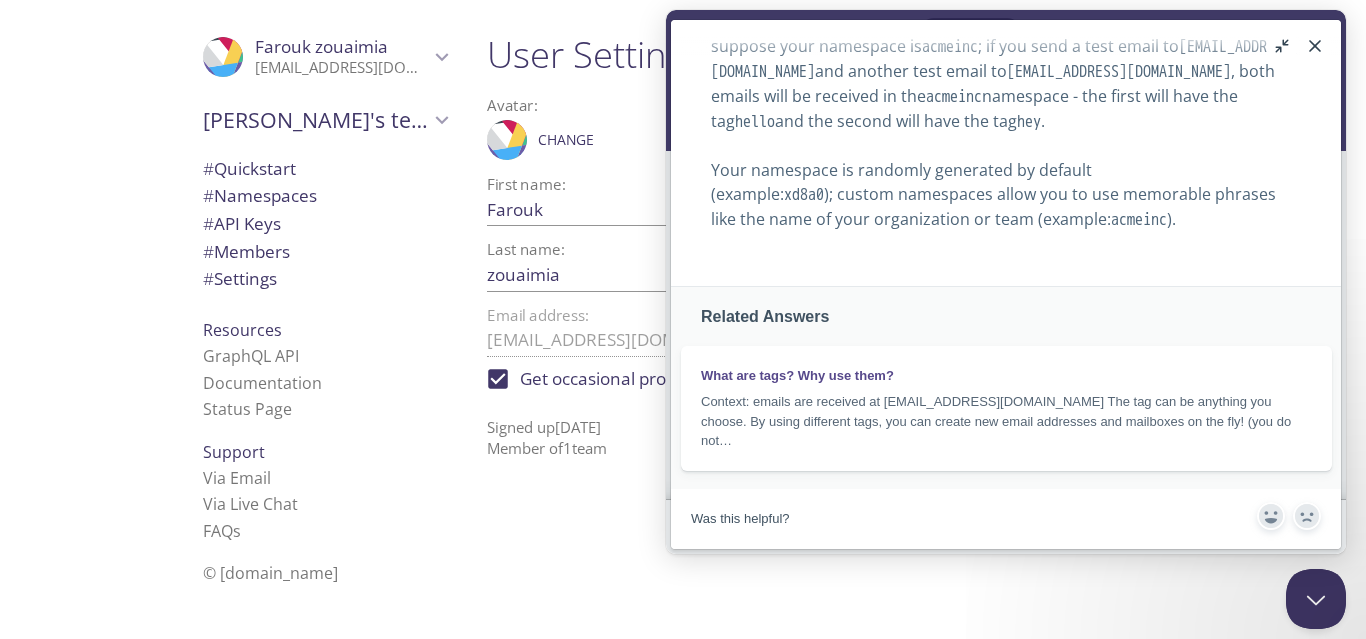click on "Related Answers What are tags? Why use them? Context: emails are received at namespace.tag@inbox.testmail.app The tag can be anything you choose. By using different tags, you can create new email addresses and mailboxes on the fly! (you do not…" at bounding box center (1006, 347) 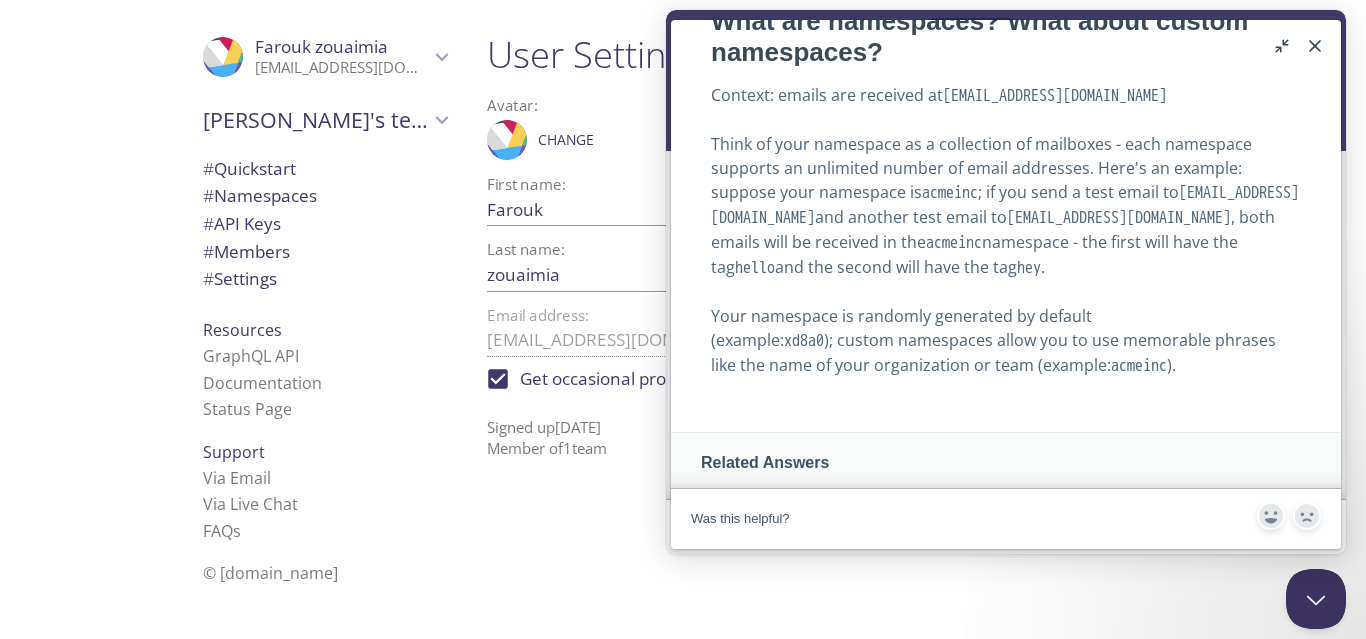 scroll, scrollTop: 0, scrollLeft: 0, axis: both 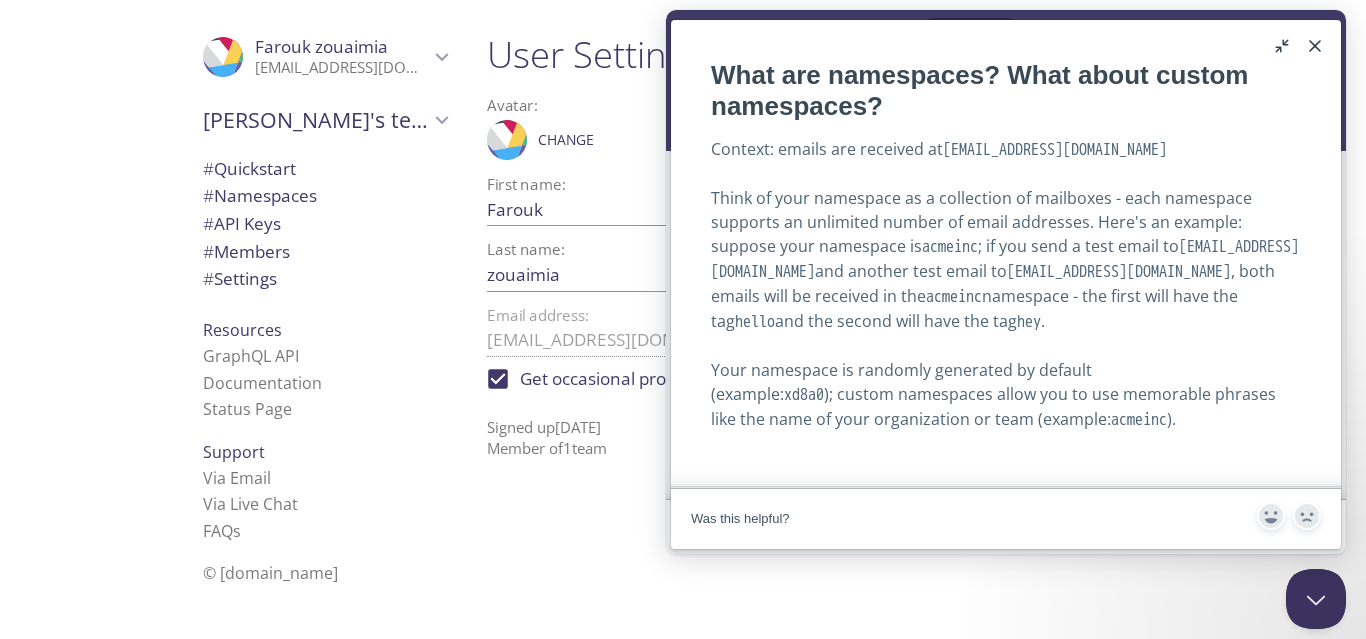 drag, startPoint x: 728, startPoint y: 286, endPoint x: 898, endPoint y: 287, distance: 170.00294 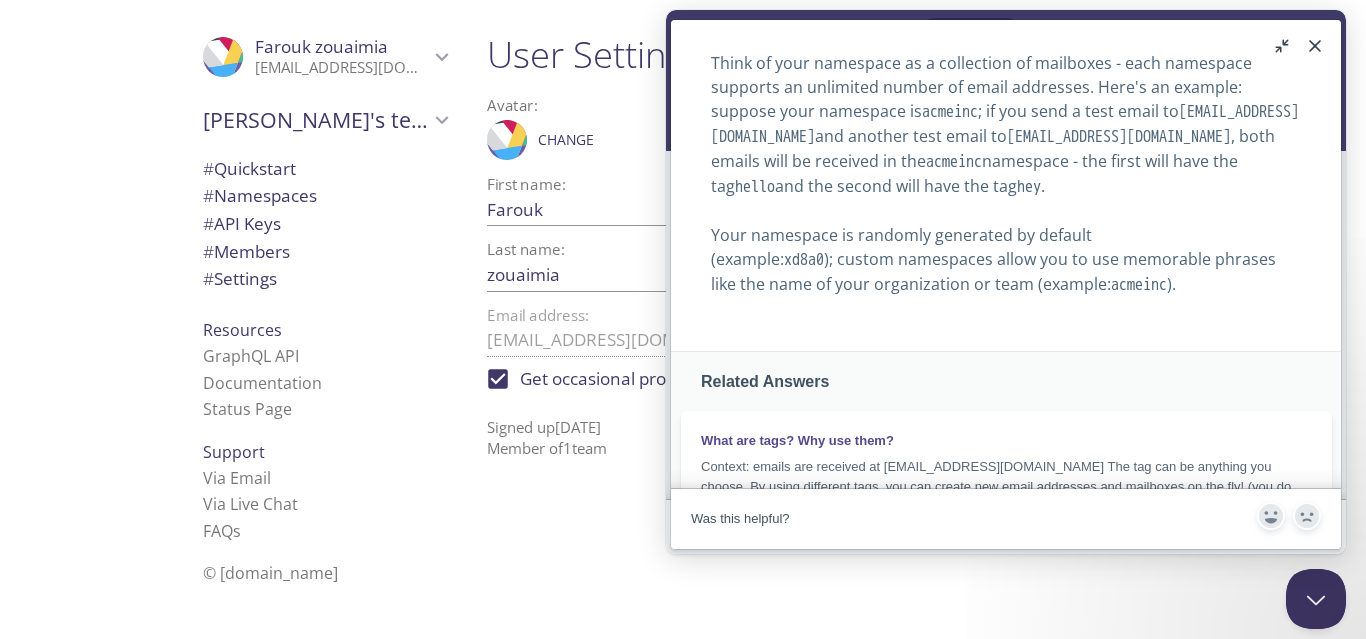scroll, scrollTop: 217, scrollLeft: 0, axis: vertical 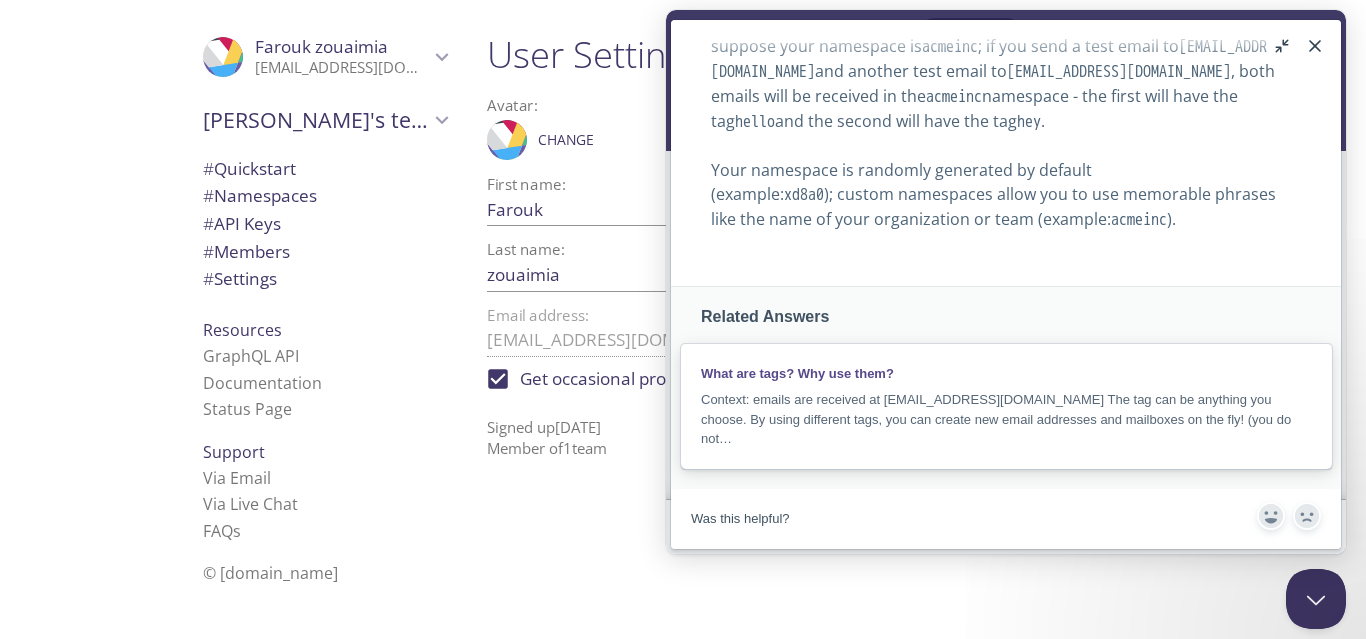 click on "What are tags? Why use them?" at bounding box center [797, 373] 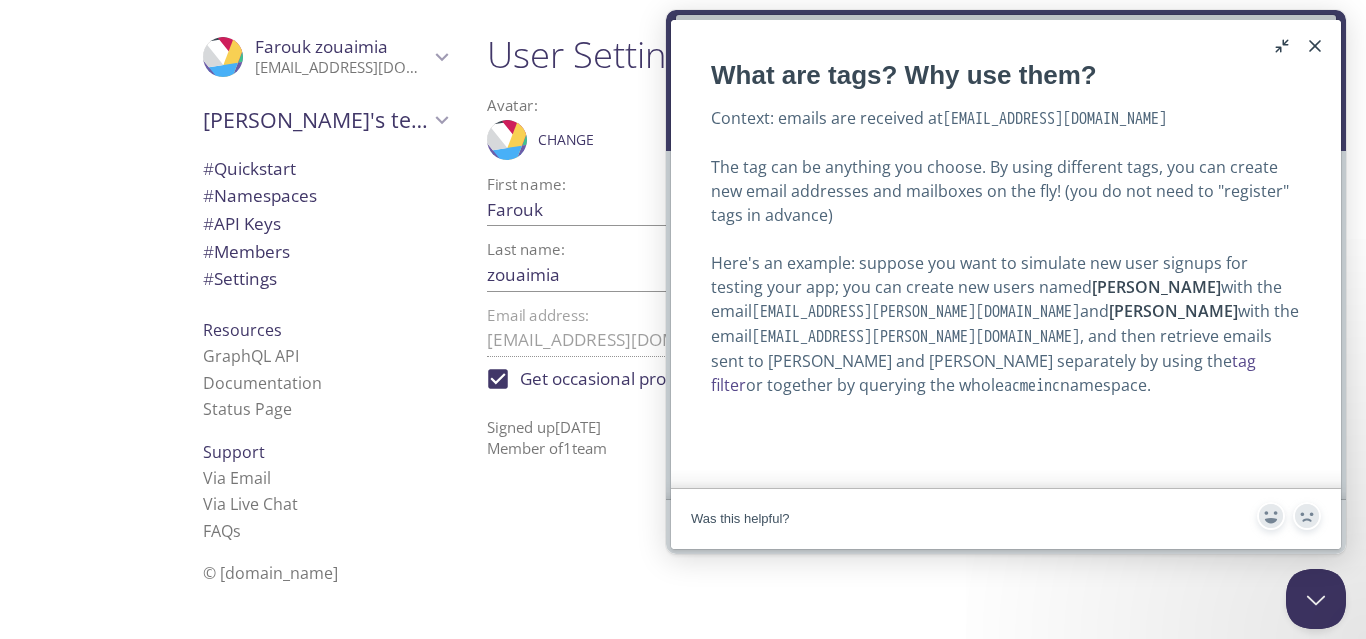 scroll, scrollTop: 224, scrollLeft: 0, axis: vertical 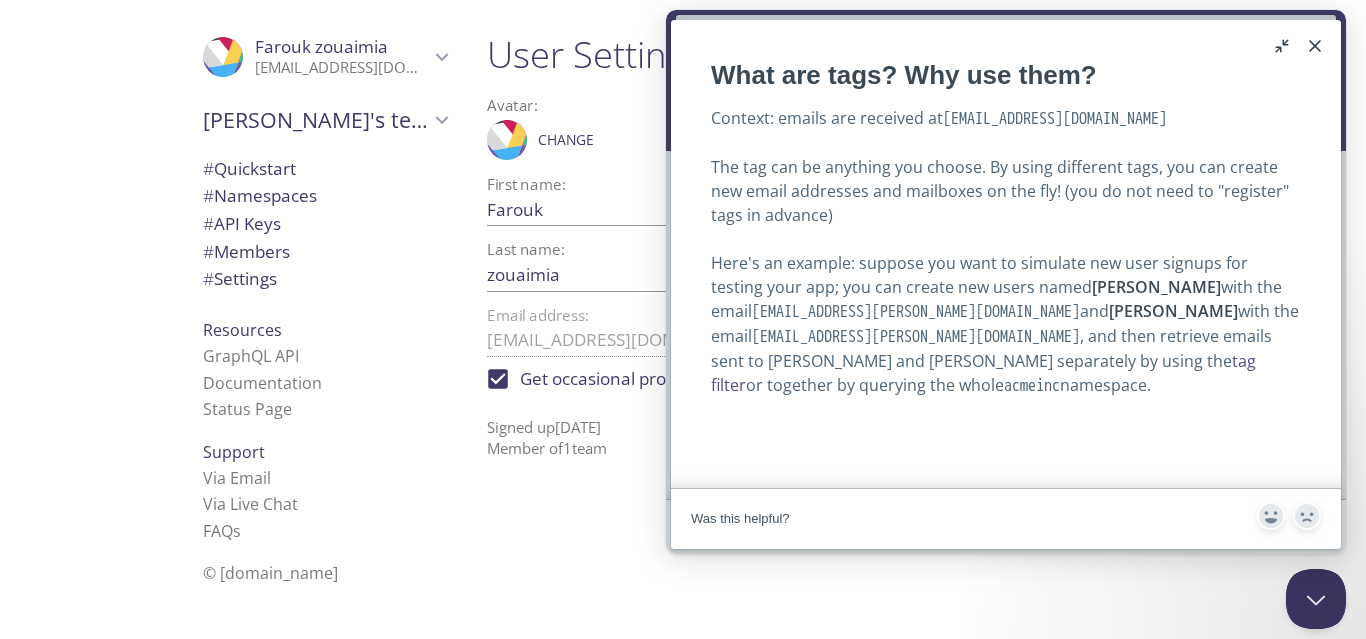 click on "Last name: zouaimia Save" at bounding box center [825, 266] 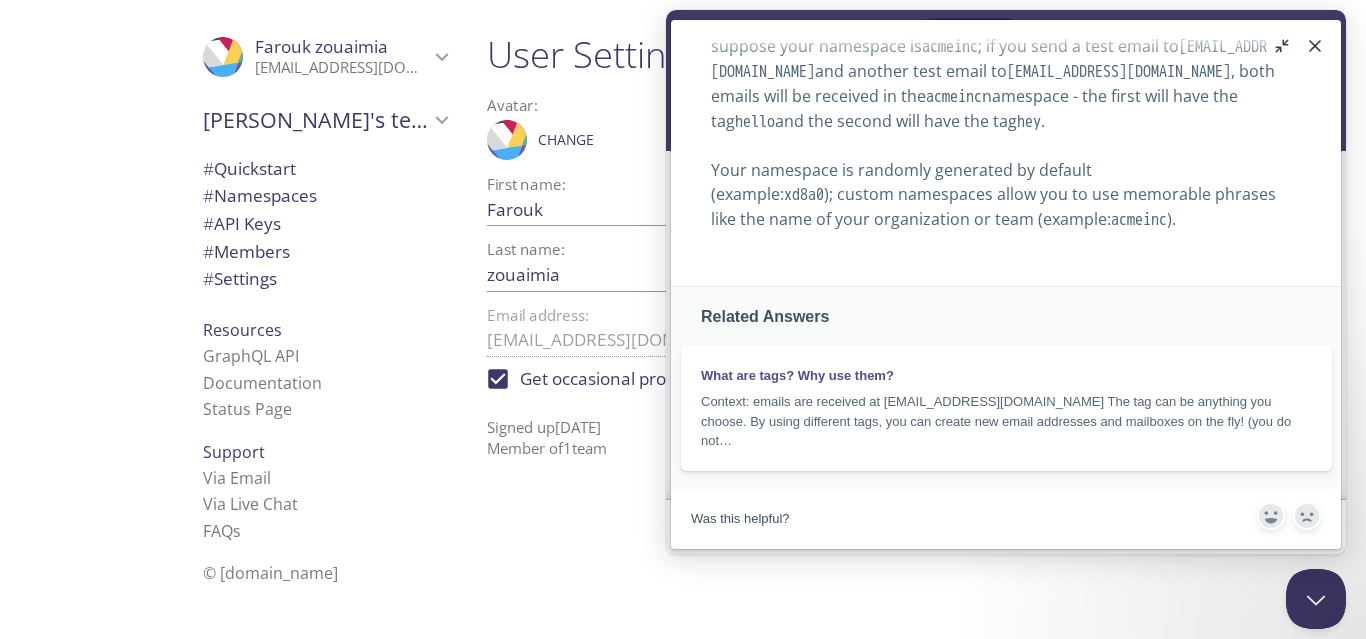 click on "Close" at bounding box center [1315, 46] 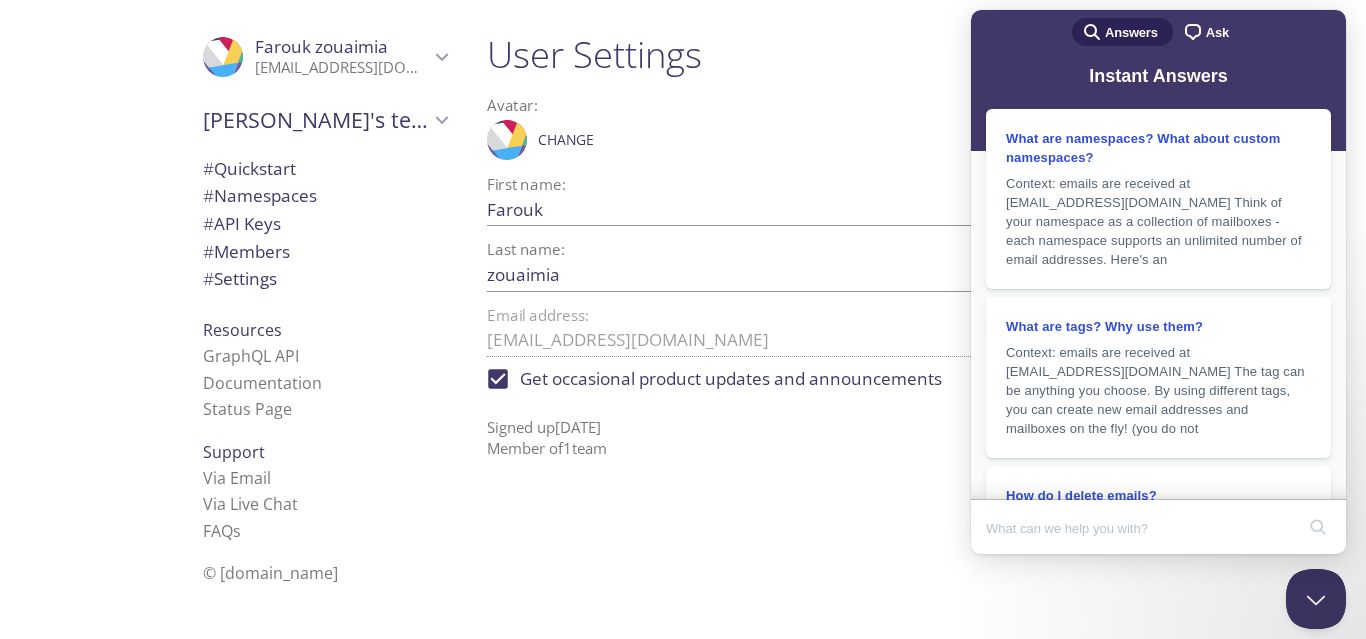 scroll, scrollTop: 0, scrollLeft: 0, axis: both 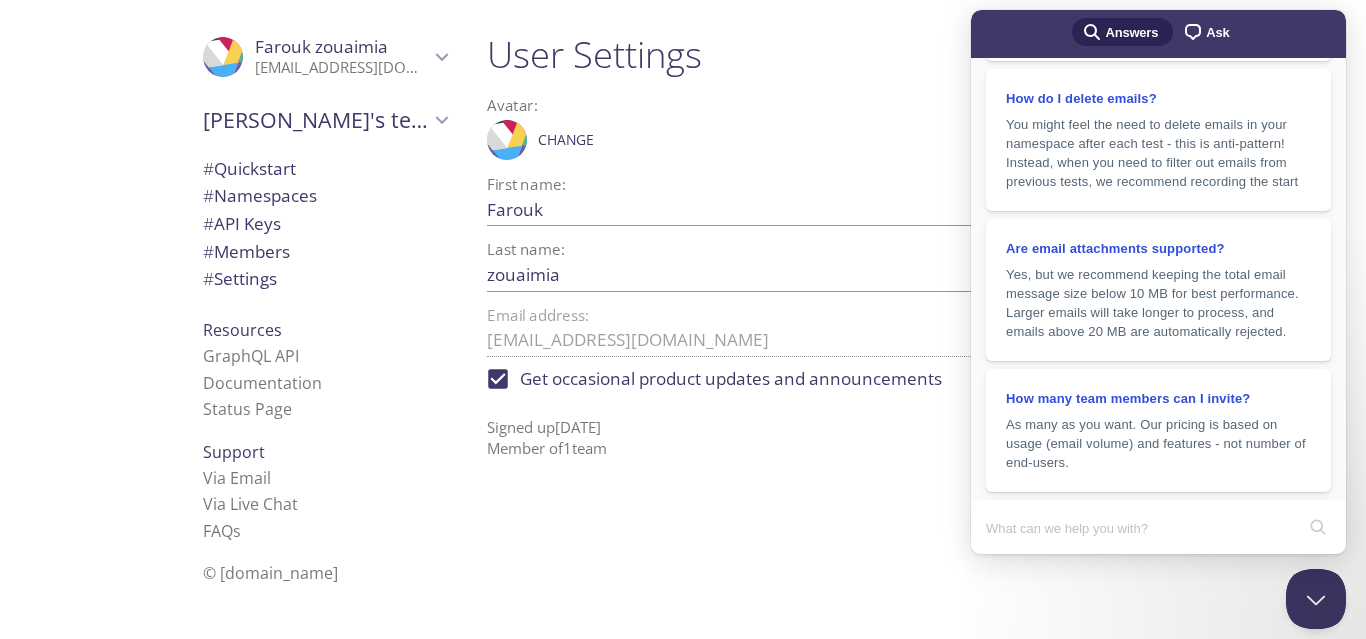 click on "Last name: zouaimia Save" at bounding box center [825, 266] 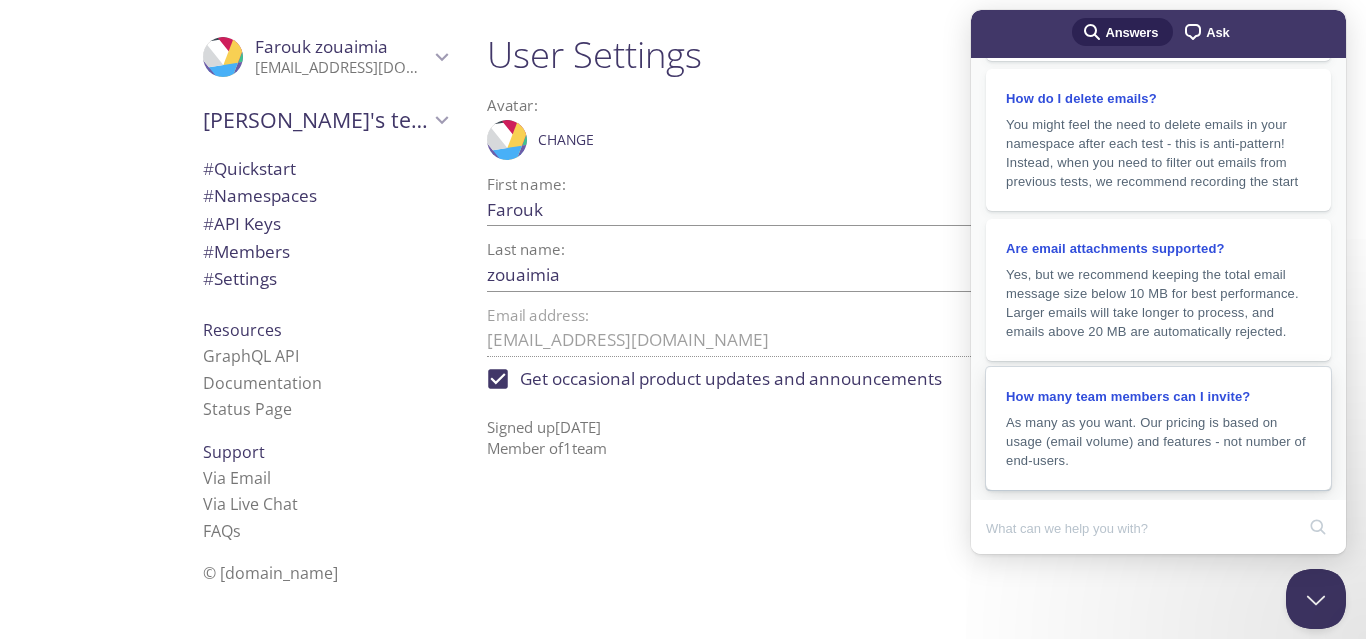 click on "As many as you want. Our pricing is based on usage (email volume) and features - not number of end-users." at bounding box center [1158, 441] 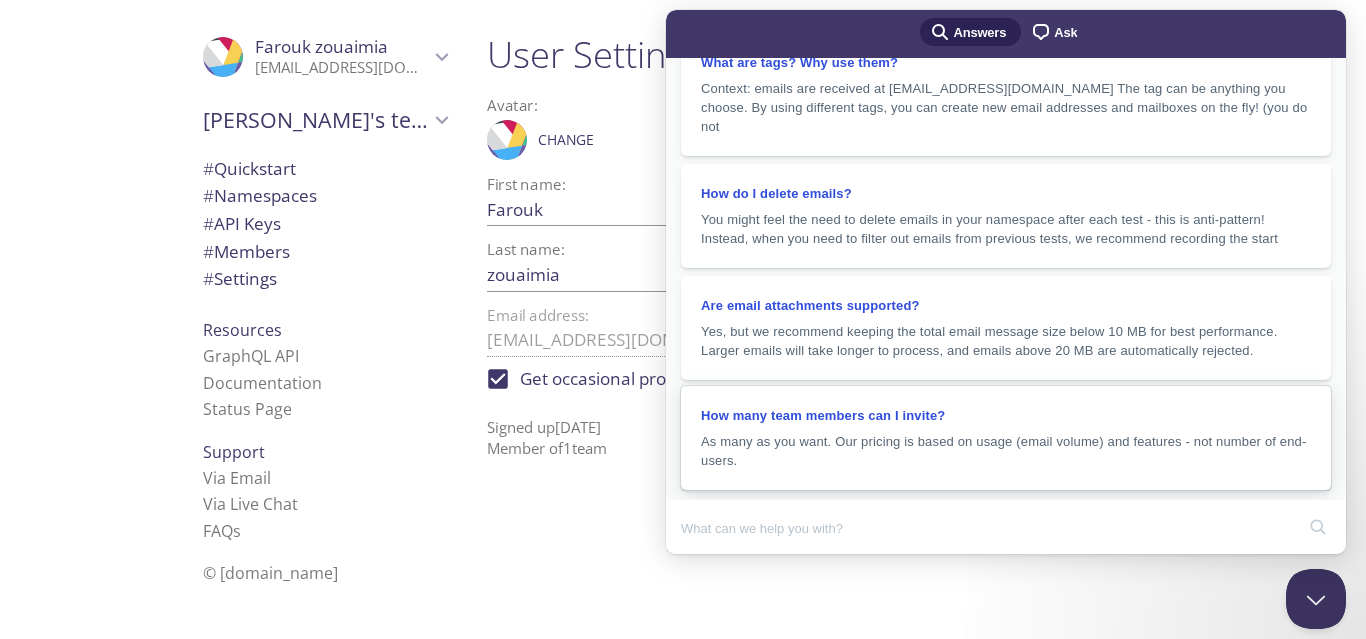 scroll, scrollTop: 226, scrollLeft: 0, axis: vertical 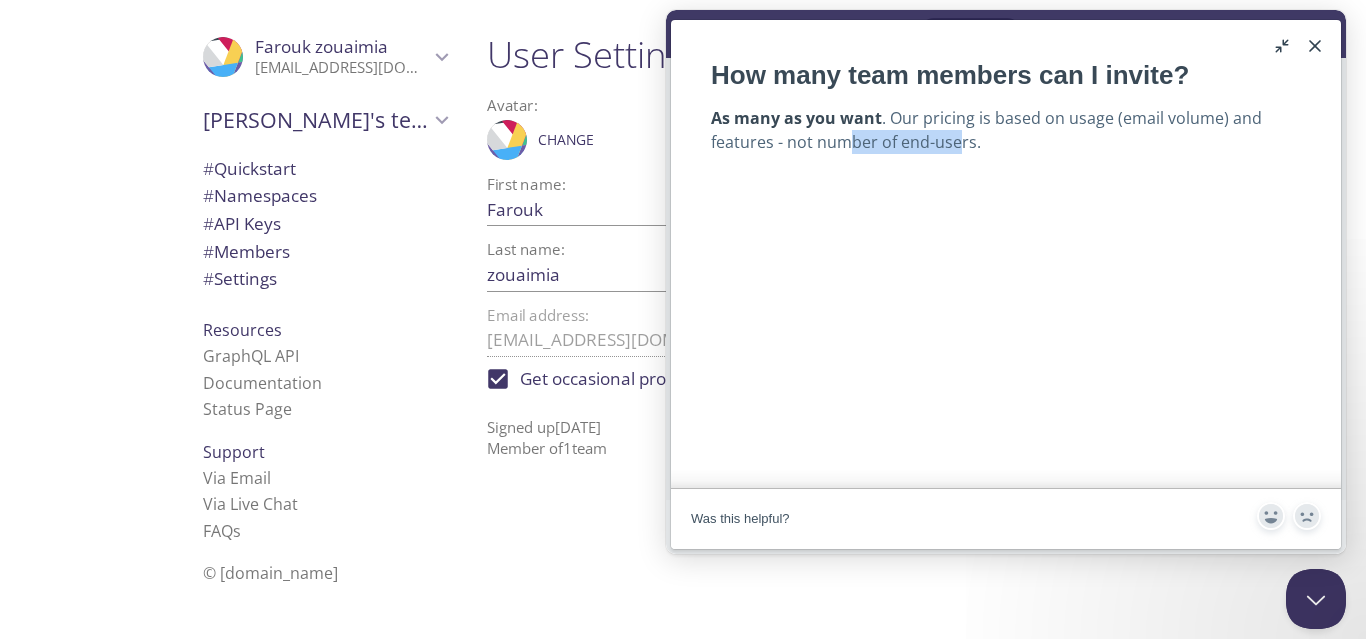 drag, startPoint x: 843, startPoint y: 151, endPoint x: 963, endPoint y: 147, distance: 120.06665 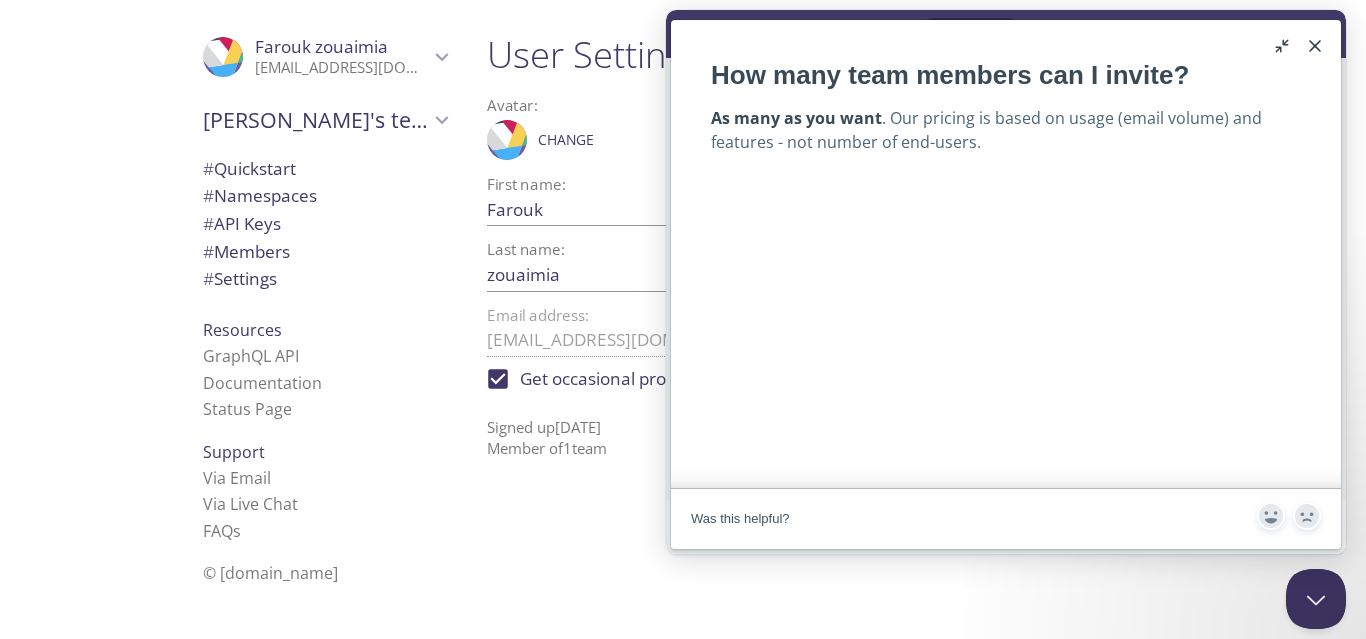 click on "As many as you want . Our pricing is based on usage (email volume) and features - not number of end-users." at bounding box center [1006, 130] 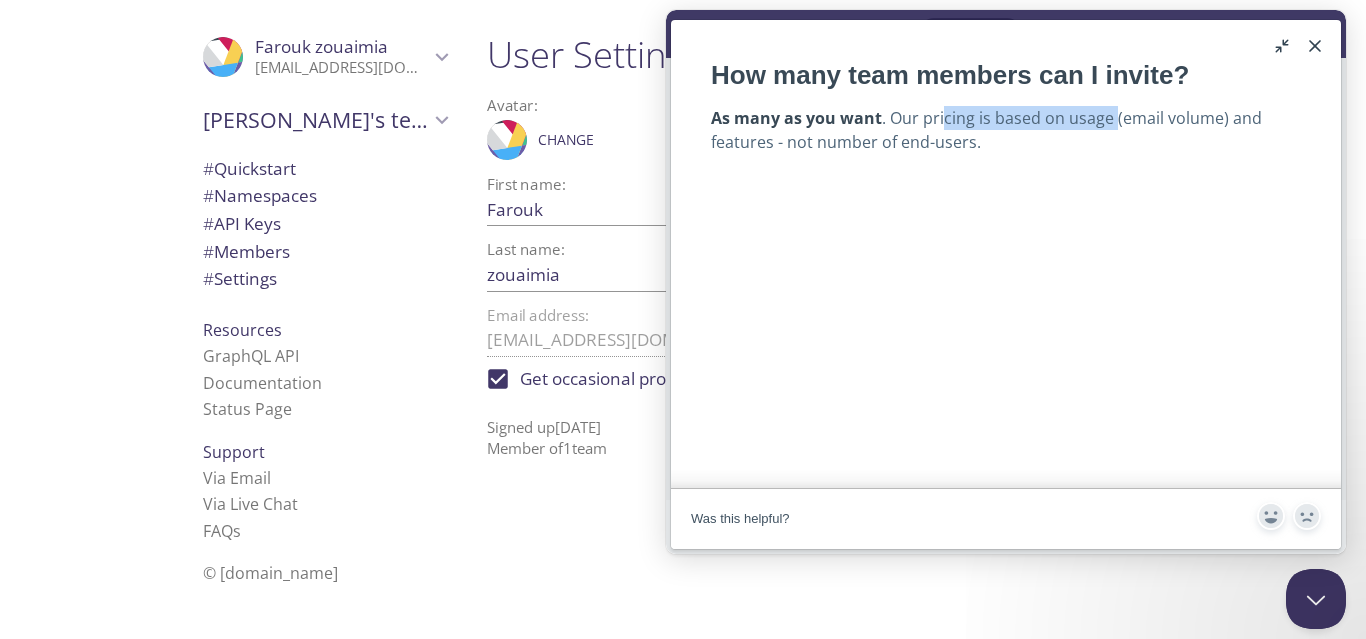 drag, startPoint x: 940, startPoint y: 113, endPoint x: 1116, endPoint y: 109, distance: 176.04546 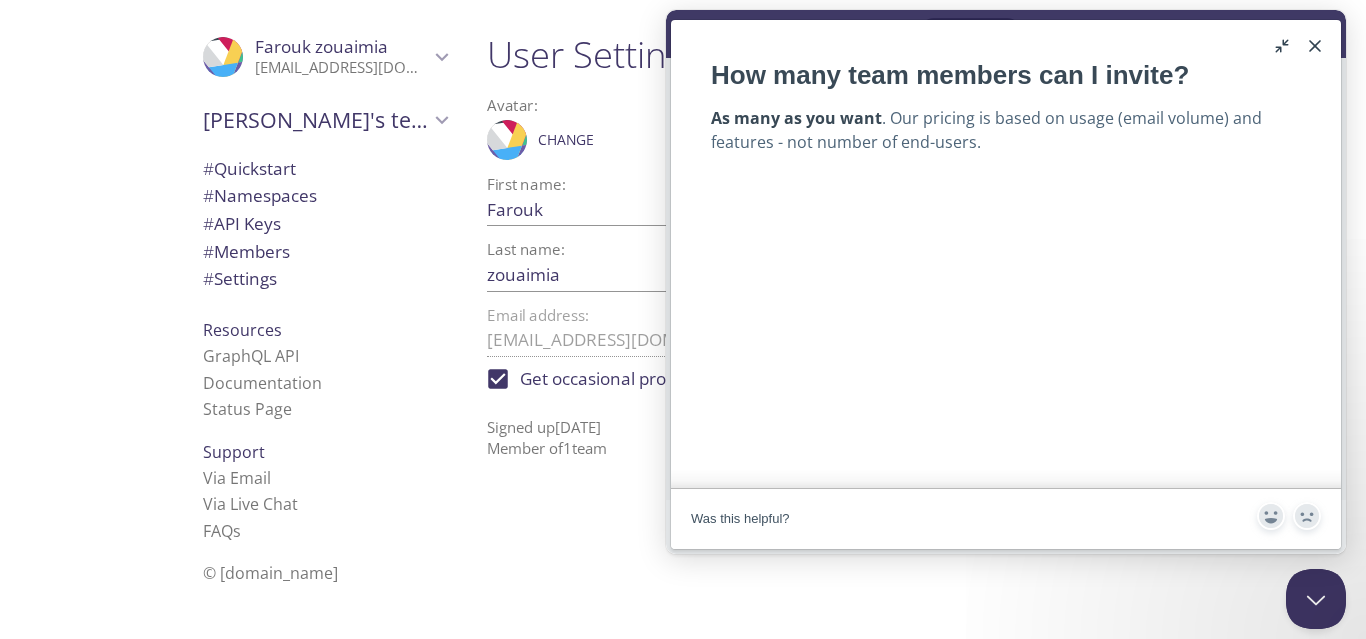 click on "As many as you want . Our pricing is based on usage (email volume) and features - not number of end-users." at bounding box center [1006, 130] 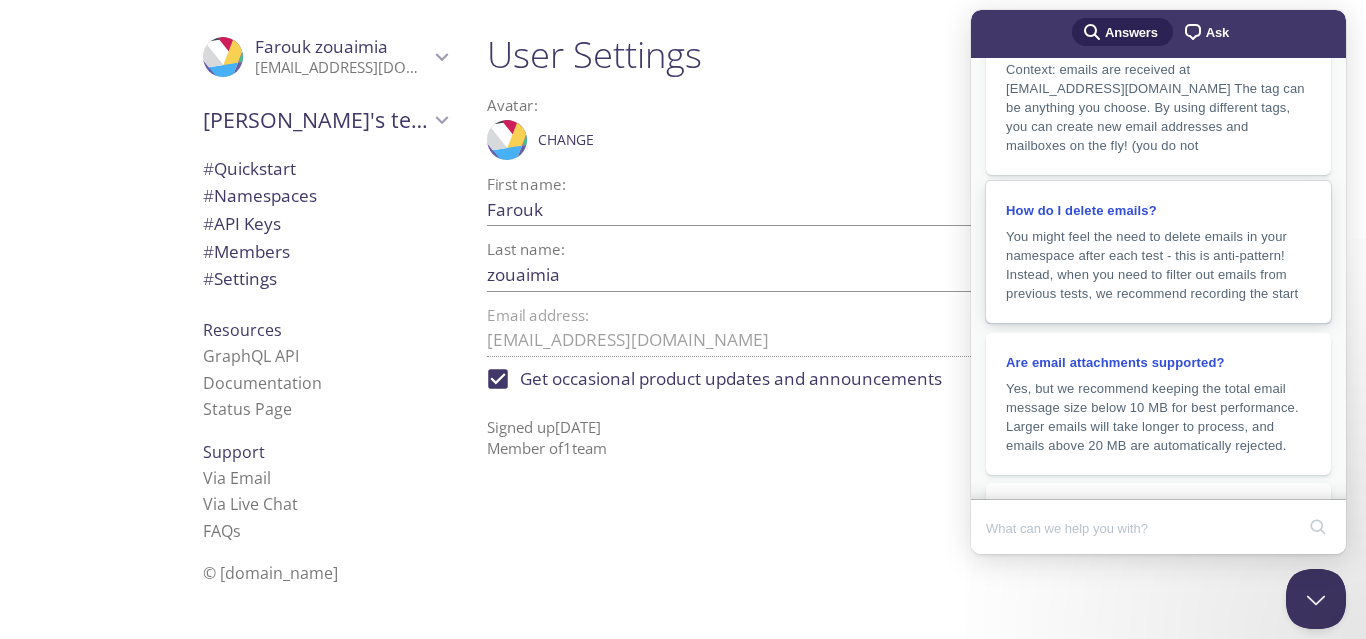 scroll, scrollTop: 435, scrollLeft: 0, axis: vertical 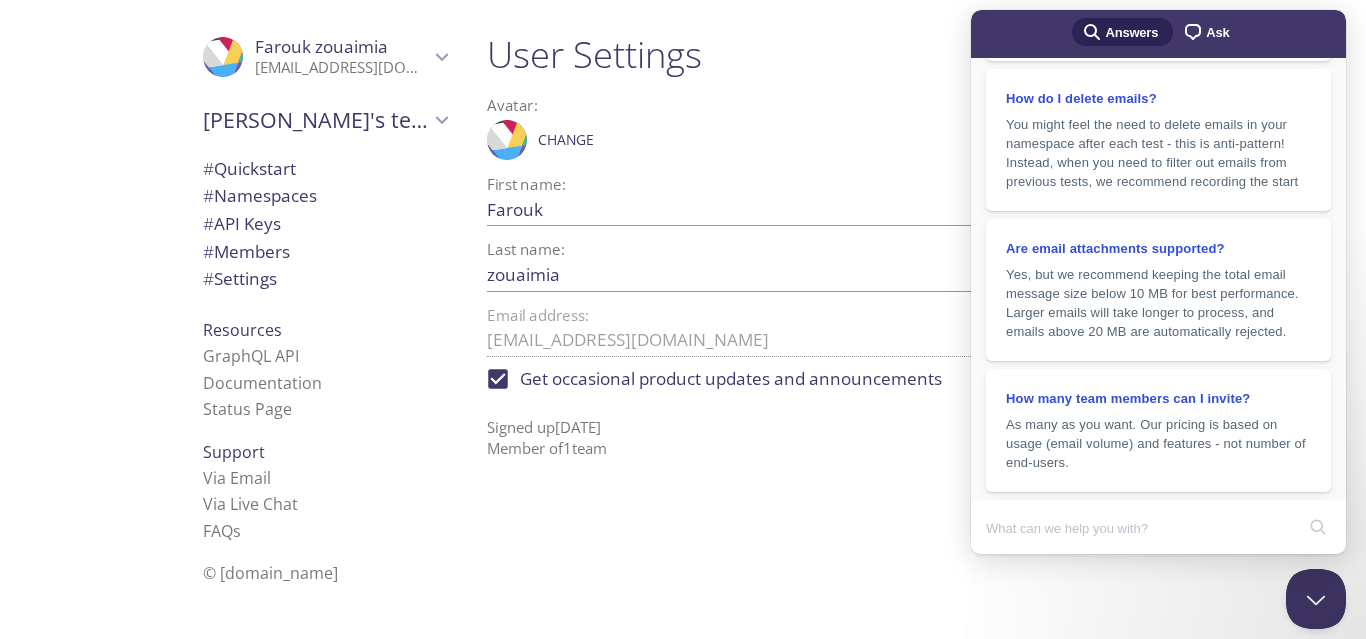 click on "zouaimia" at bounding box center [793, 274] 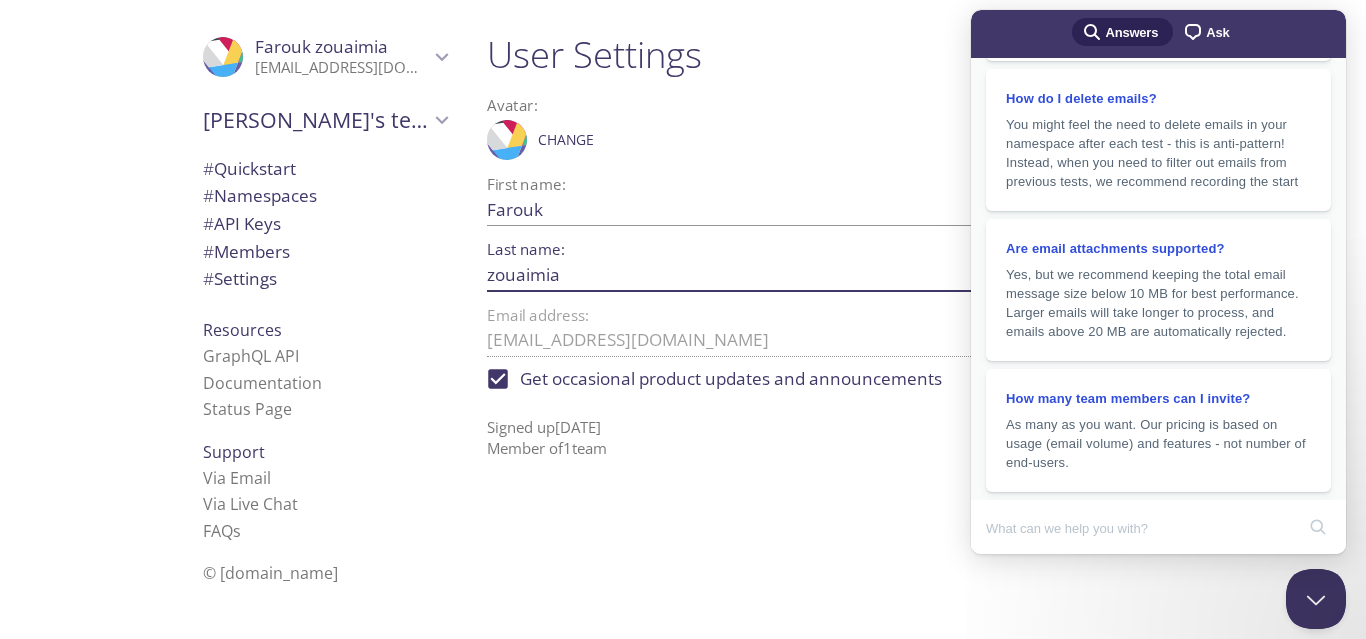 click on "Get occasional product updates and announcements" at bounding box center [731, 379] 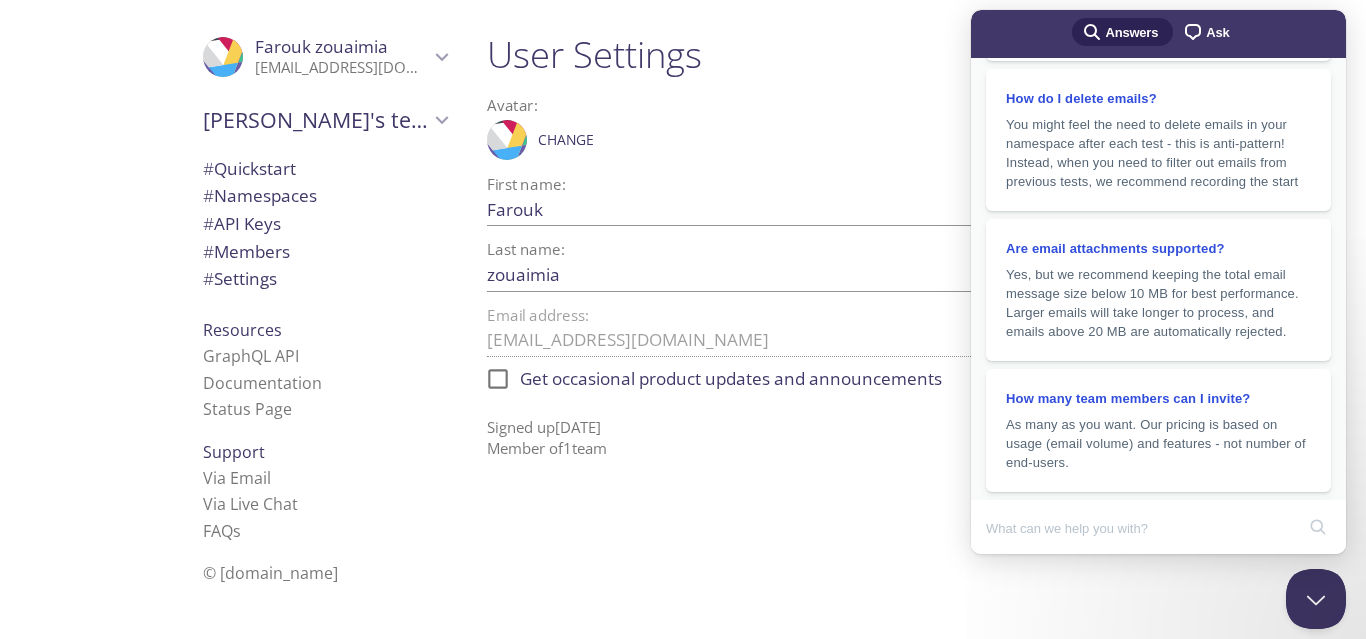 click on "Ask" at bounding box center (1217, 33) 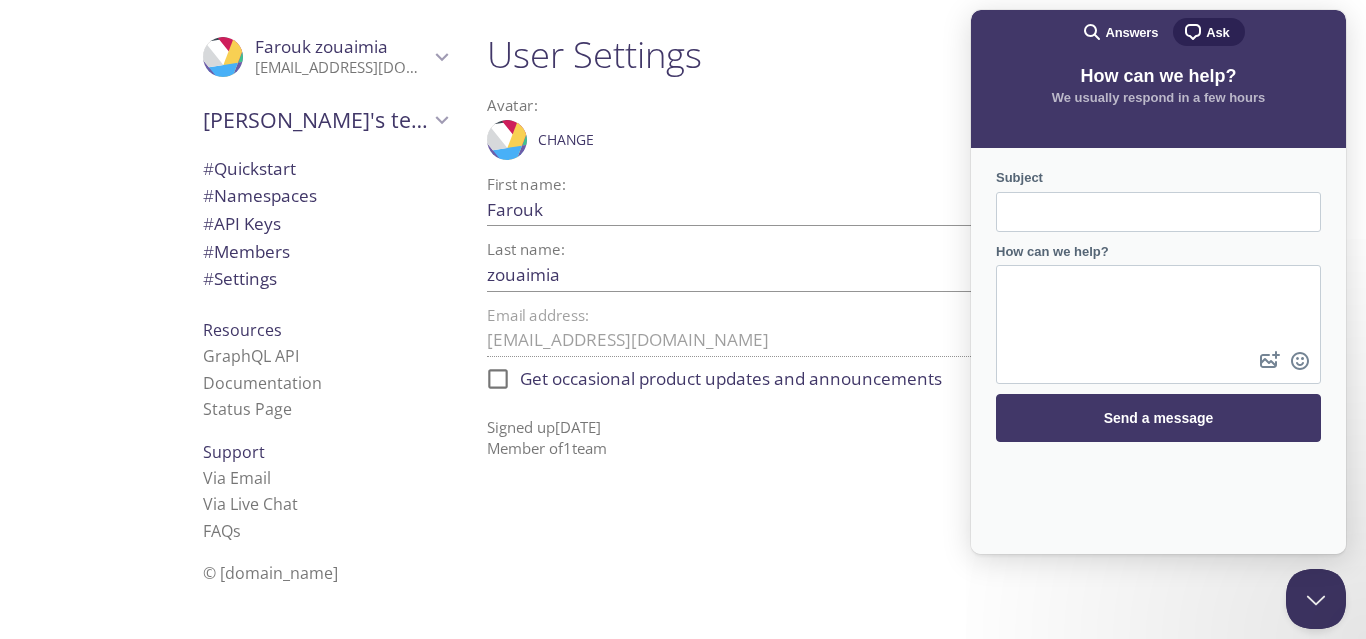 scroll, scrollTop: 0, scrollLeft: 0, axis: both 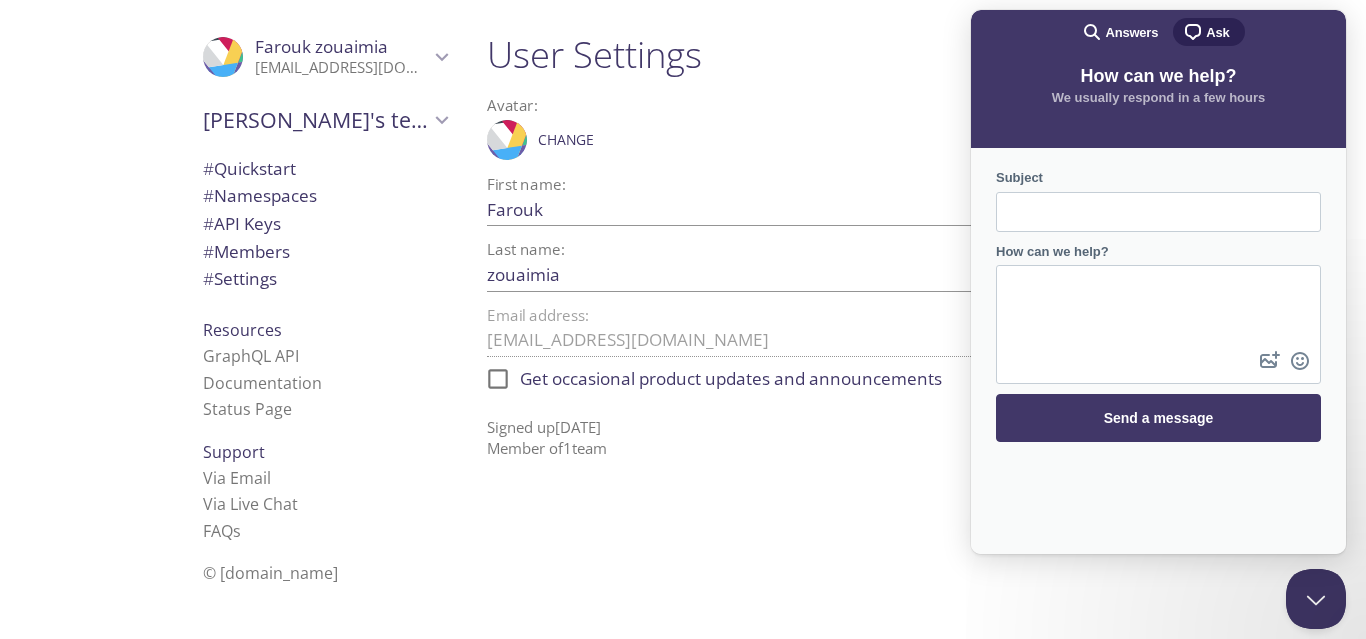 click on "User Settings" at bounding box center (825, 54) 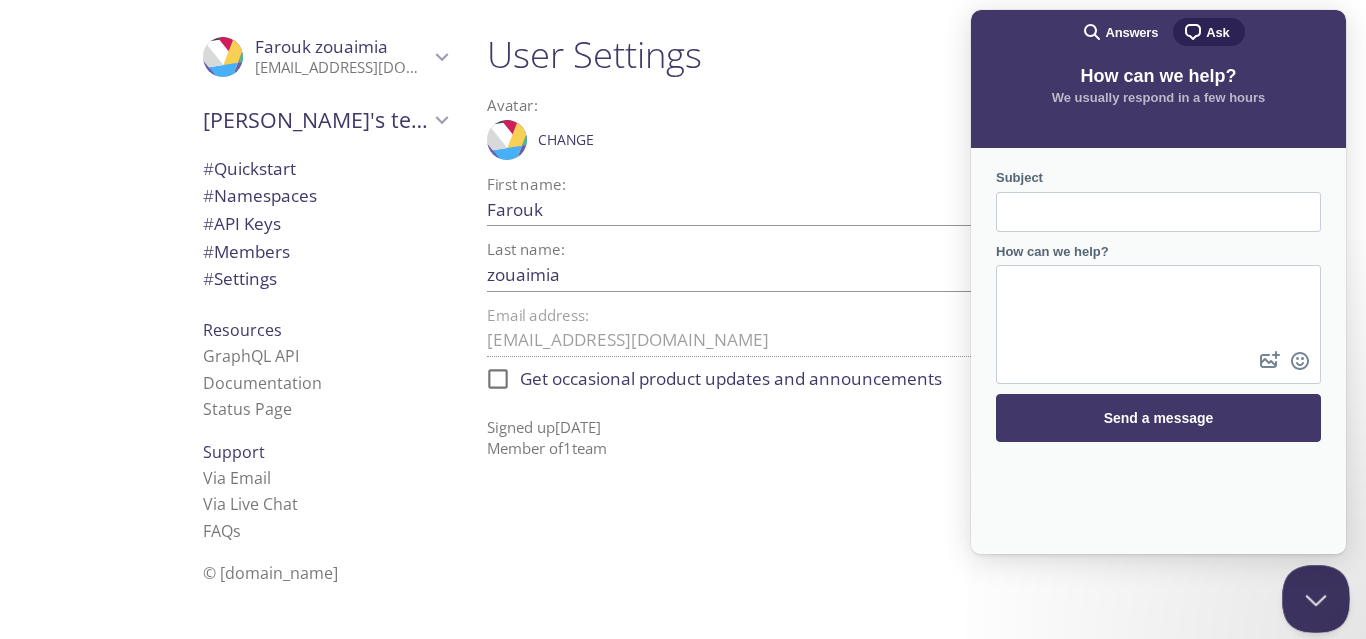 click at bounding box center [1312, 595] 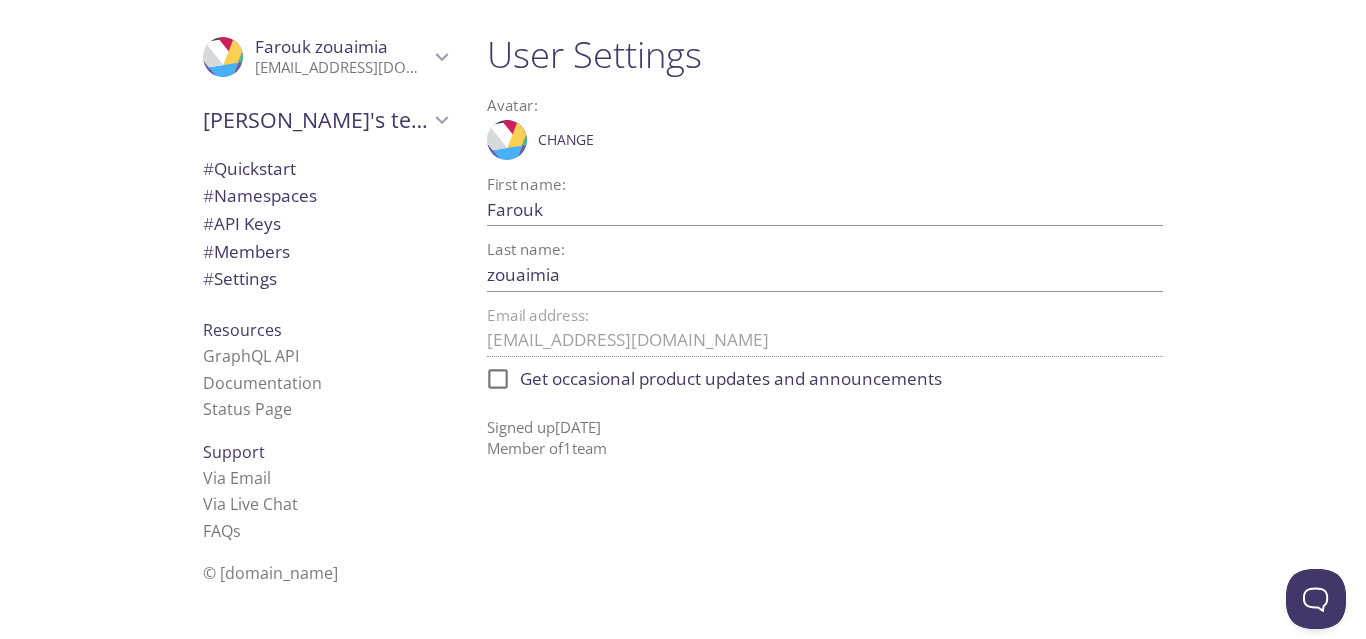 click on "User Settings Avatar:
.cls-1 {
fill: #6d5ca8;
}
.cls-2 {
fill: #3fc191;
}
.cls-3 {
fill: #3b4752;
}
.cls-4 {
fill: #ce1e5b;
}
.cls-5 {
fill: #f8d053;
}
.cls-6 {
fill: #48b0f7;
}
.cls-7 {
fill: #d7d9db;
}
ProfilePic Change Save First name: Farouk Save Last name: zouaimia Save Email address: zouaimiafarouk1@gmail.com Get occasional product updates and announcements Signed up  20 Jul 2025 Member of  1  team" at bounding box center [825, 245] 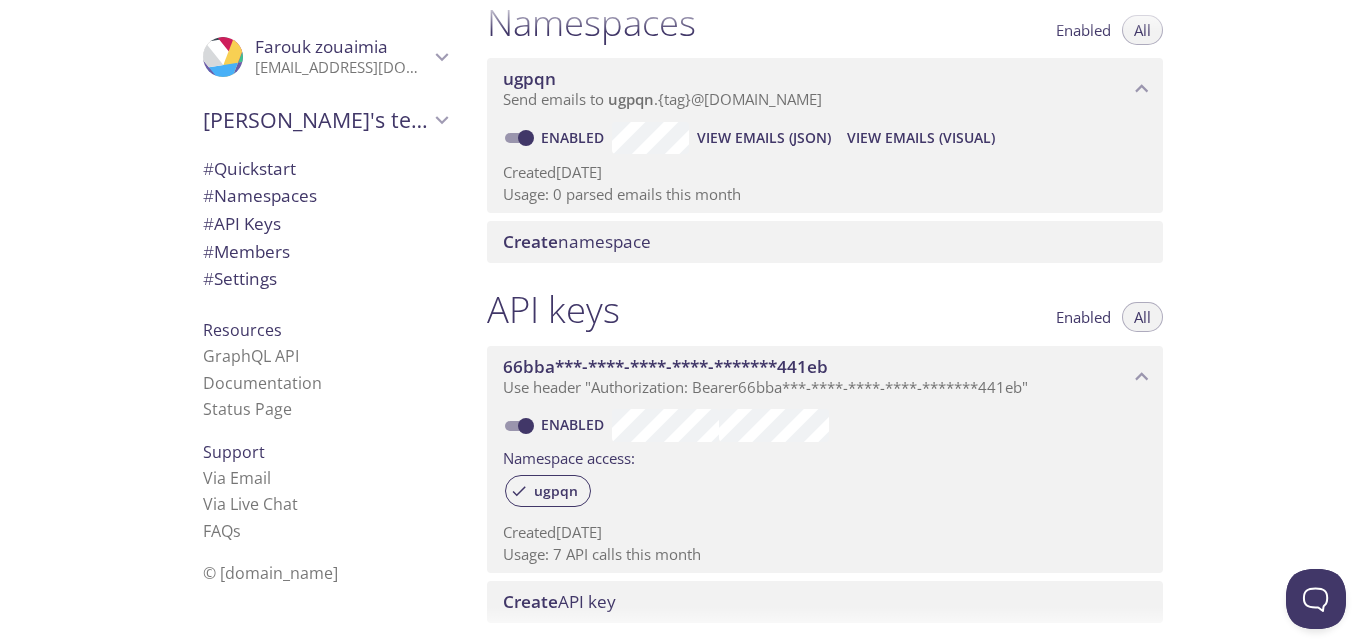 scroll, scrollTop: 0, scrollLeft: 0, axis: both 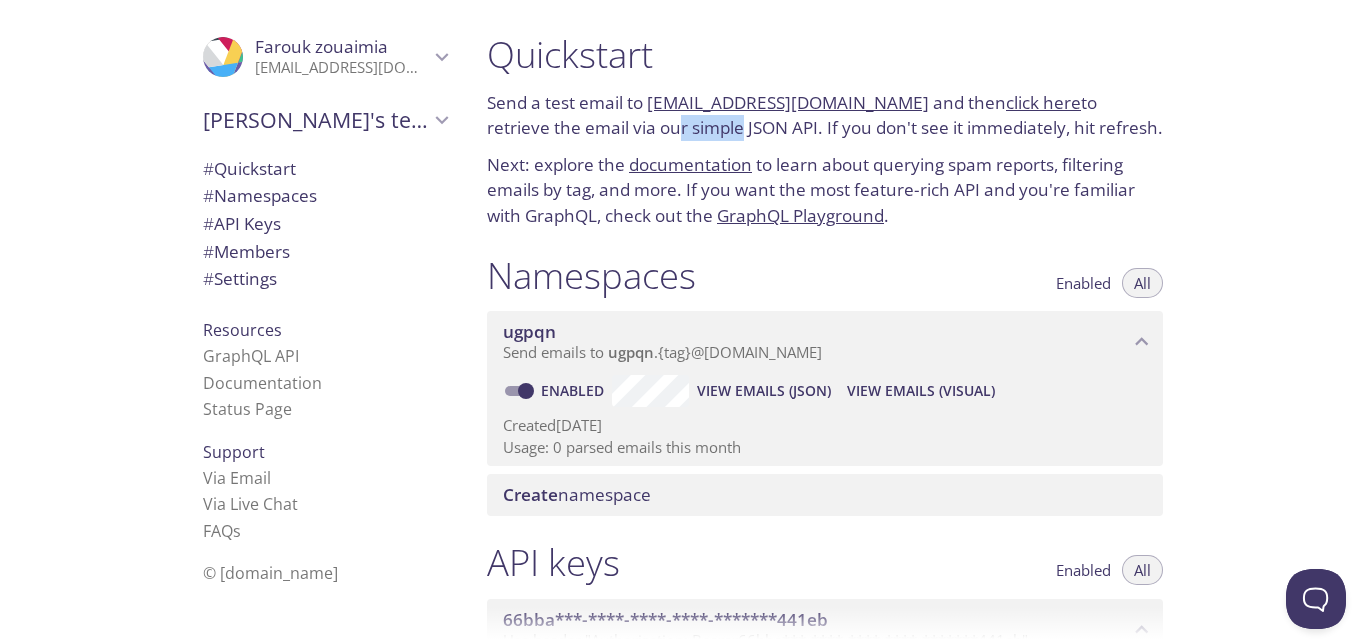 drag, startPoint x: 607, startPoint y: 120, endPoint x: 674, endPoint y: 126, distance: 67.26812 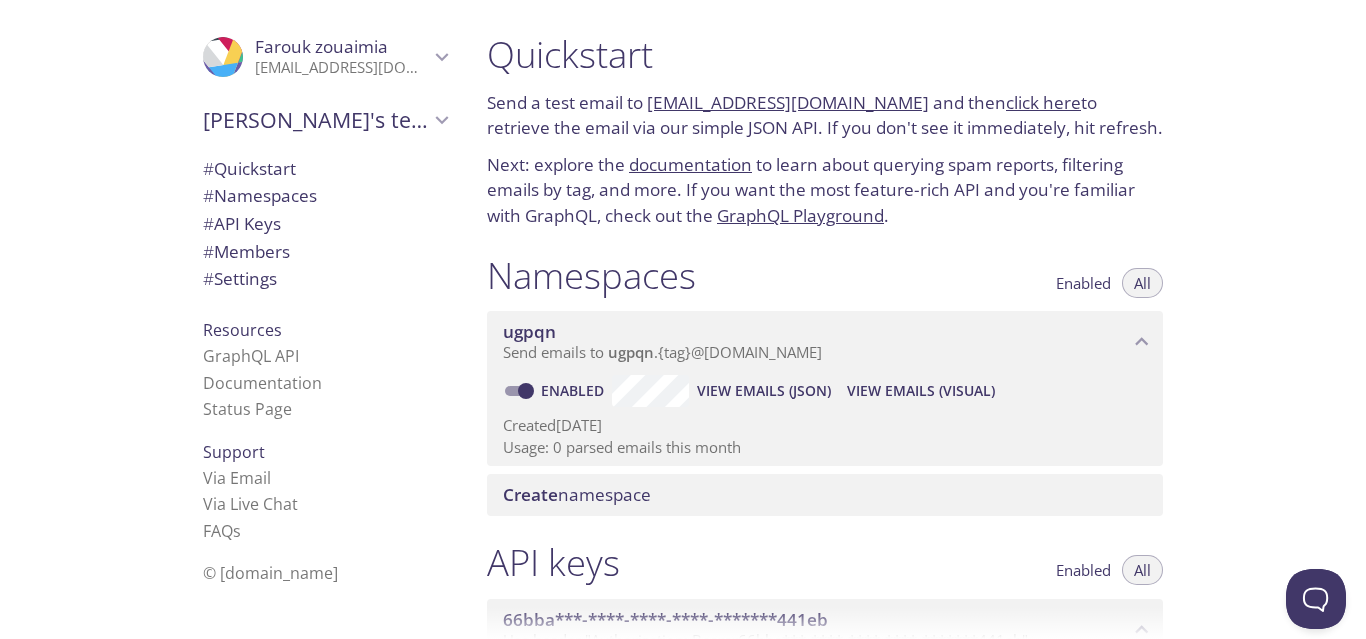 click on "Send a test email to   ugpqn.test@inbox.testmail.app   and then  click here  to retrieve the email via our simple JSON API. If you don't see it immediately, hit refresh." at bounding box center [825, 115] 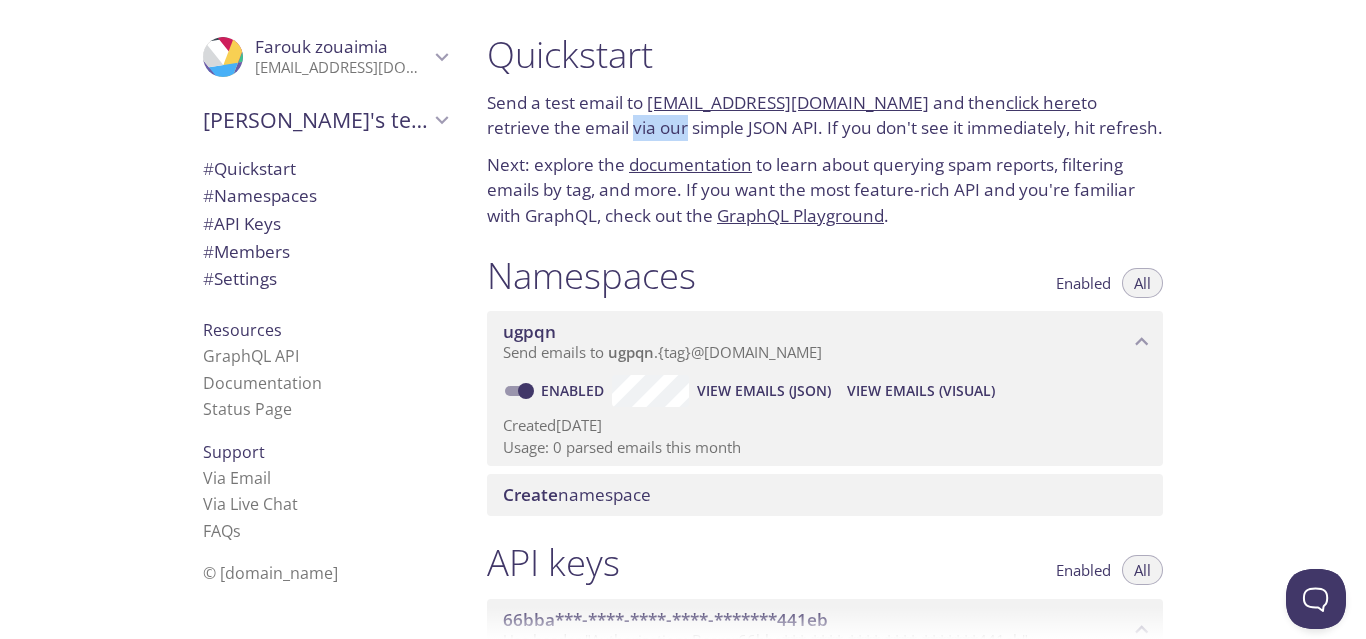 drag, startPoint x: 563, startPoint y: 121, endPoint x: 621, endPoint y: 124, distance: 58.077534 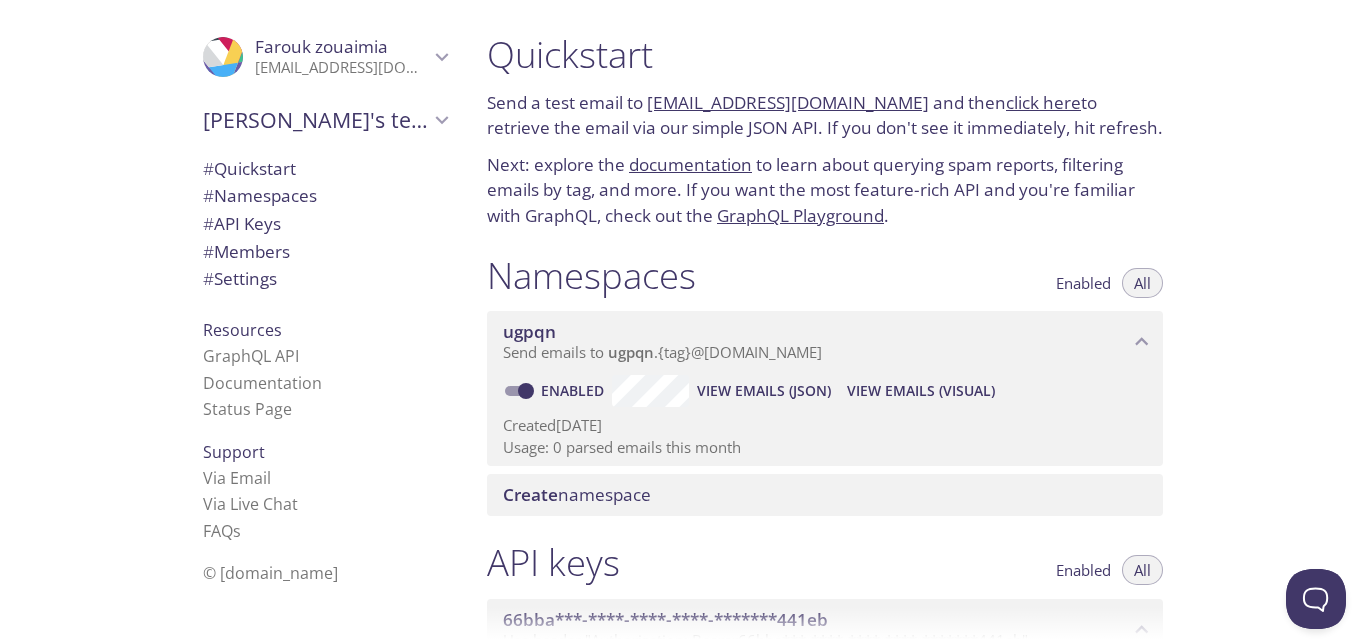click on "Send a test email to   ugpqn.test@inbox.testmail.app   and then  click here  to retrieve the email via our simple JSON API. If you don't see it immediately, hit refresh." at bounding box center [825, 115] 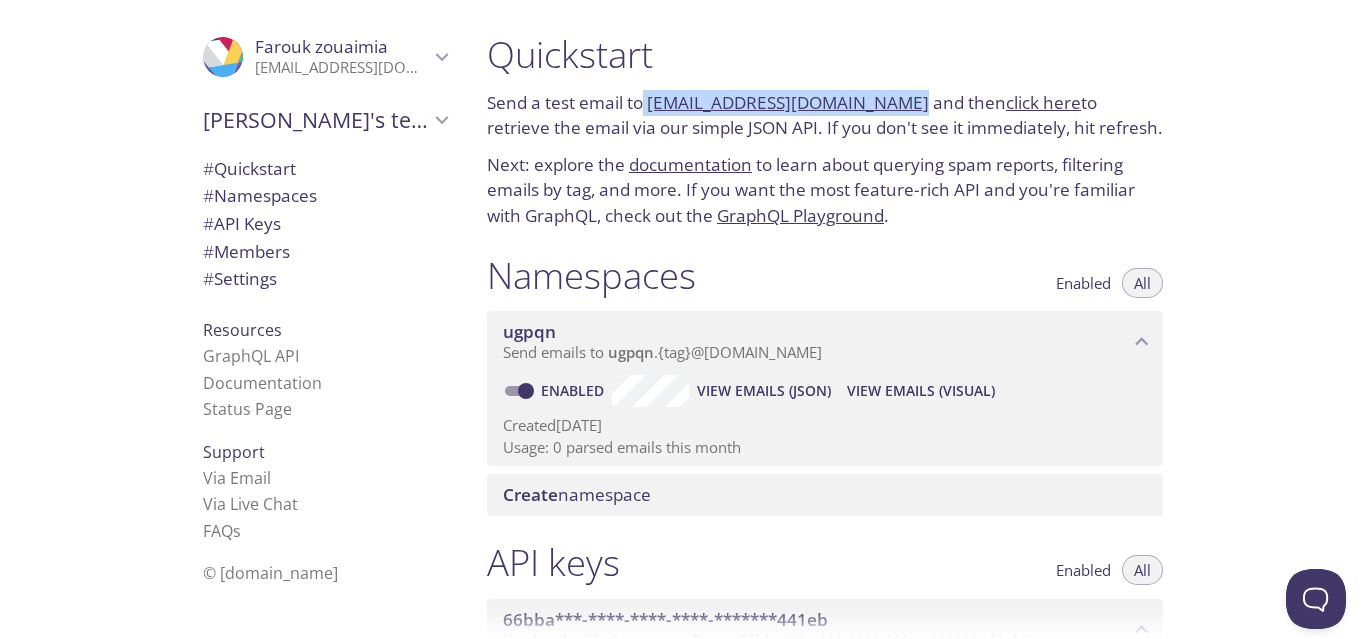 drag, startPoint x: 643, startPoint y: 101, endPoint x: 899, endPoint y: 105, distance: 256.03125 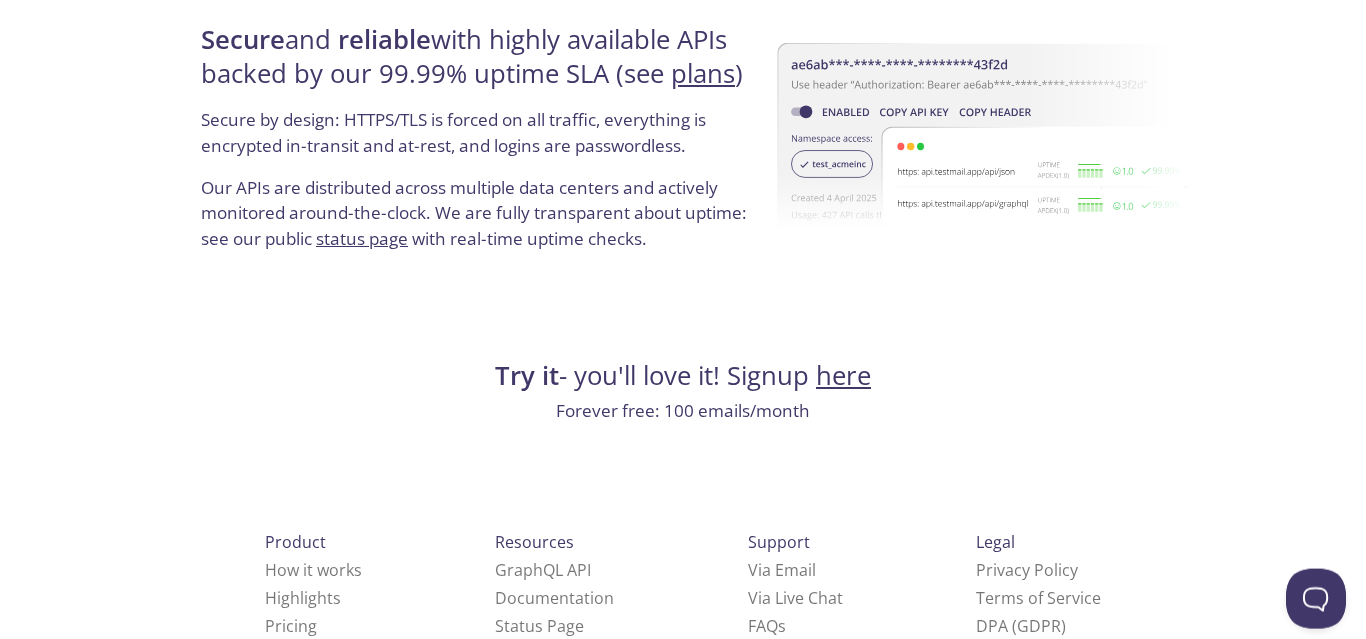 scroll, scrollTop: 3932, scrollLeft: 0, axis: vertical 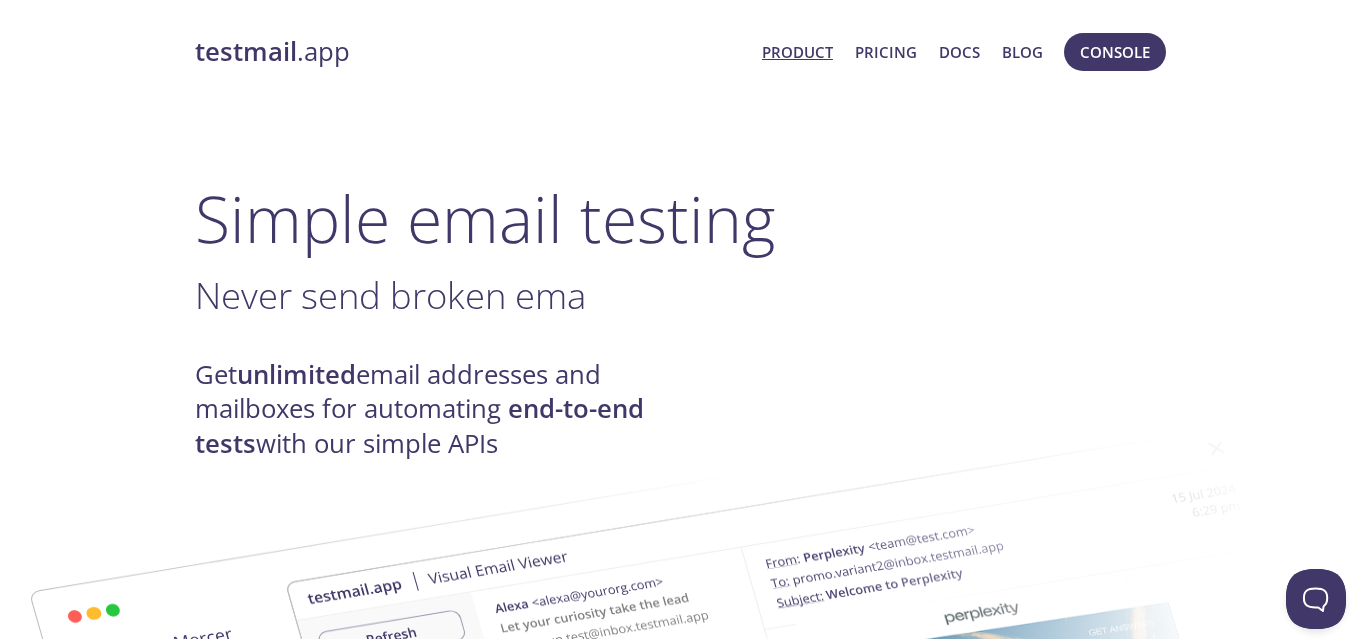 click on "Product" at bounding box center (797, 52) 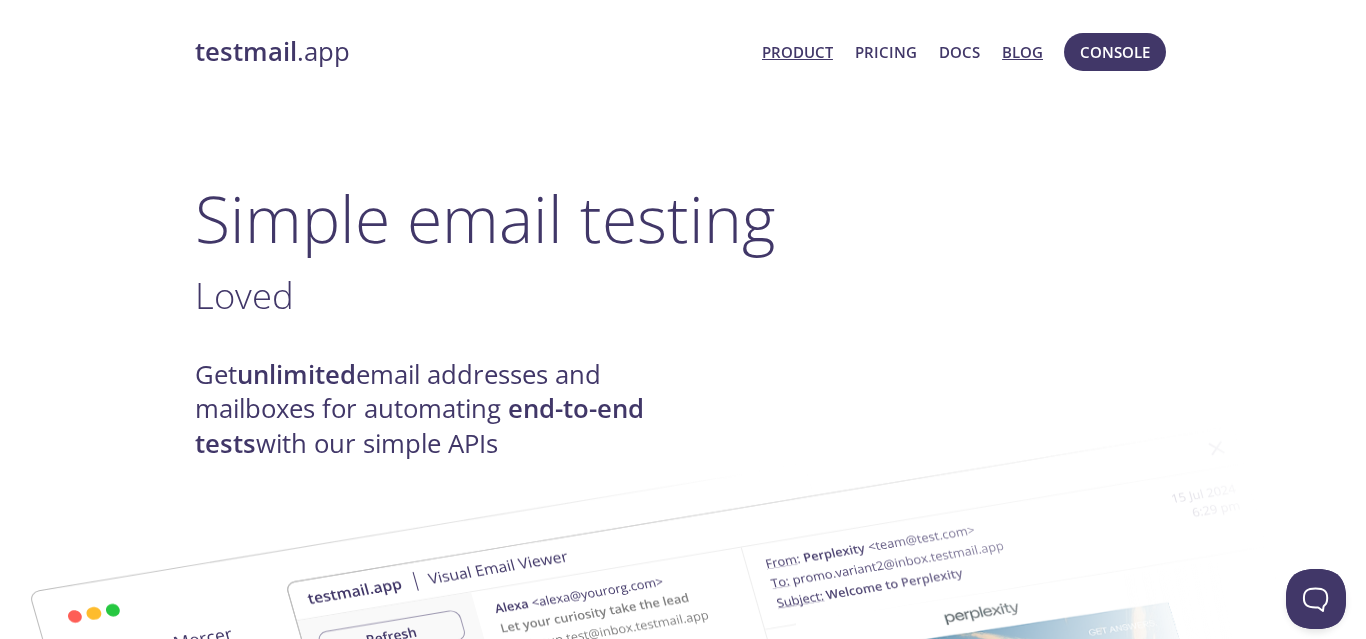 click on "Blog" at bounding box center (1022, 52) 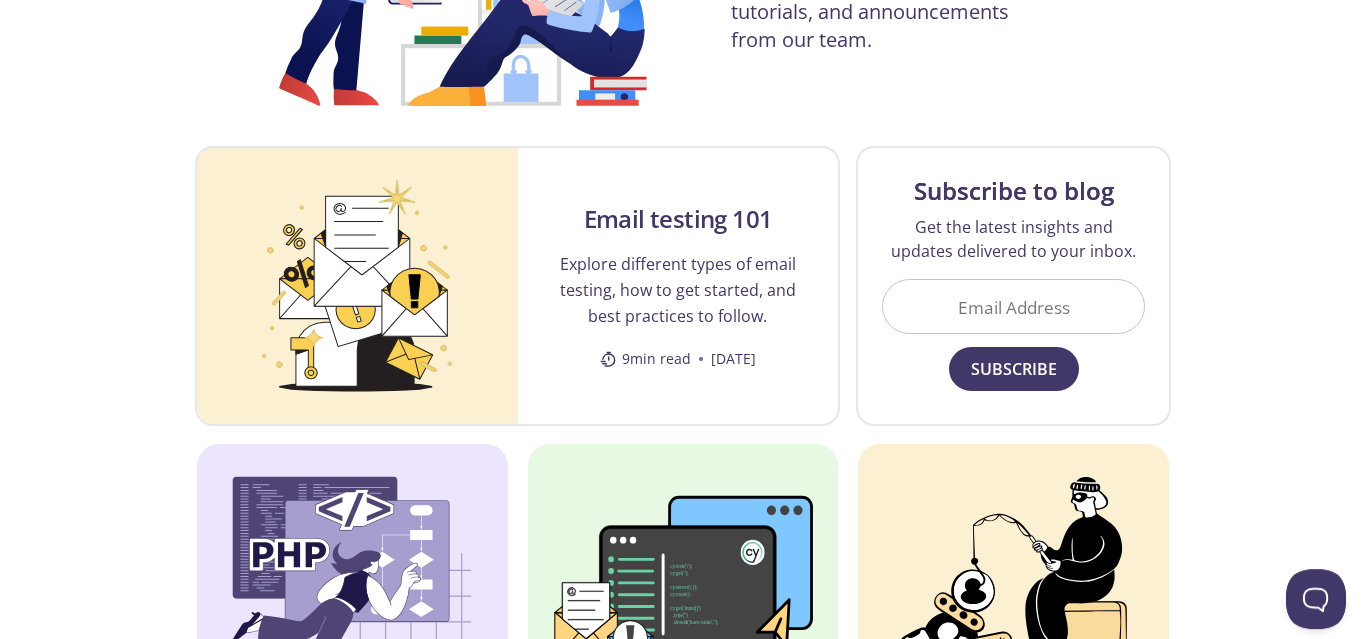 scroll, scrollTop: 319, scrollLeft: 0, axis: vertical 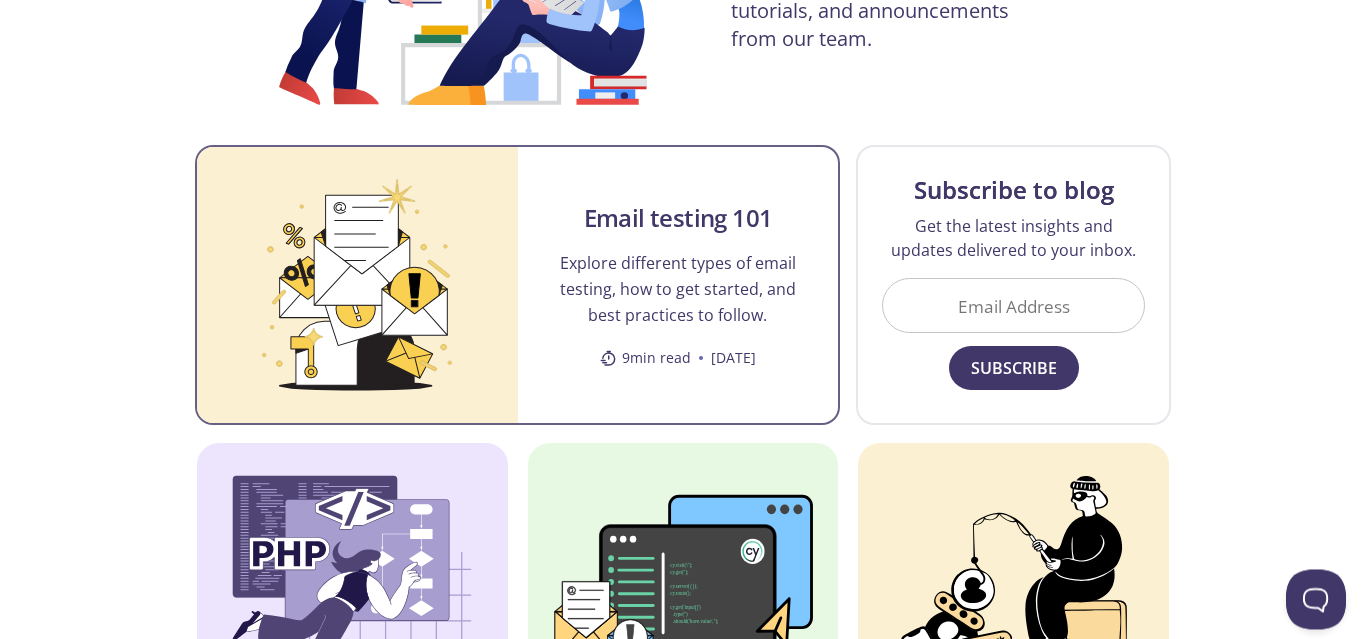 click on "Explore different types of email testing, how to get started, and best practices to follow." at bounding box center [678, 289] 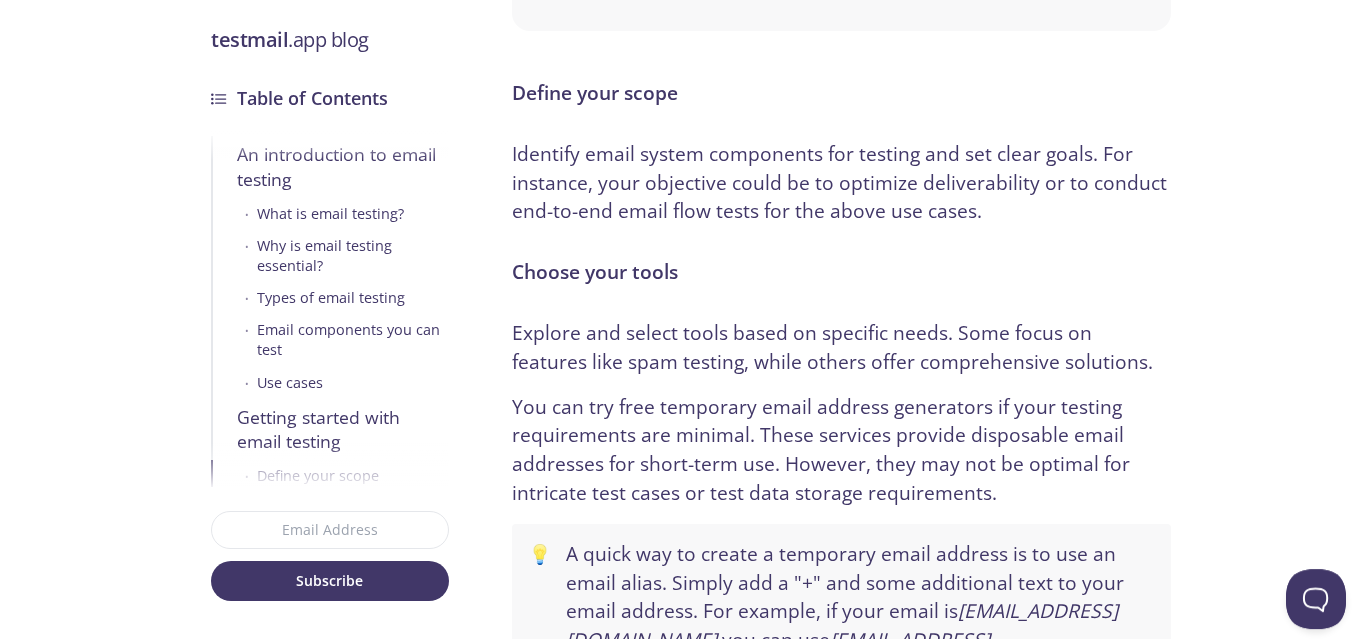 scroll, scrollTop: 5786, scrollLeft: 0, axis: vertical 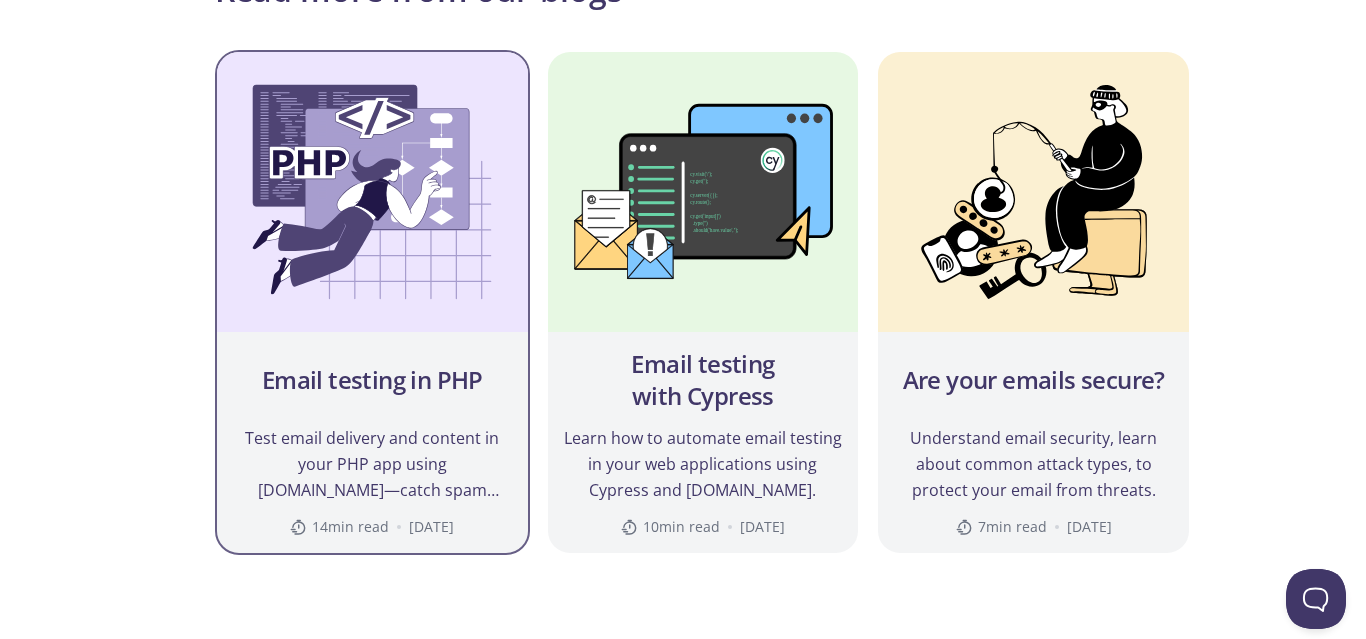 click on "Test email delivery and content in your PHP app using [DOMAIN_NAME]—catch spam issues, extract links, and verify attachments." at bounding box center [372, 464] 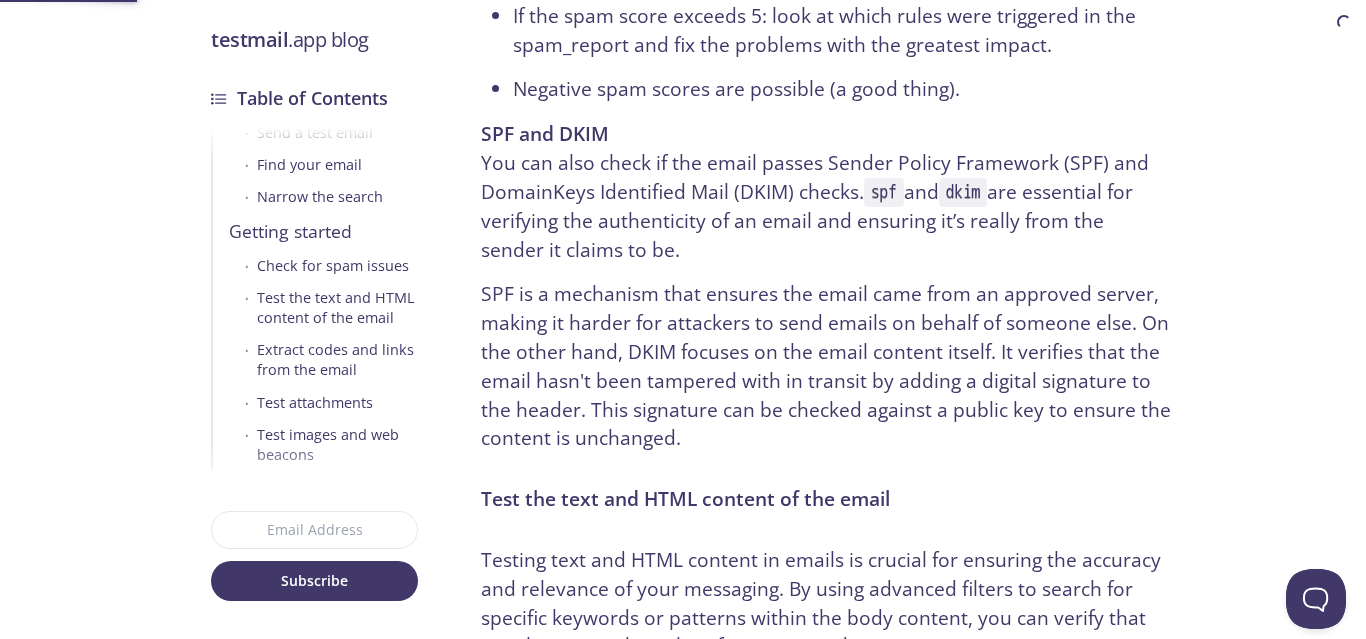 scroll, scrollTop: 0, scrollLeft: 0, axis: both 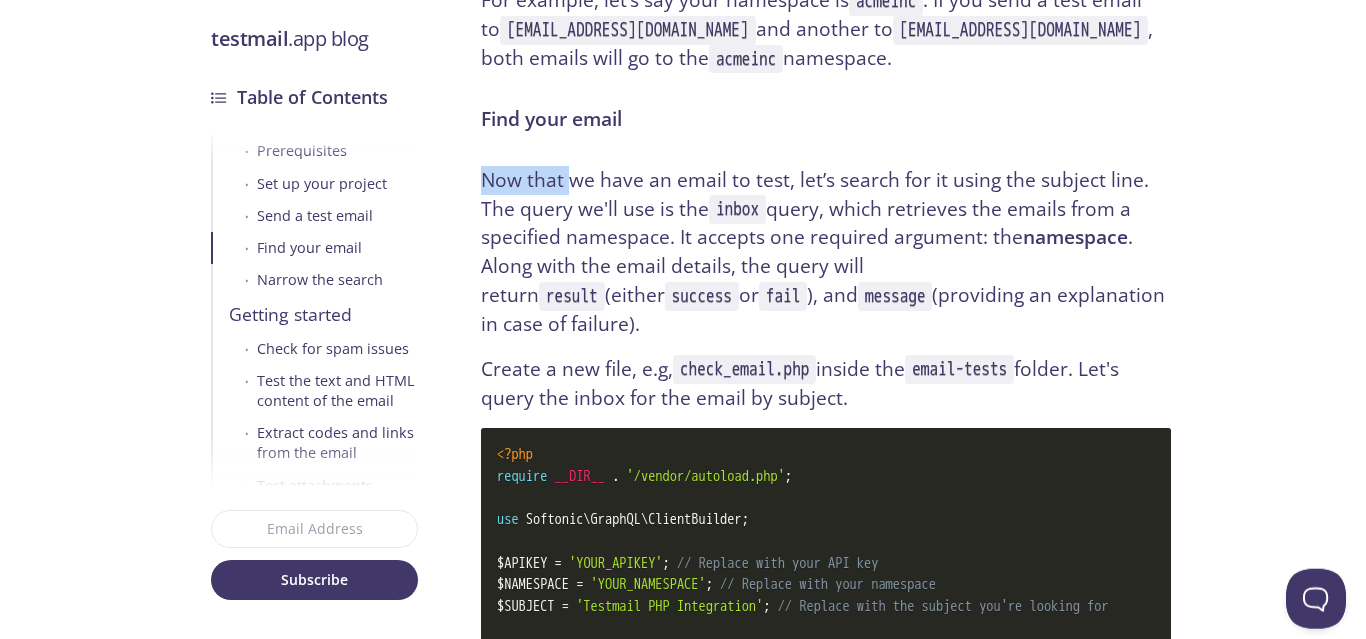 drag, startPoint x: 493, startPoint y: 183, endPoint x: 573, endPoint y: 203, distance: 82.46211 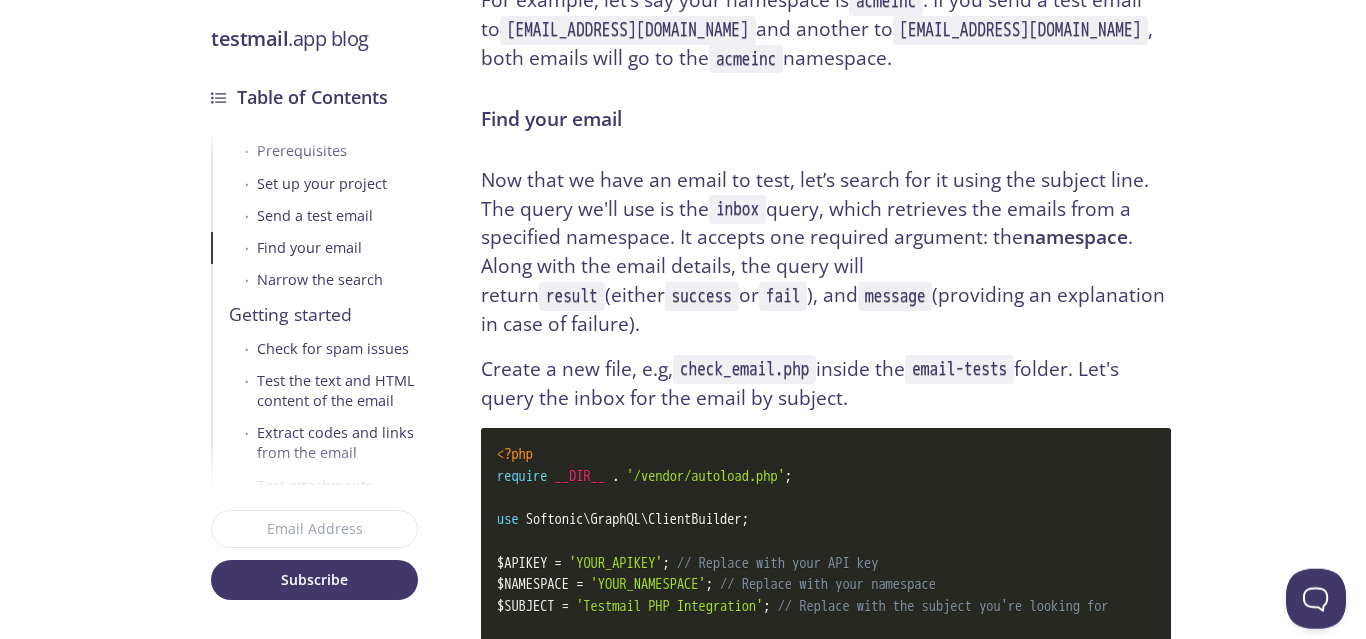 click on "Now that we have an email to test, let’s search for it using the subject line. The query we'll use is the  inbox  query, which retrieves the emails from a specified namespace. It accepts one required argument: the  namespace . Along with the email details, the query will return  result  (either  success  or  fail ), and  message  (providing an explanation in case of failure)." at bounding box center (826, 252) 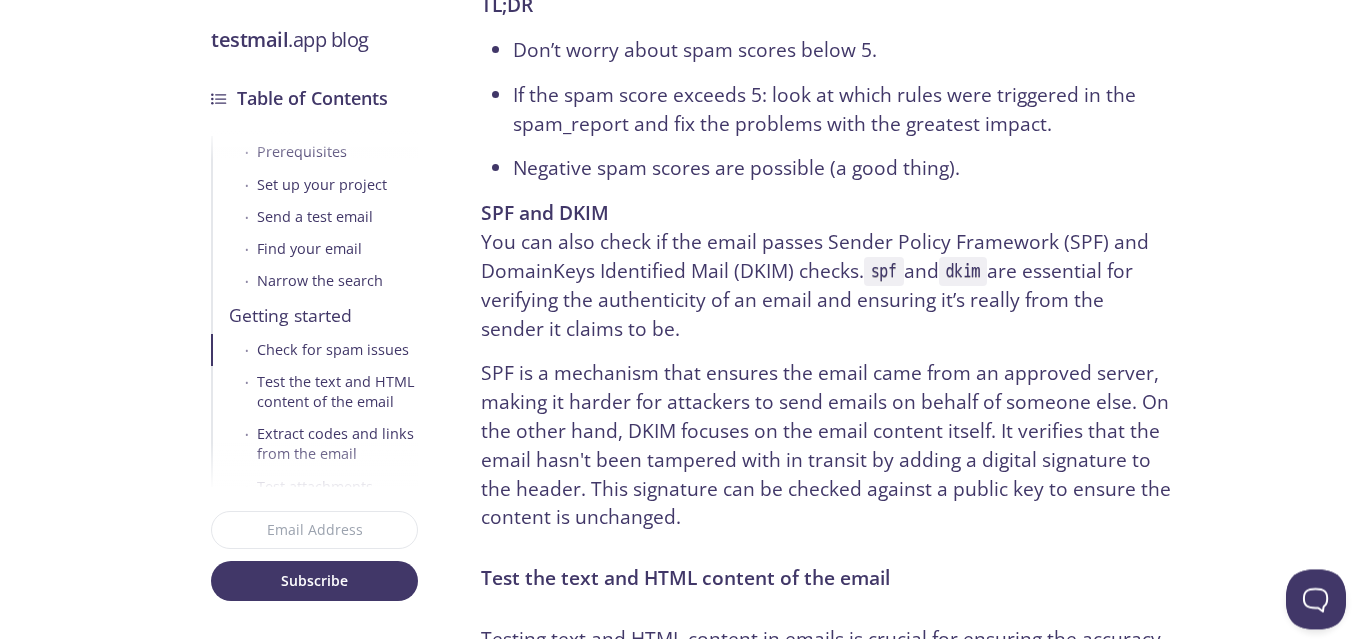 scroll, scrollTop: 11843, scrollLeft: 0, axis: vertical 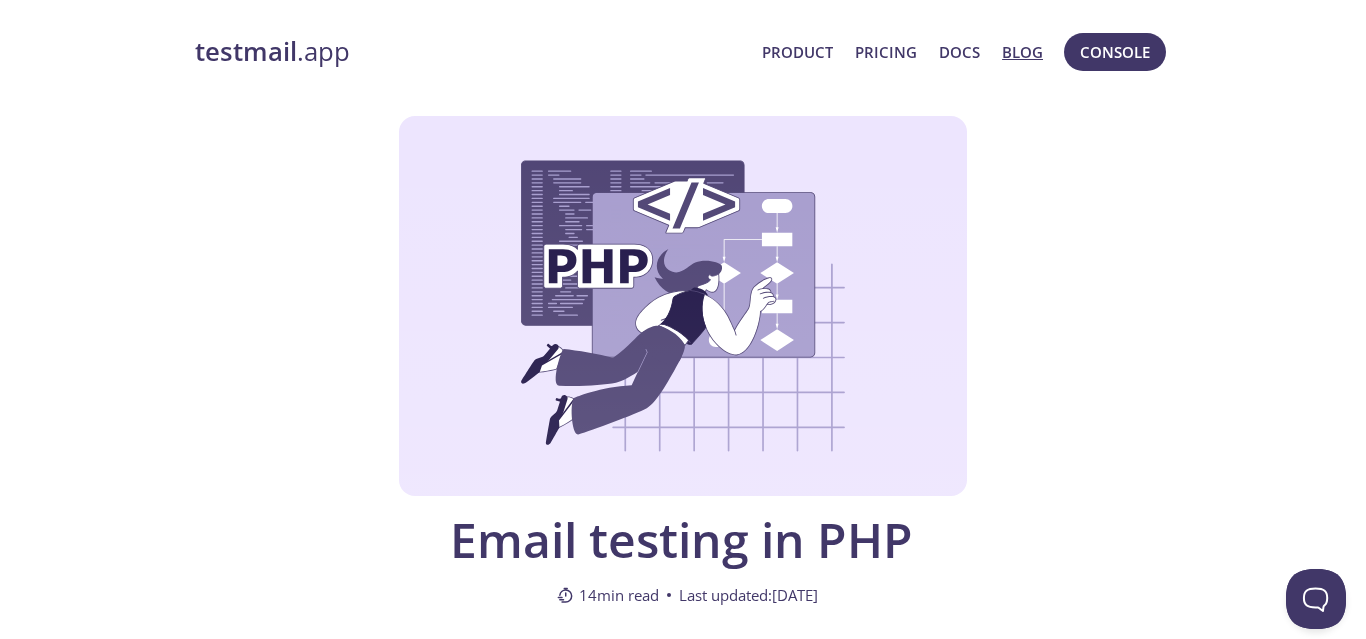 click on "Blog" at bounding box center (1022, 52) 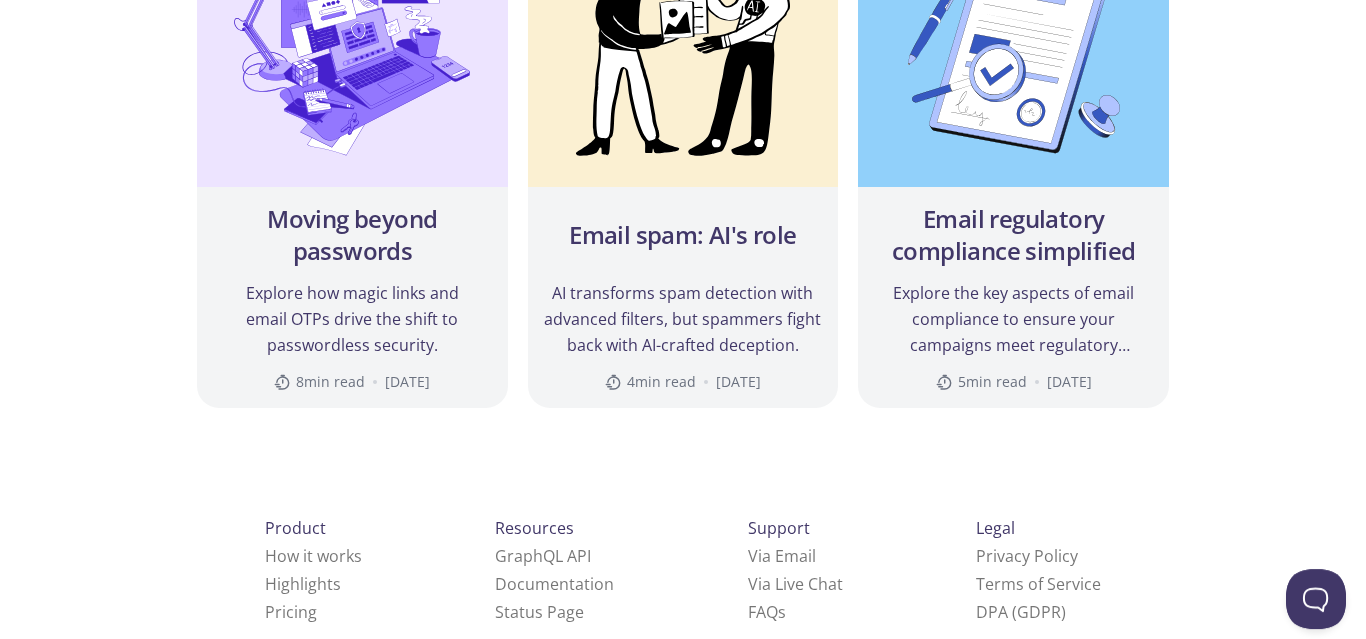 scroll, scrollTop: 2461, scrollLeft: 0, axis: vertical 